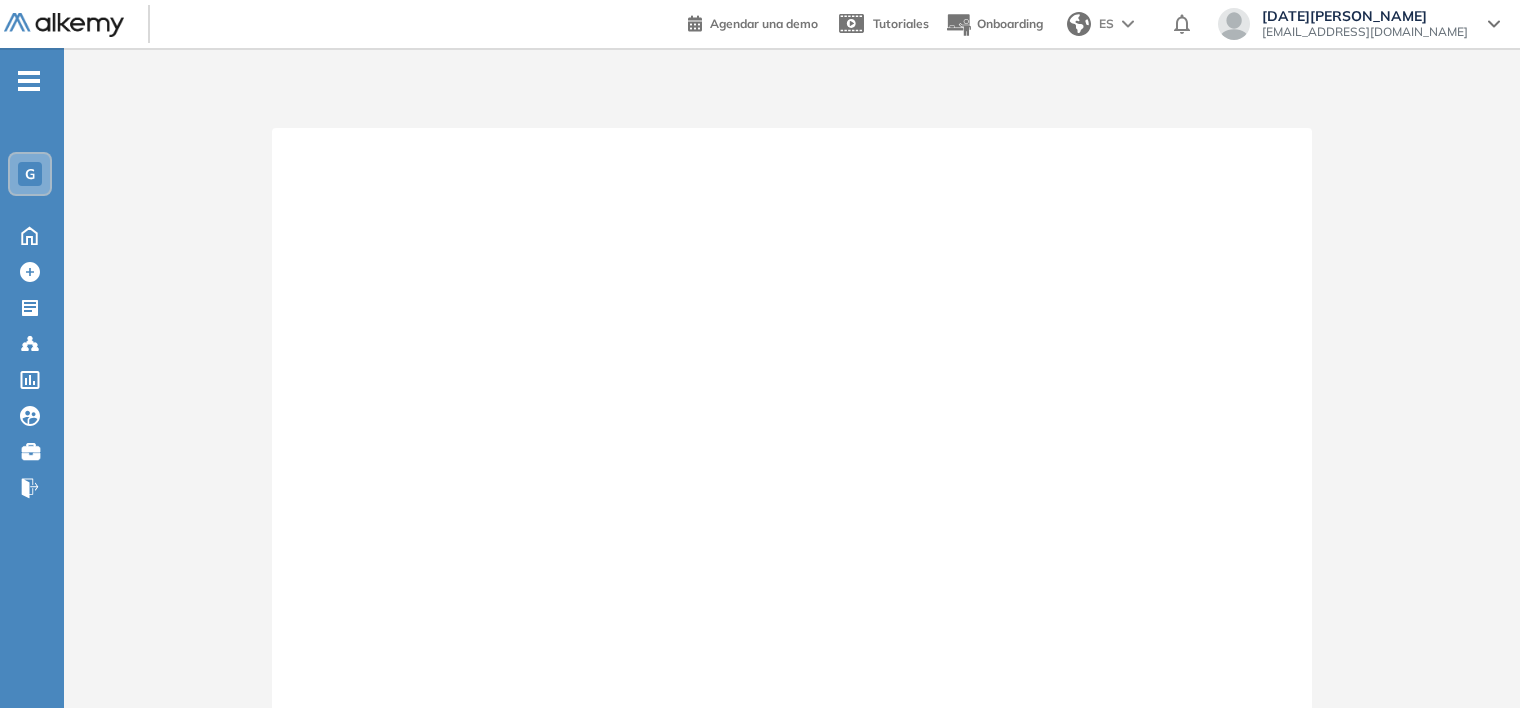 scroll, scrollTop: 0, scrollLeft: 0, axis: both 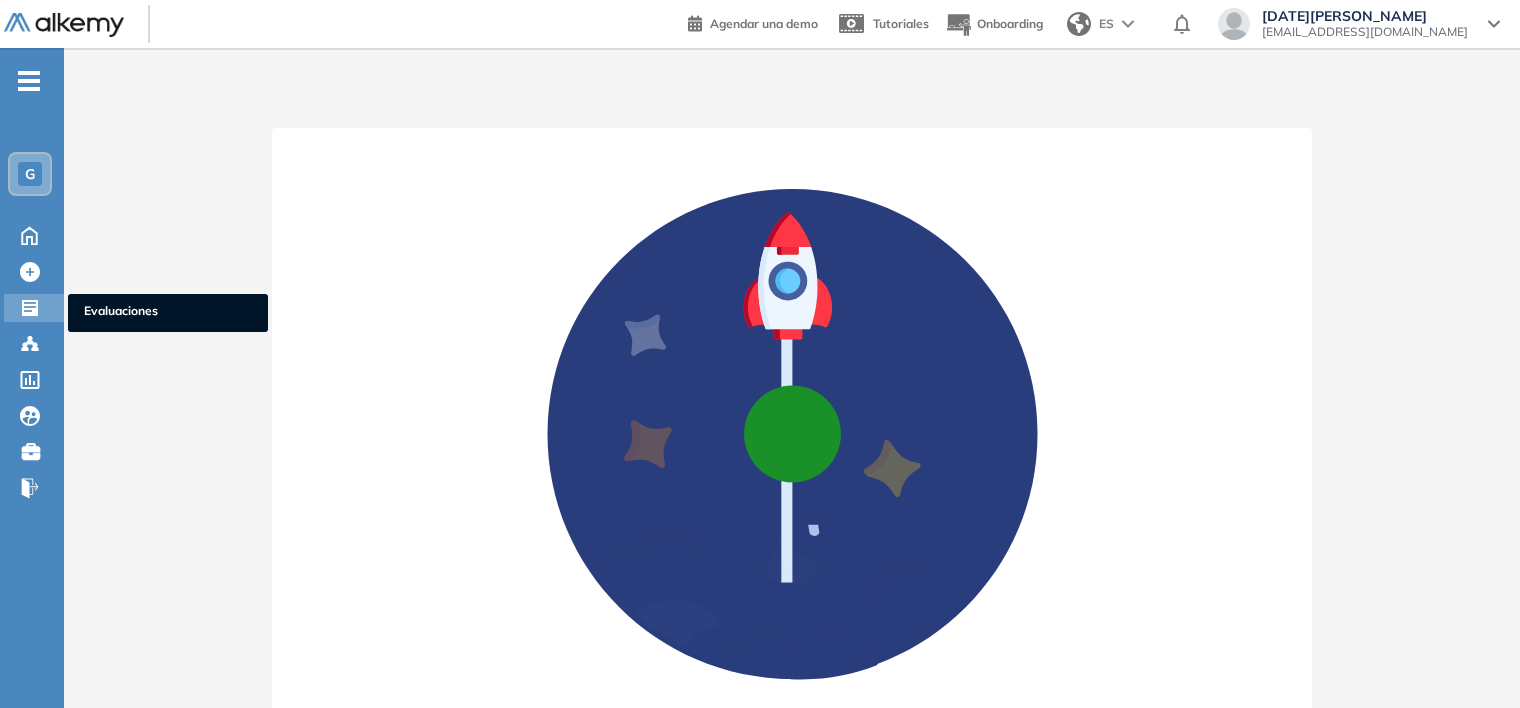 click 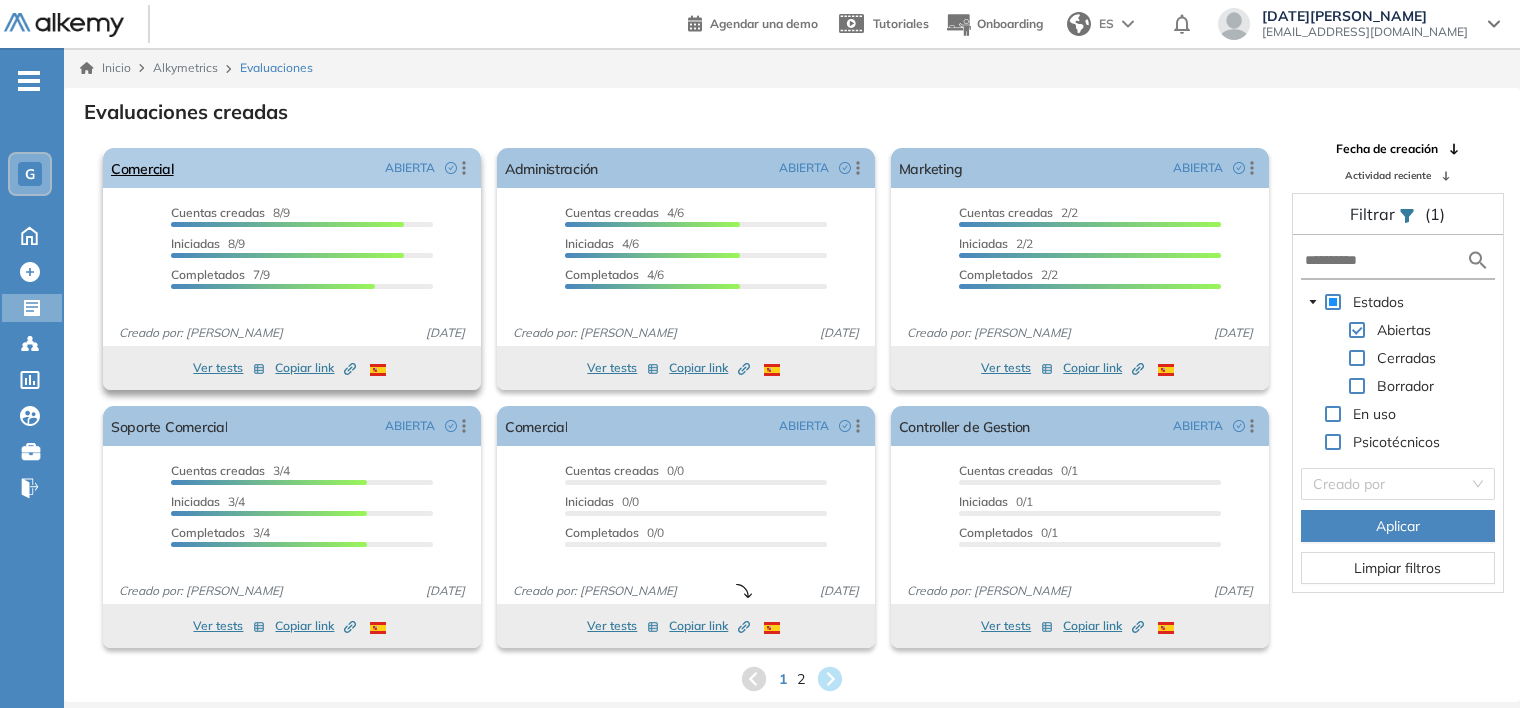 click on "Comercial ABIERTA Editar Los siguientes tests ya no están disponibles o tienen una nueva versión Revisa en el catálogo otras opciones o su detalle. Entendido Duplicar Reabrir Eliminar Ver candidatos Ver estadísticas Desactivar Proctoring Finalizar evaluación Mover de workspace Created by potrace 1.16, written by [PERSON_NAME] [DATE]-[DATE] Copiar ID Publico" at bounding box center (292, 168) 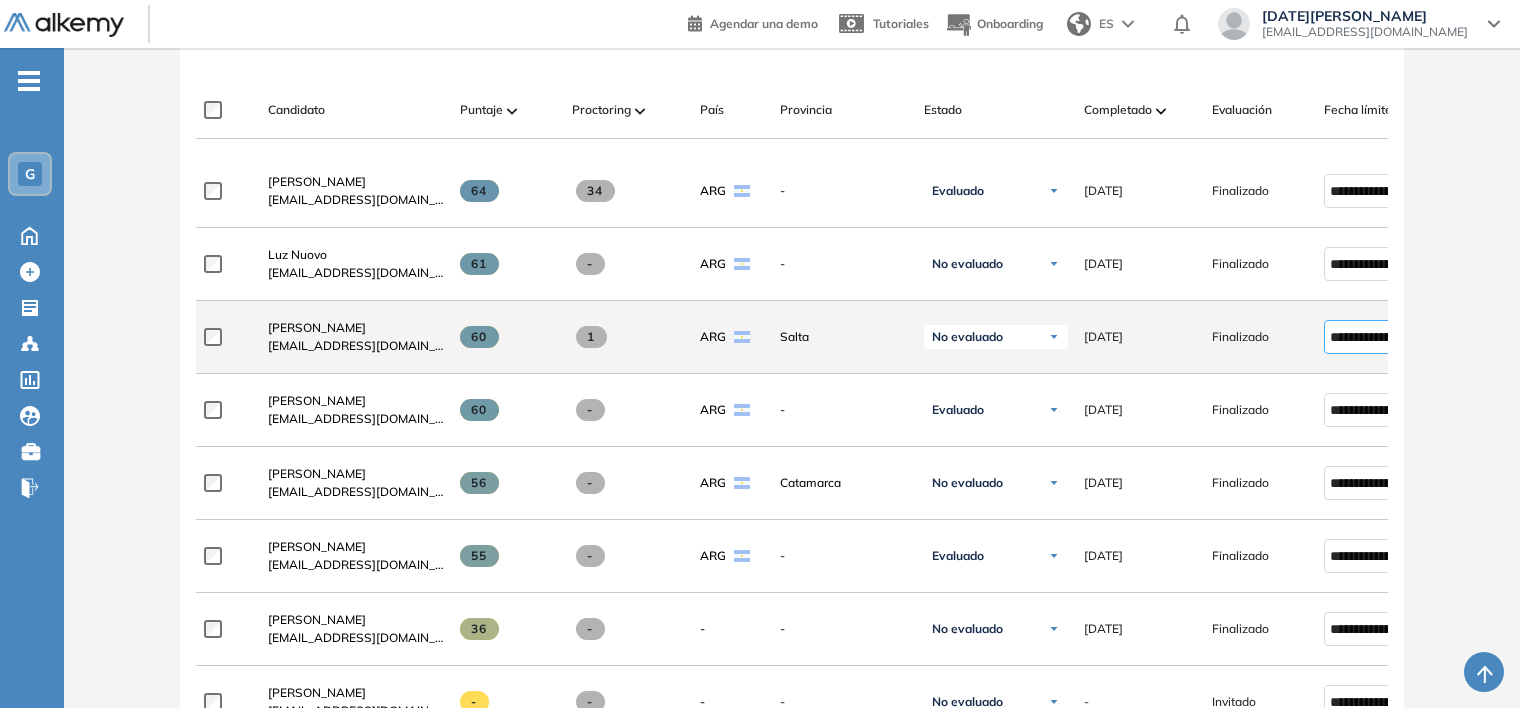 scroll, scrollTop: 600, scrollLeft: 0, axis: vertical 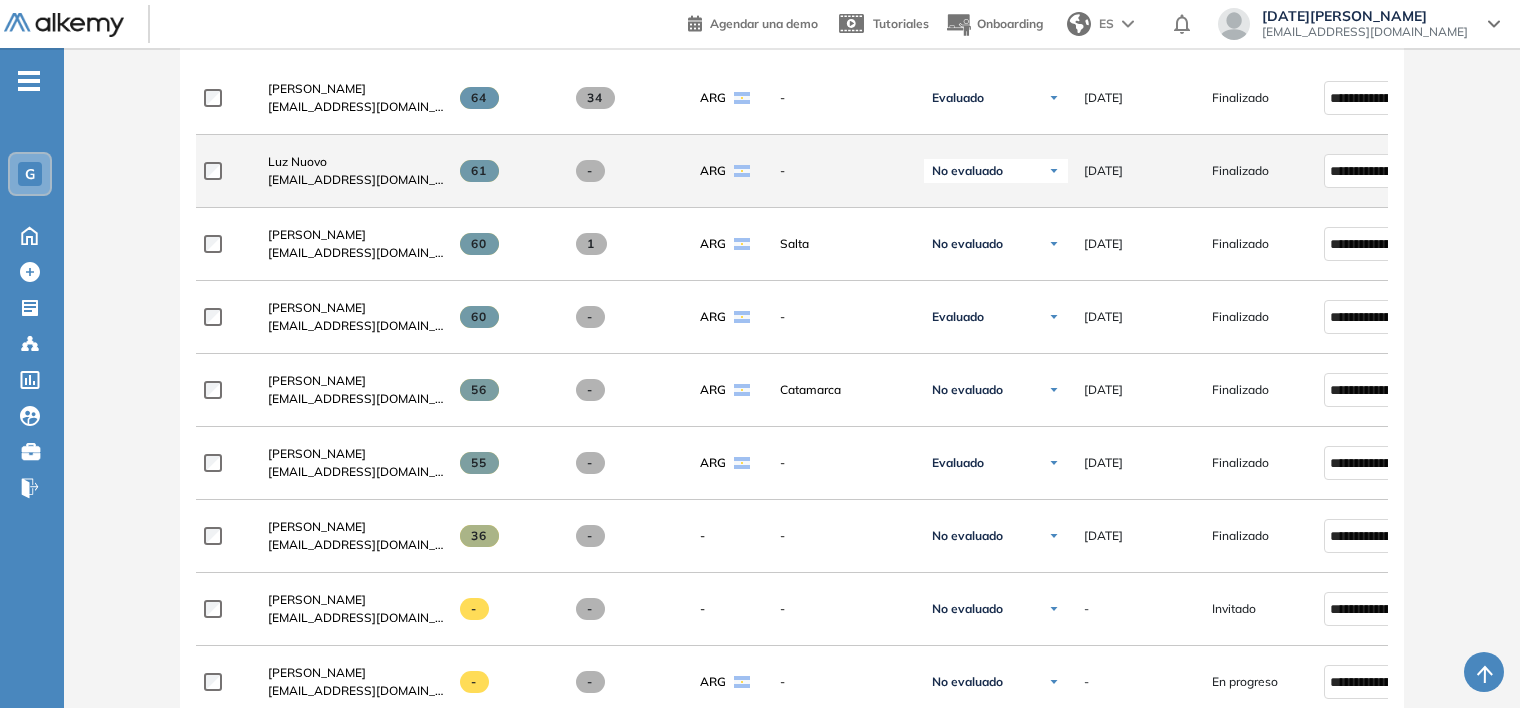 click on "No evaluado" at bounding box center [996, 171] 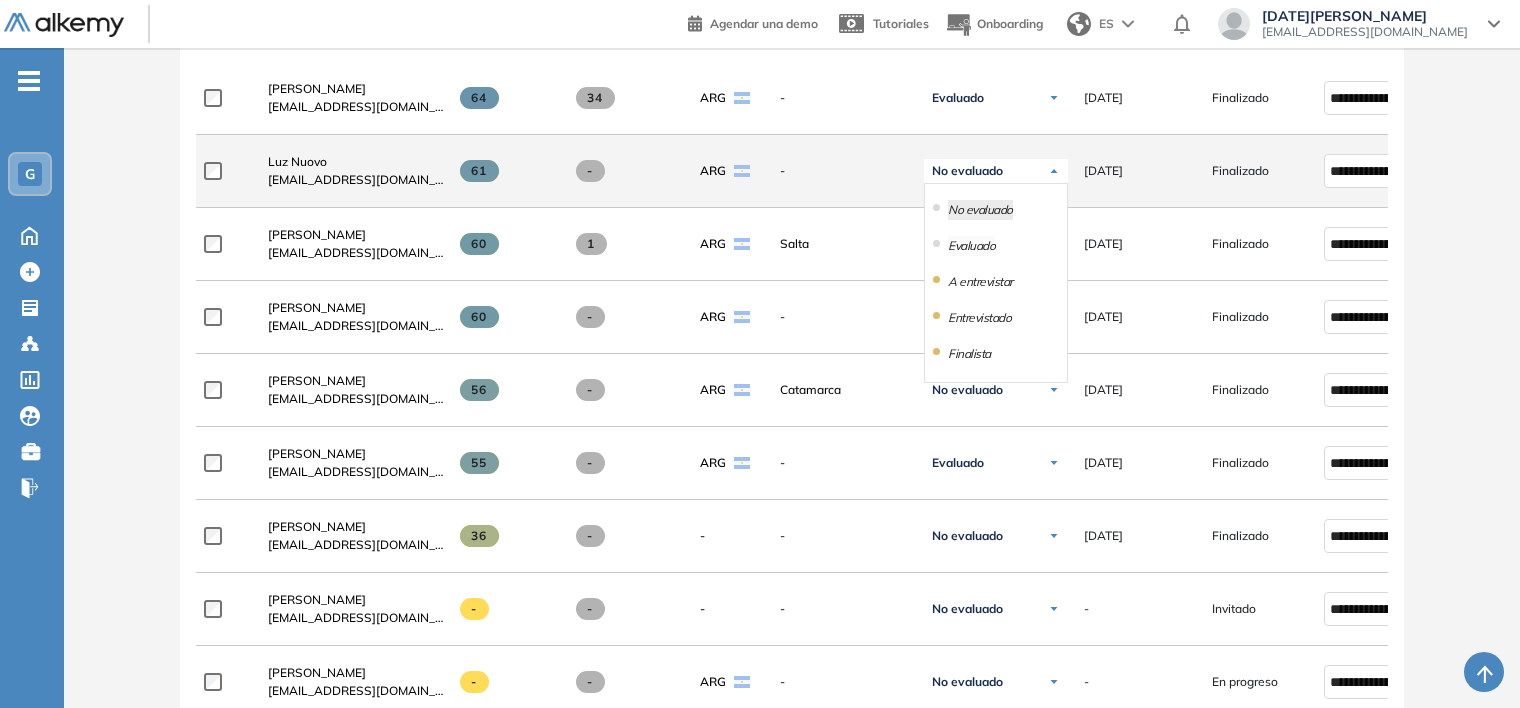 click on "Evaluado" at bounding box center (971, 246) 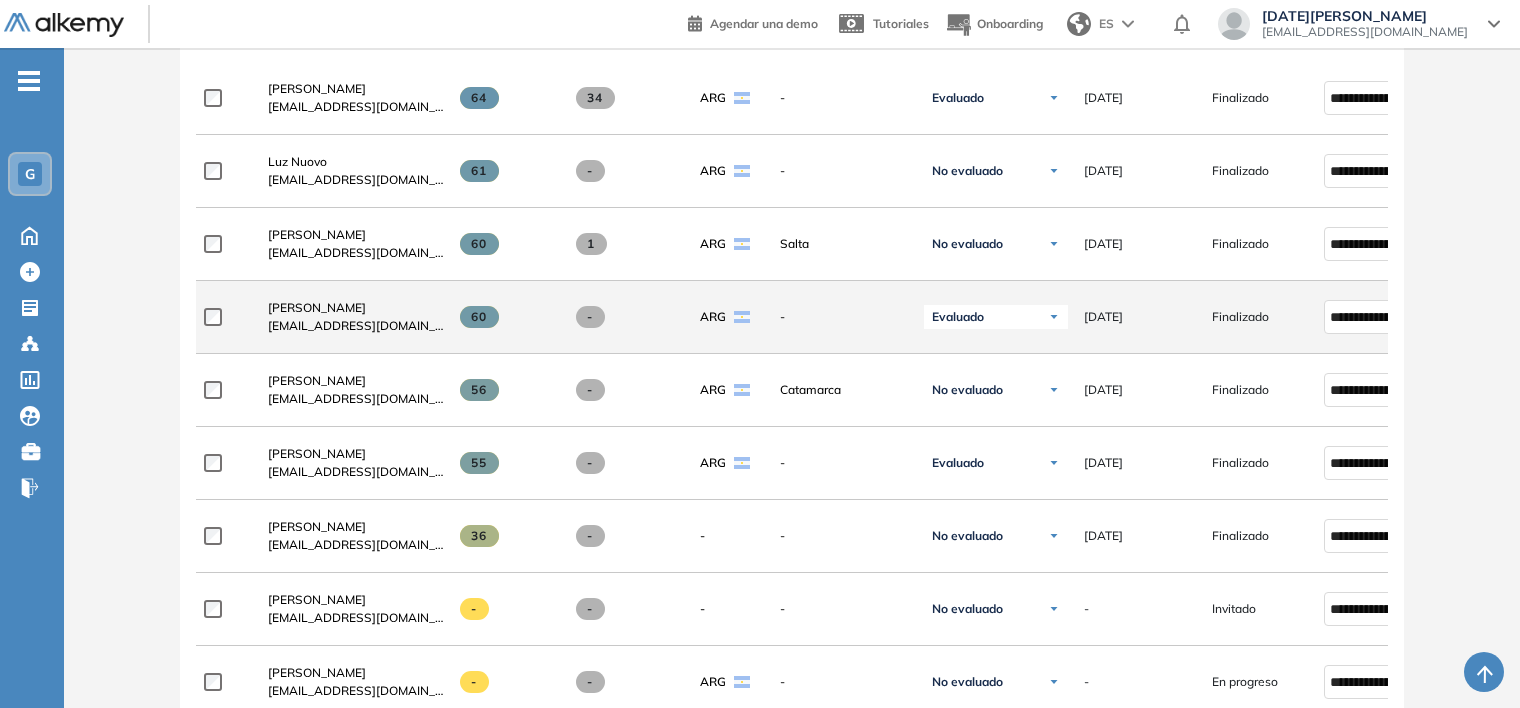 click on "Evaluado" at bounding box center [996, 317] 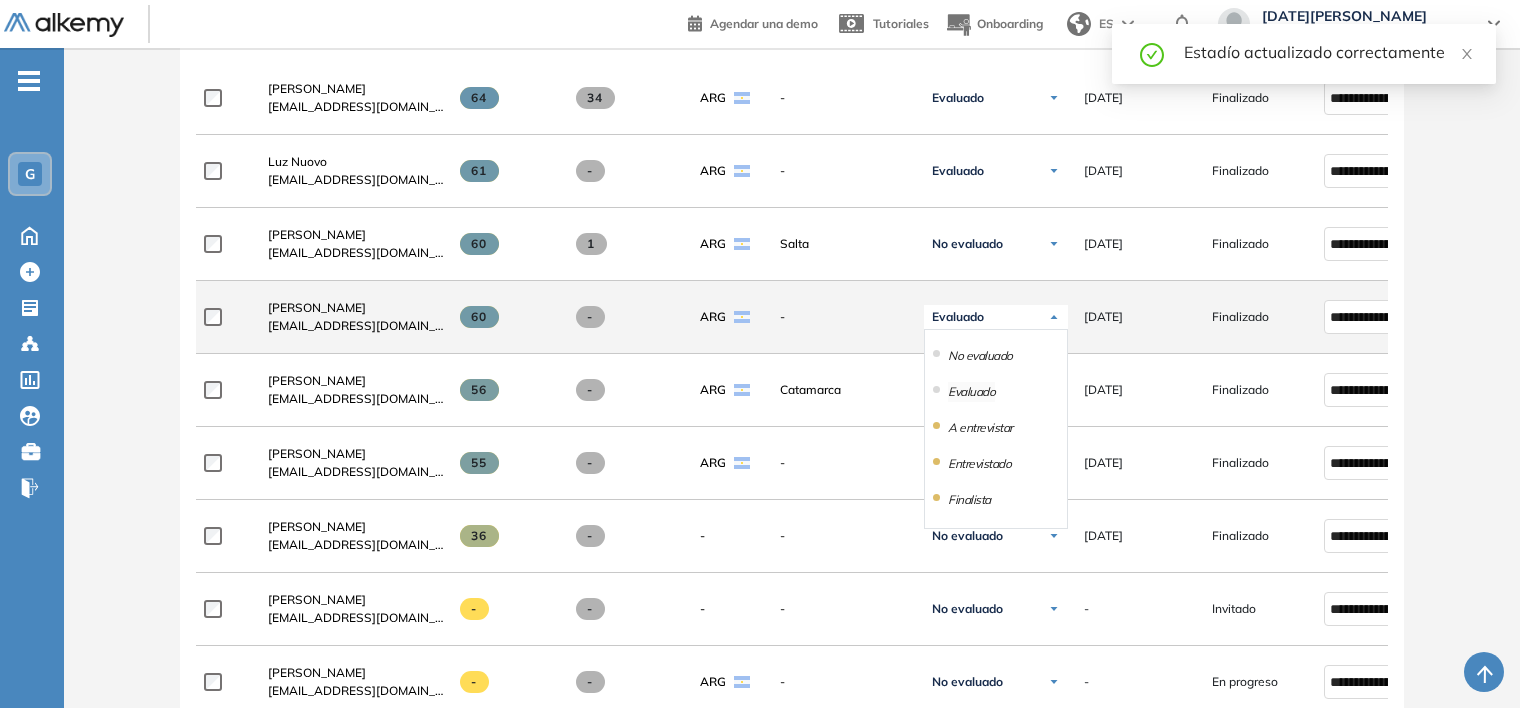 click on "Evaluado" at bounding box center [971, 392] 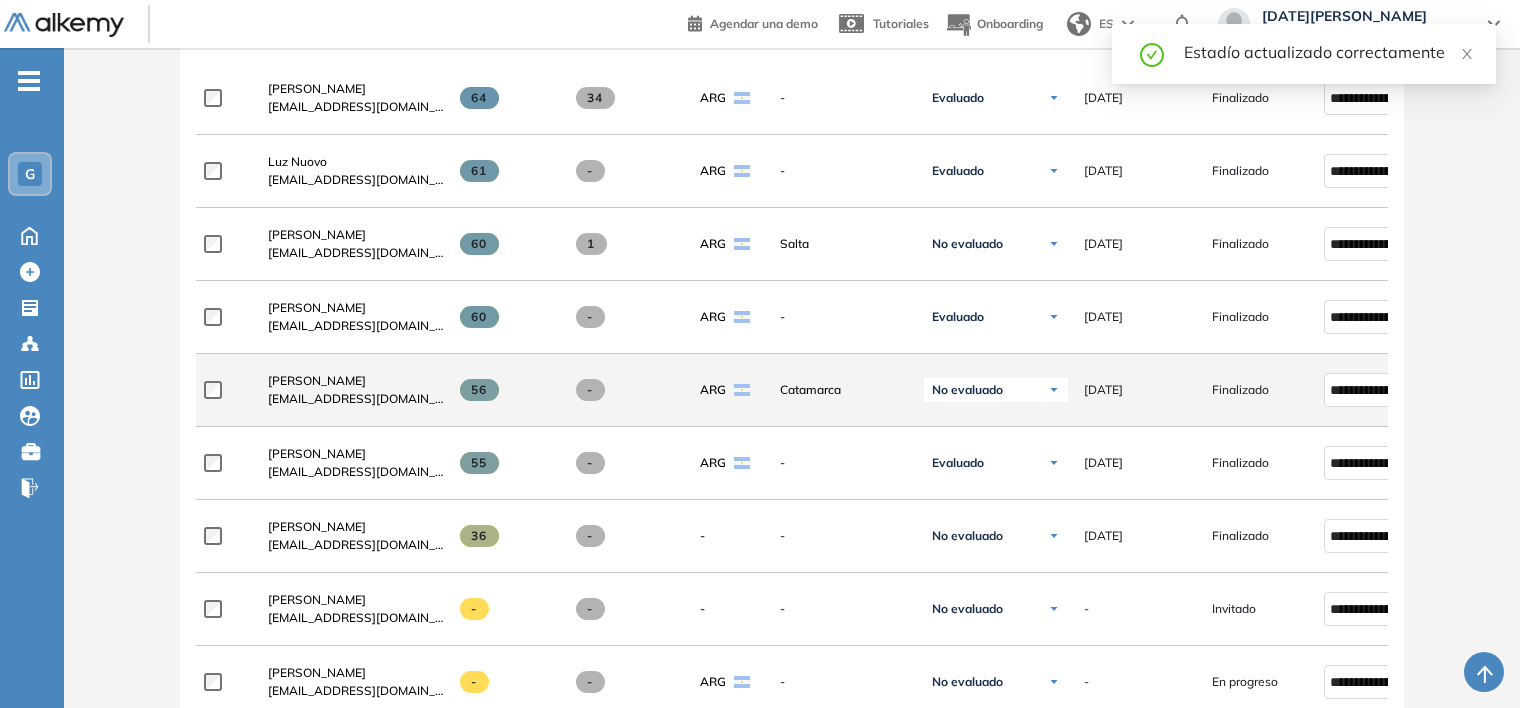 click on "No evaluado" at bounding box center [996, 390] 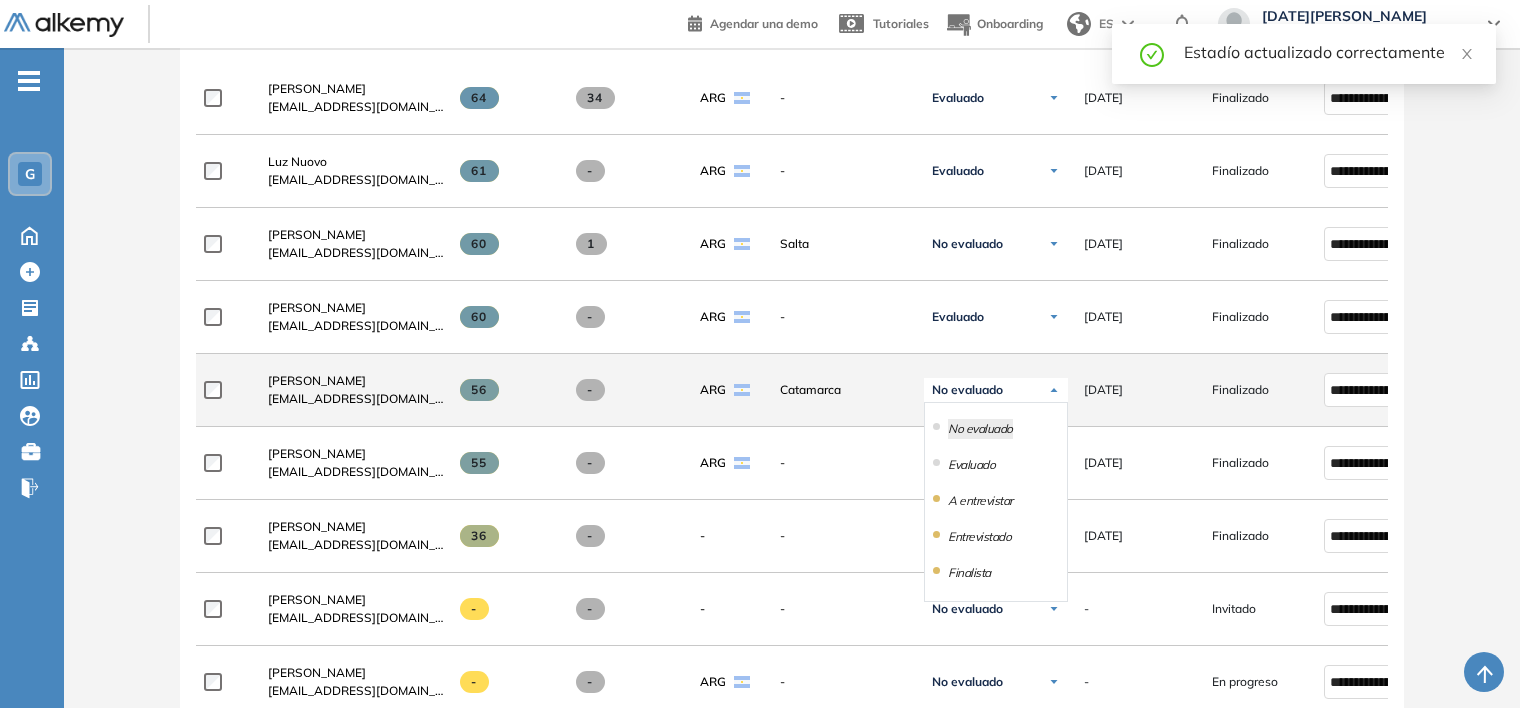 click on "Evaluado" at bounding box center (996, 465) 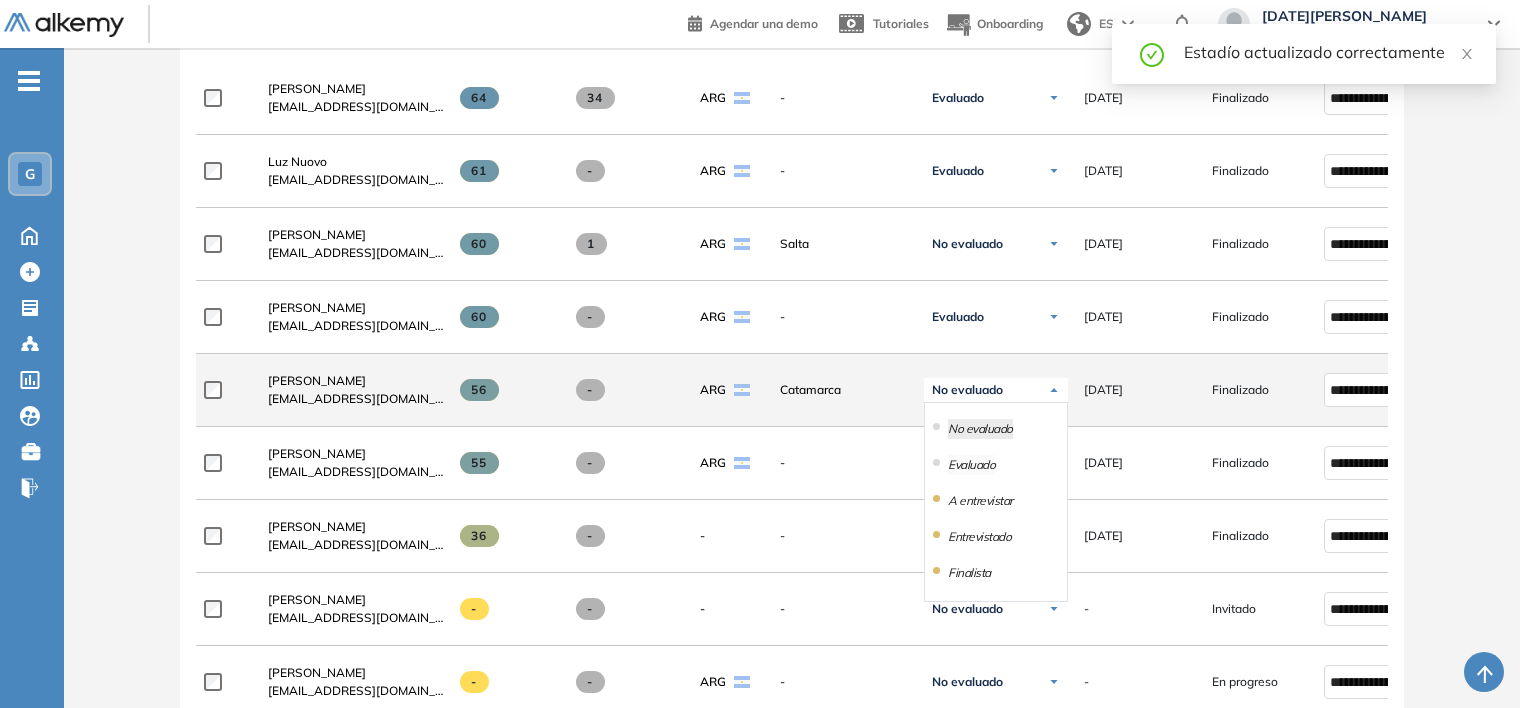 click on "Evaluado" at bounding box center (971, 465) 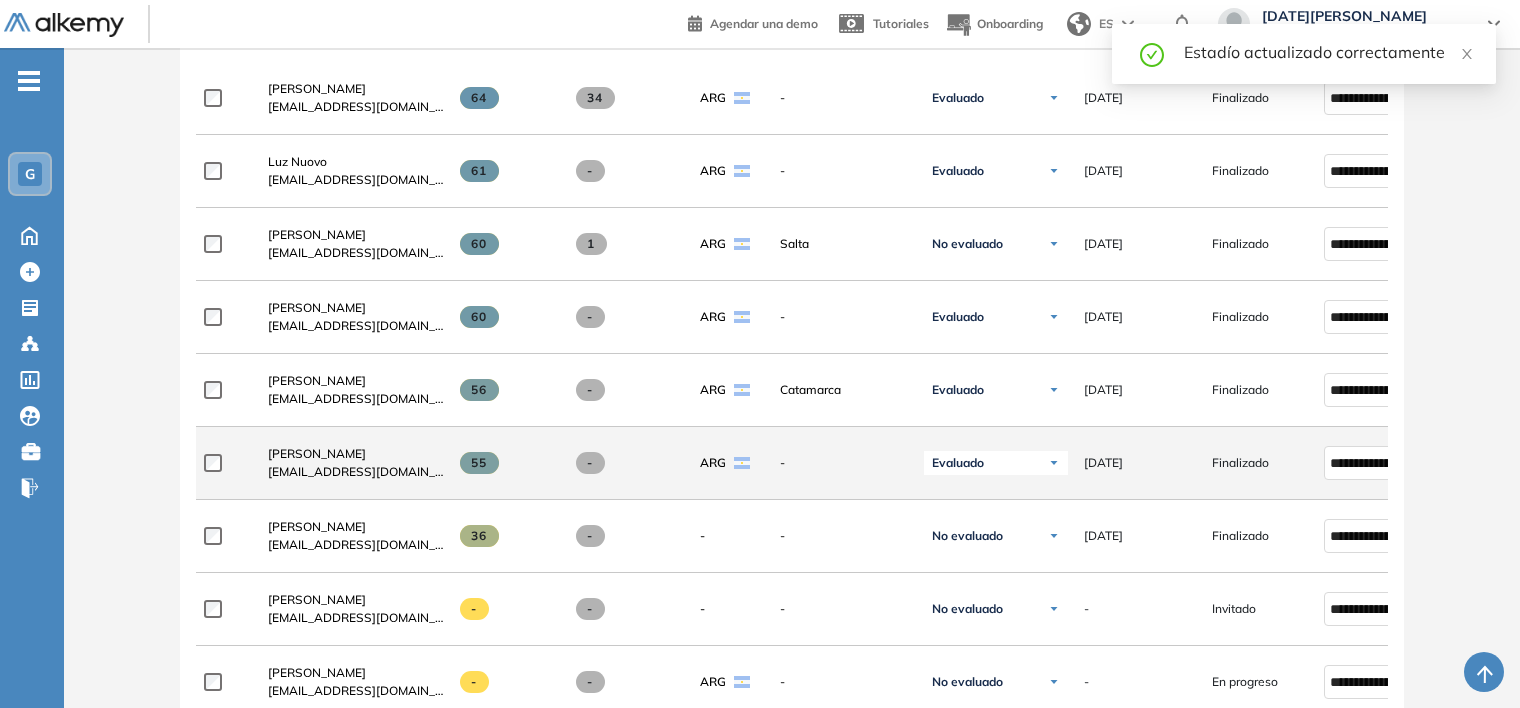 click on "Evaluado" at bounding box center [996, 463] 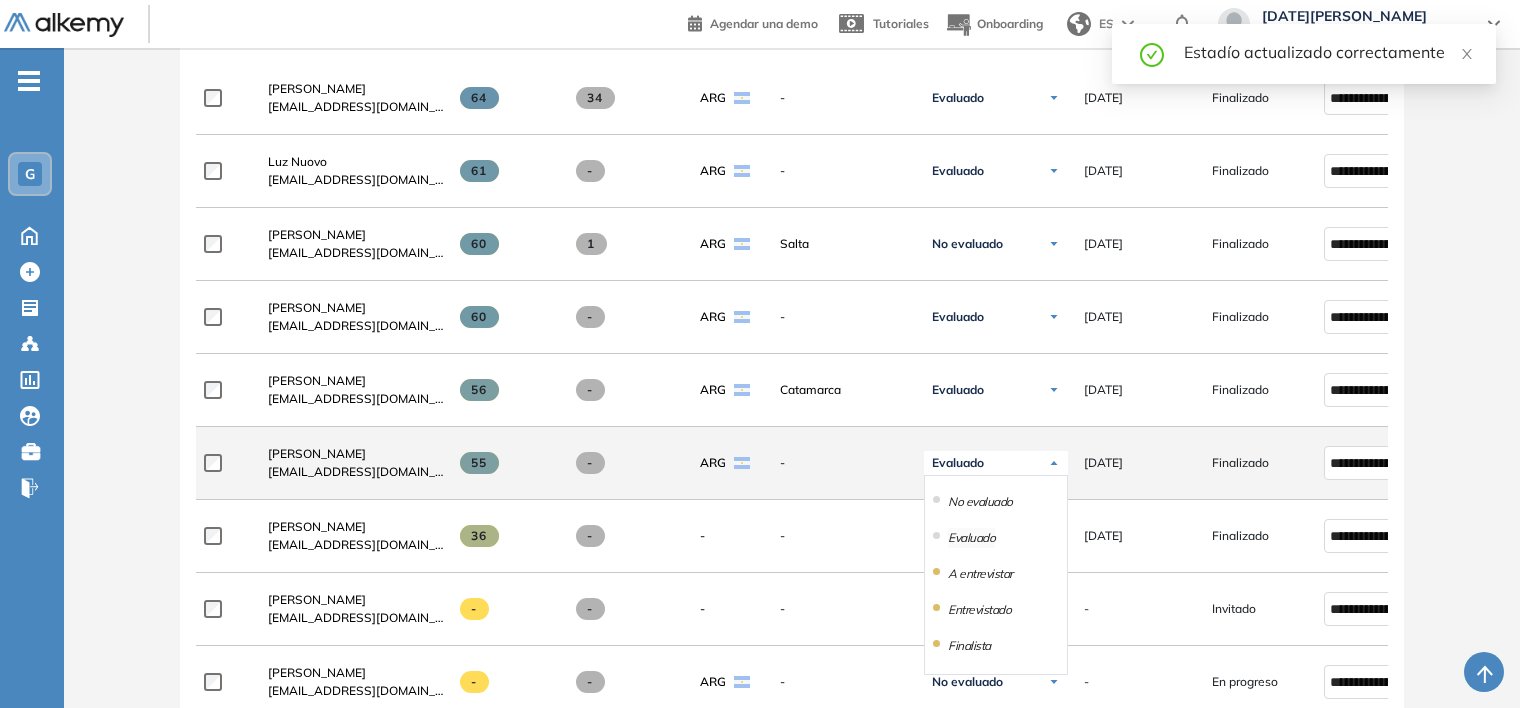 click on "Evaluado" at bounding box center [971, 538] 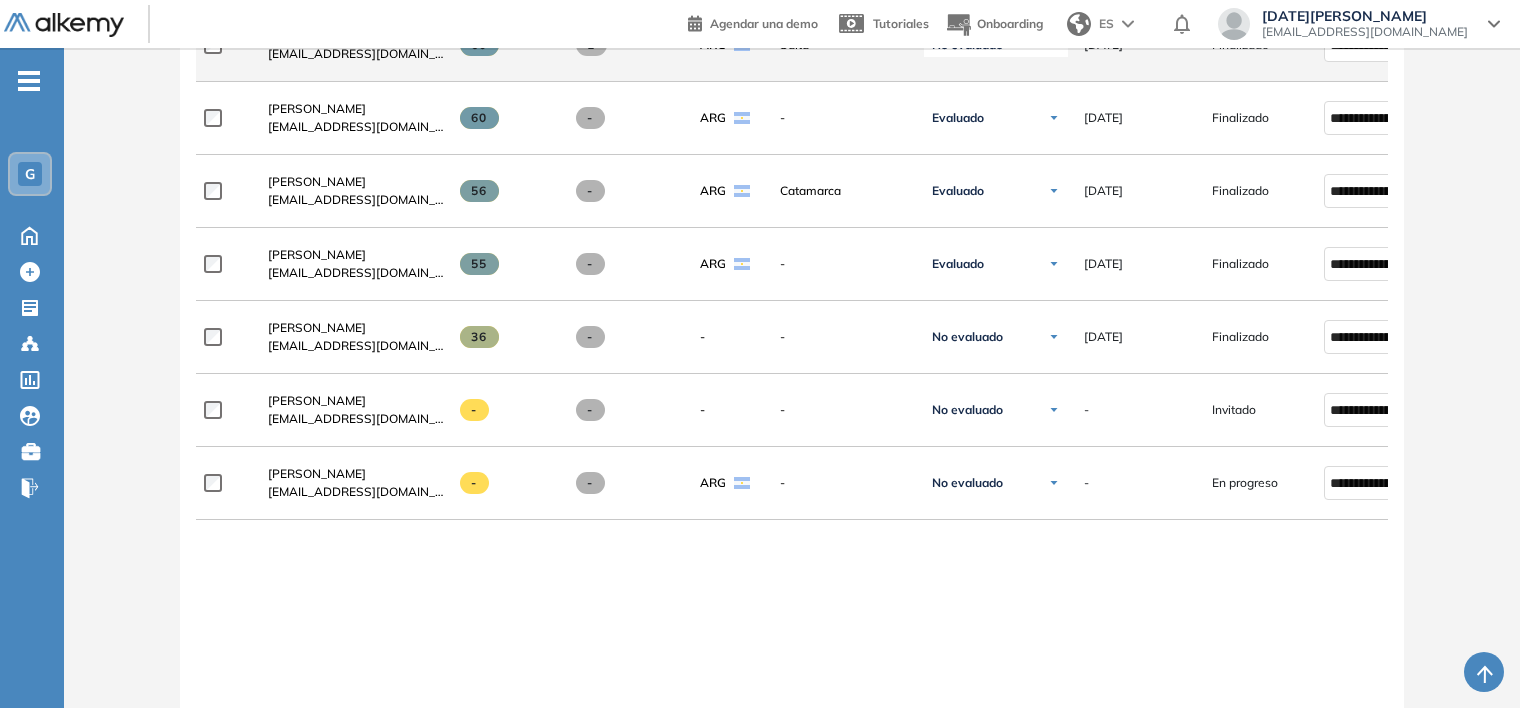 scroll, scrollTop: 800, scrollLeft: 0, axis: vertical 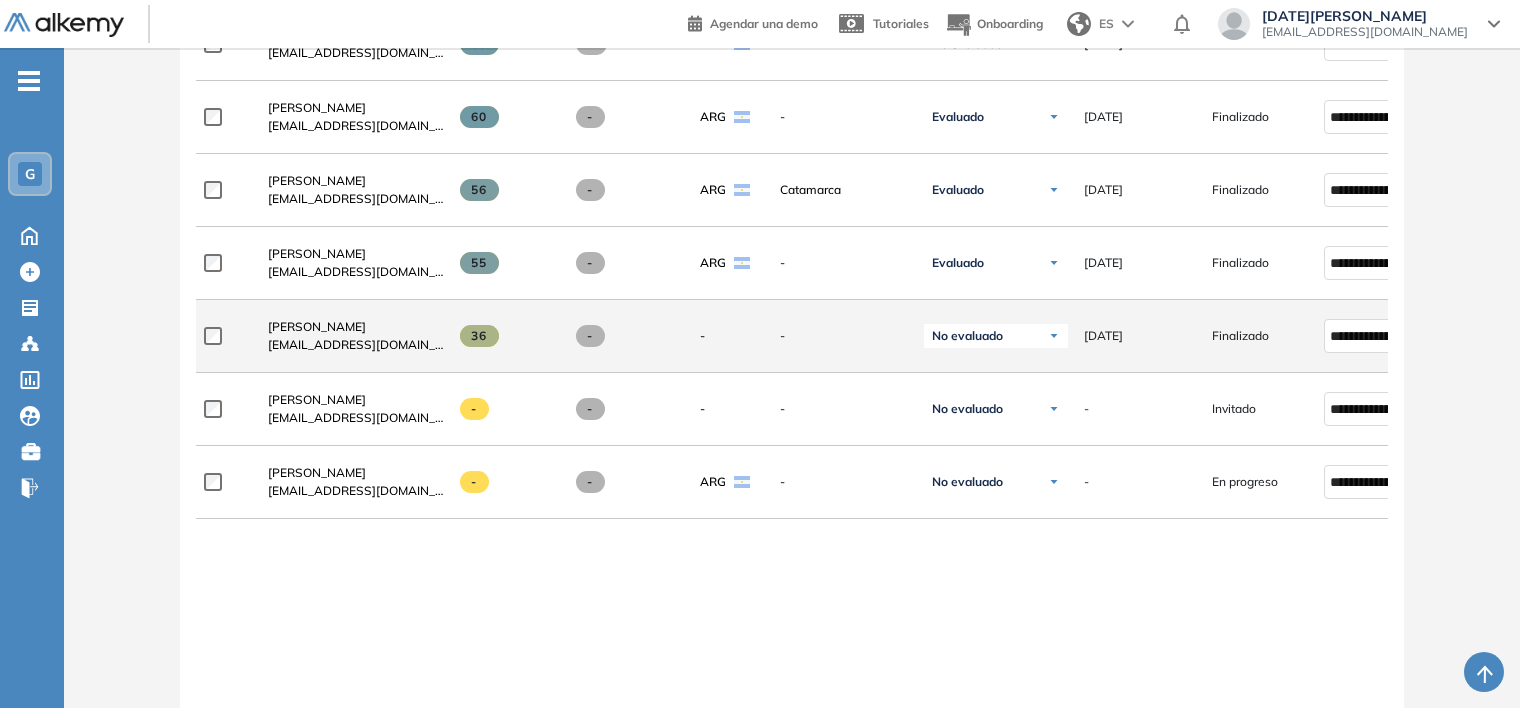 click on "No evaluado" at bounding box center [967, 336] 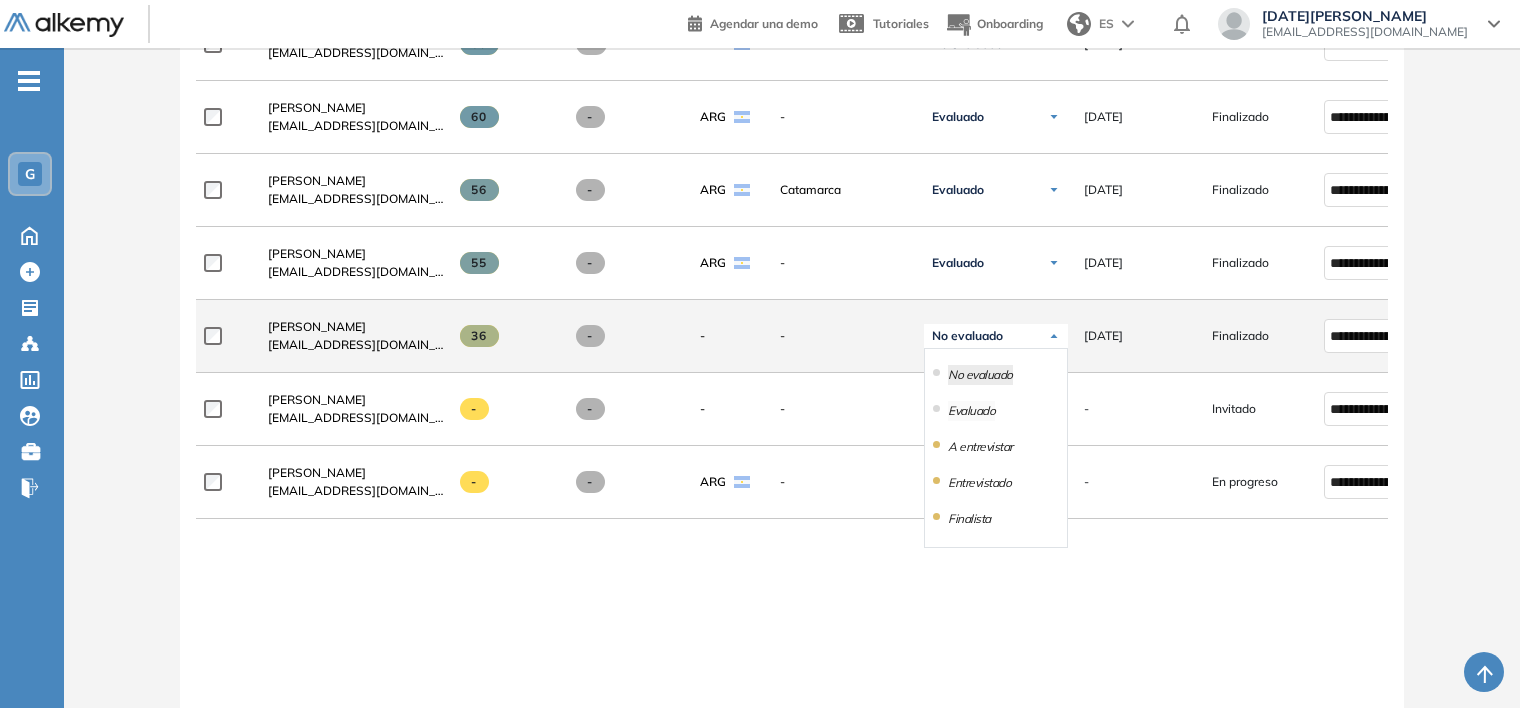 click on "Evaluado" at bounding box center [971, 411] 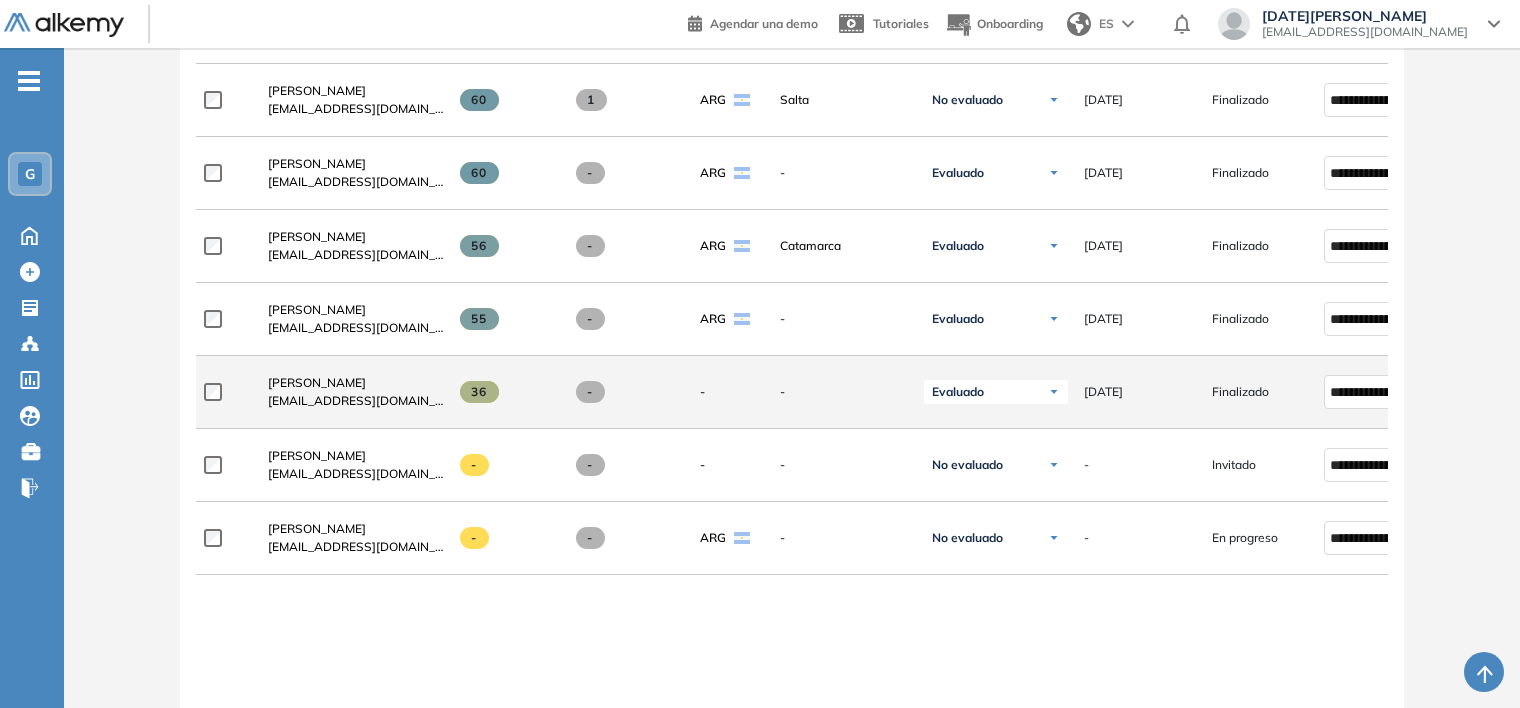 scroll, scrollTop: 800, scrollLeft: 0, axis: vertical 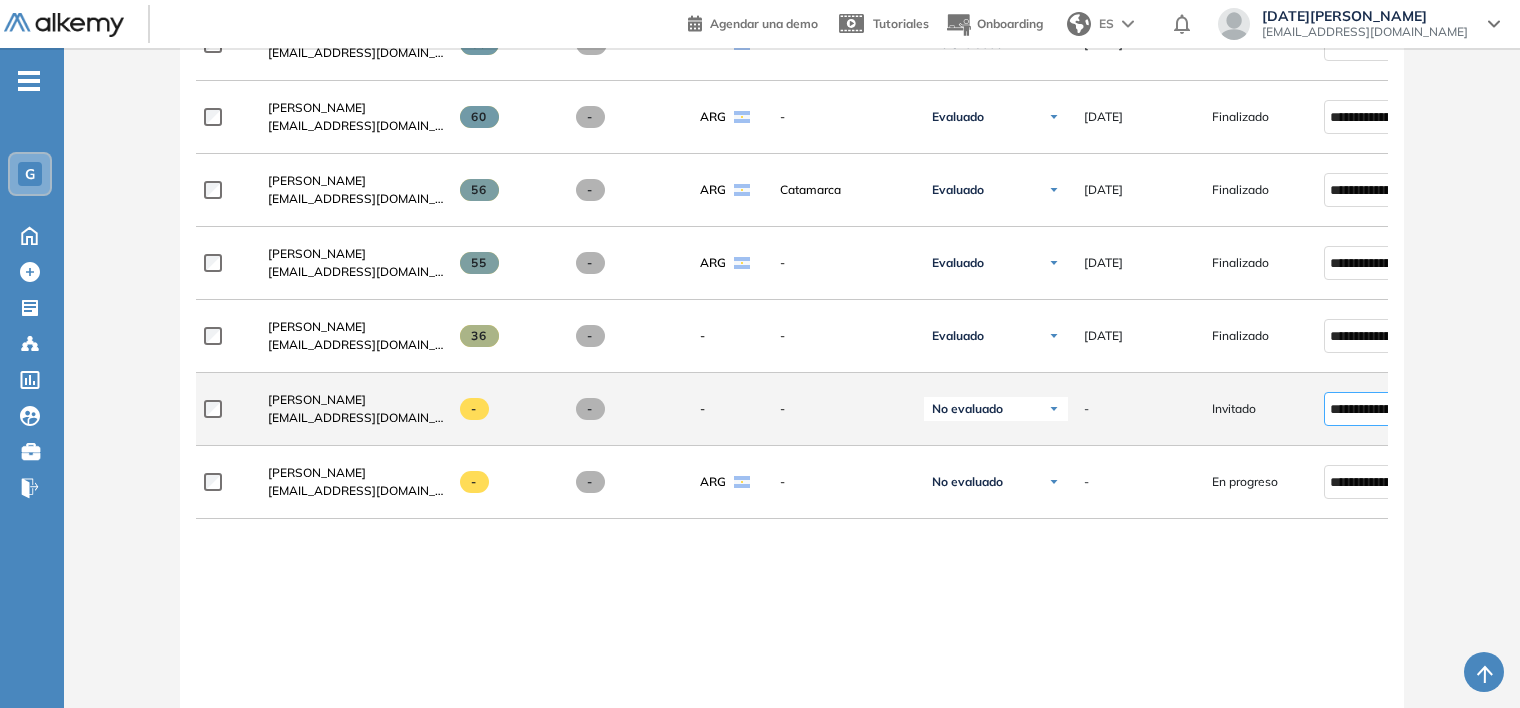 click on "**********" at bounding box center (1371, 409) 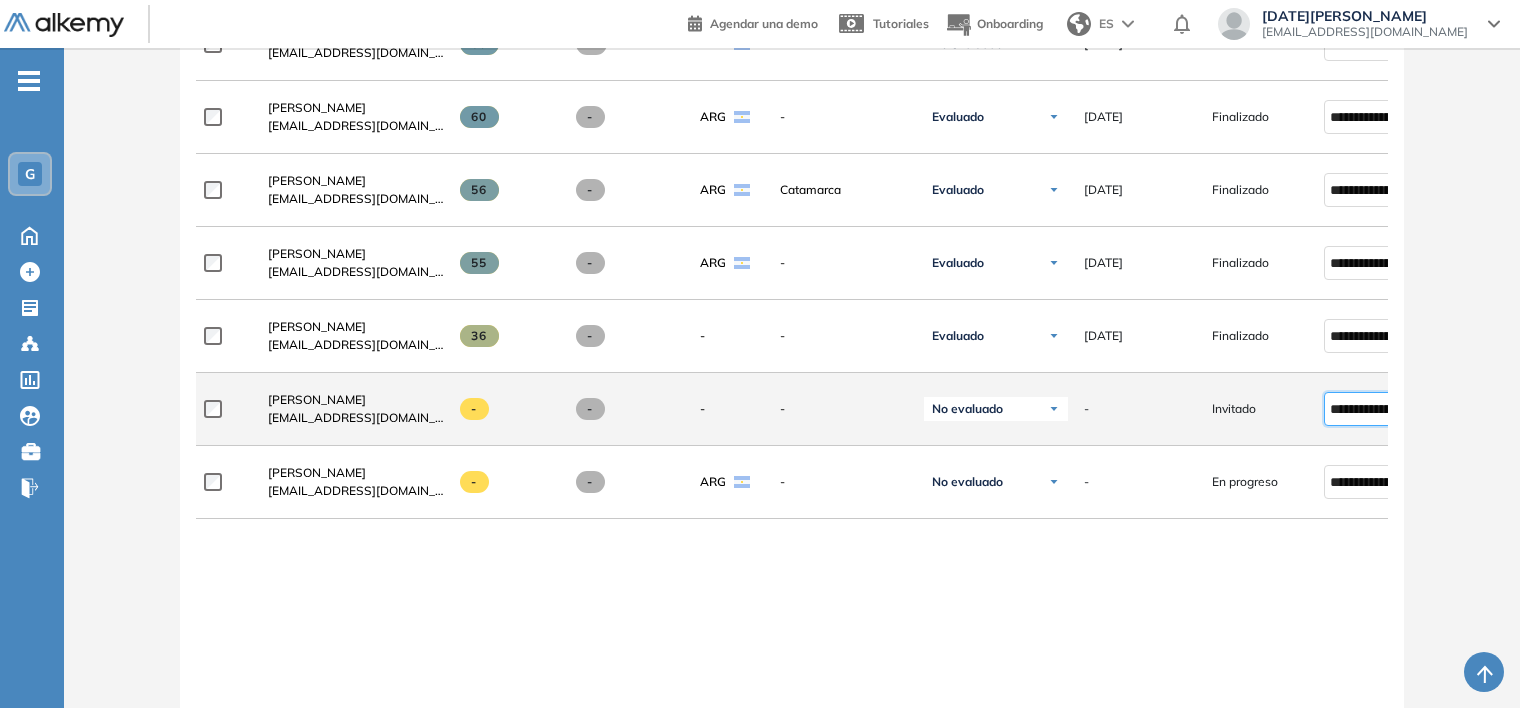 scroll, scrollTop: 560, scrollLeft: 0, axis: vertical 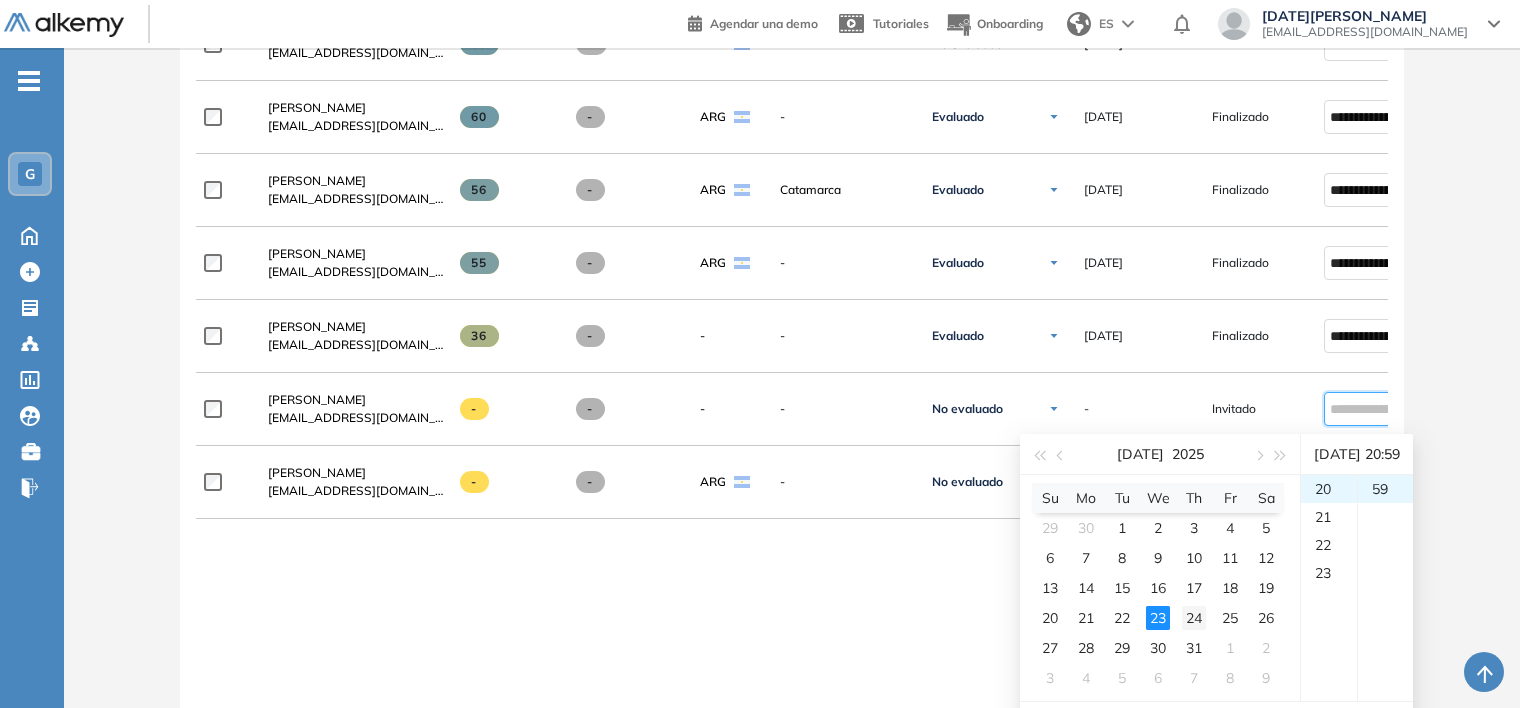 click on "24" at bounding box center (1194, 618) 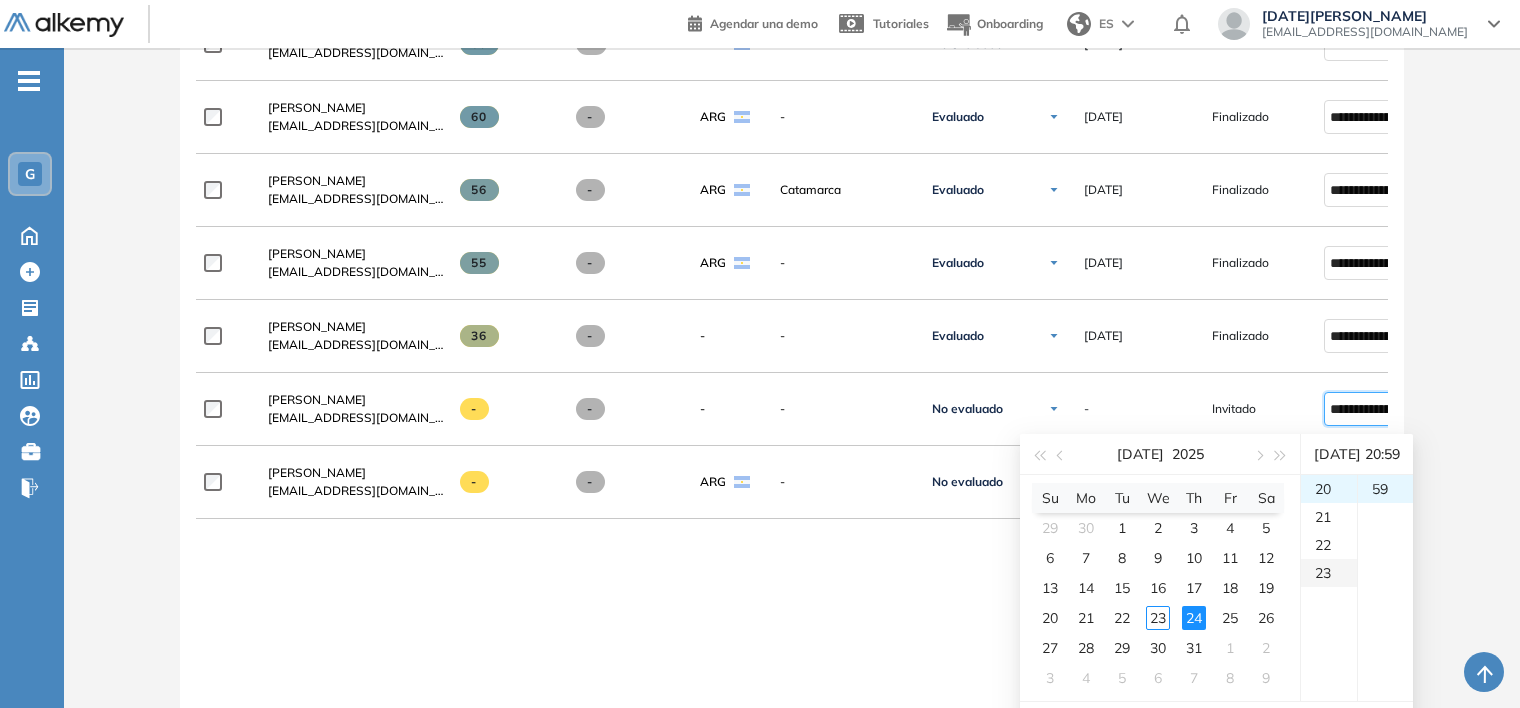 click on "23" at bounding box center (1329, 573) 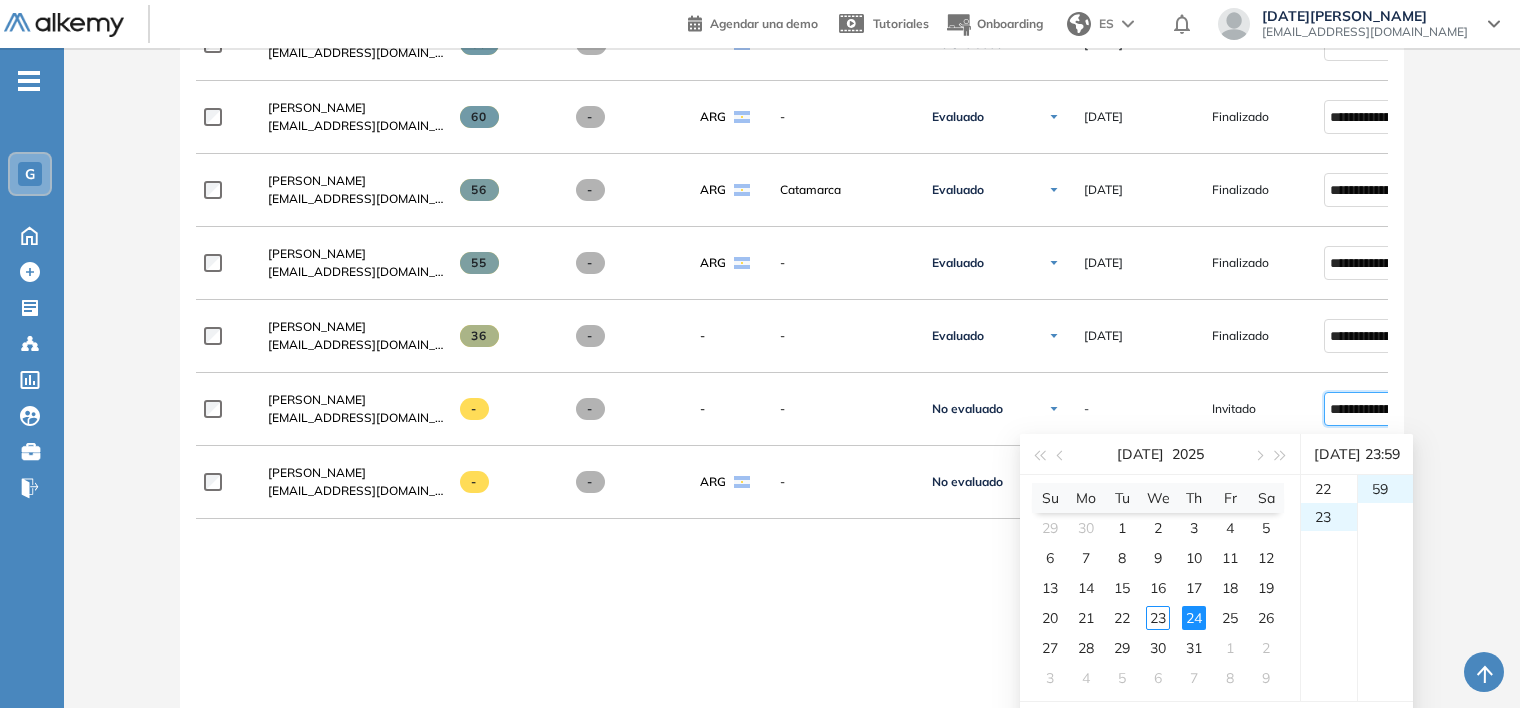scroll, scrollTop: 644, scrollLeft: 0, axis: vertical 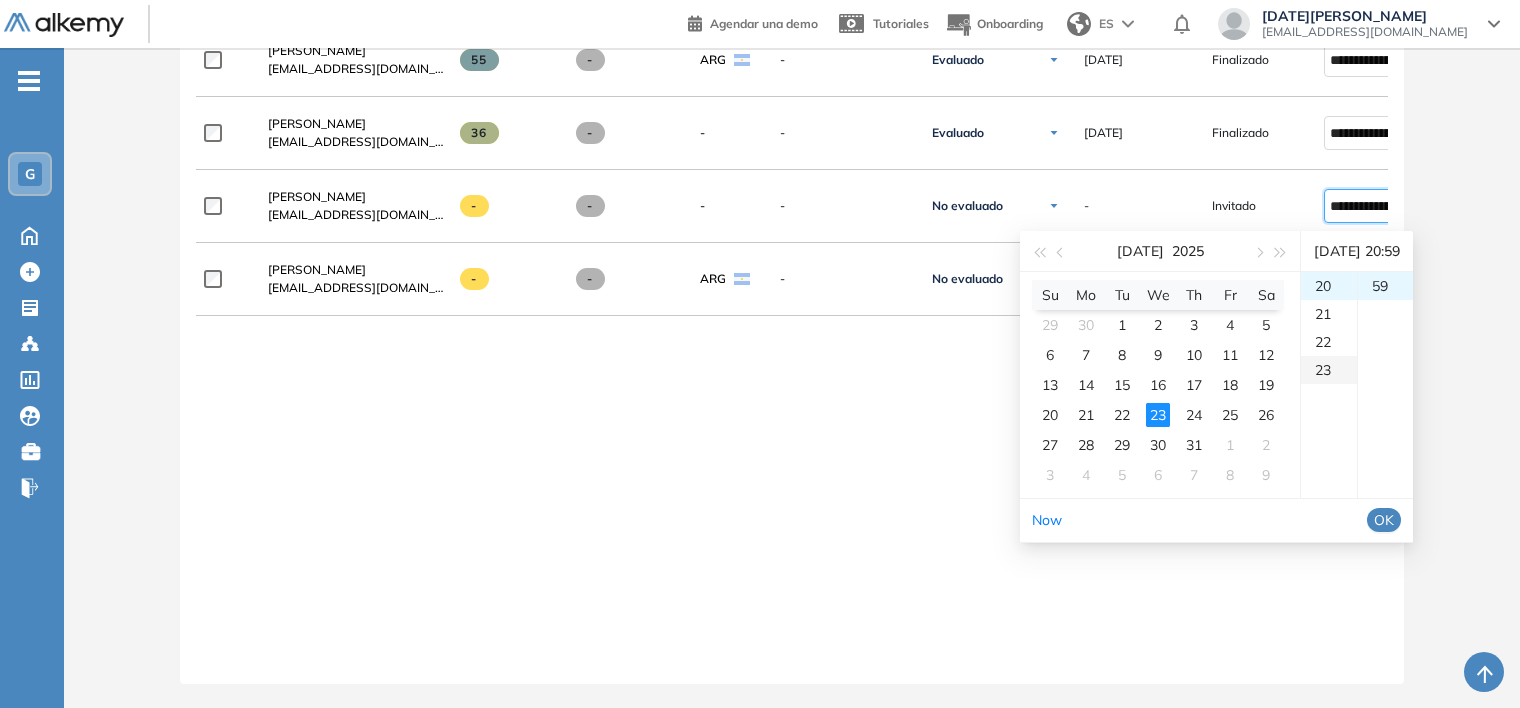 click on "23" at bounding box center (1329, 370) 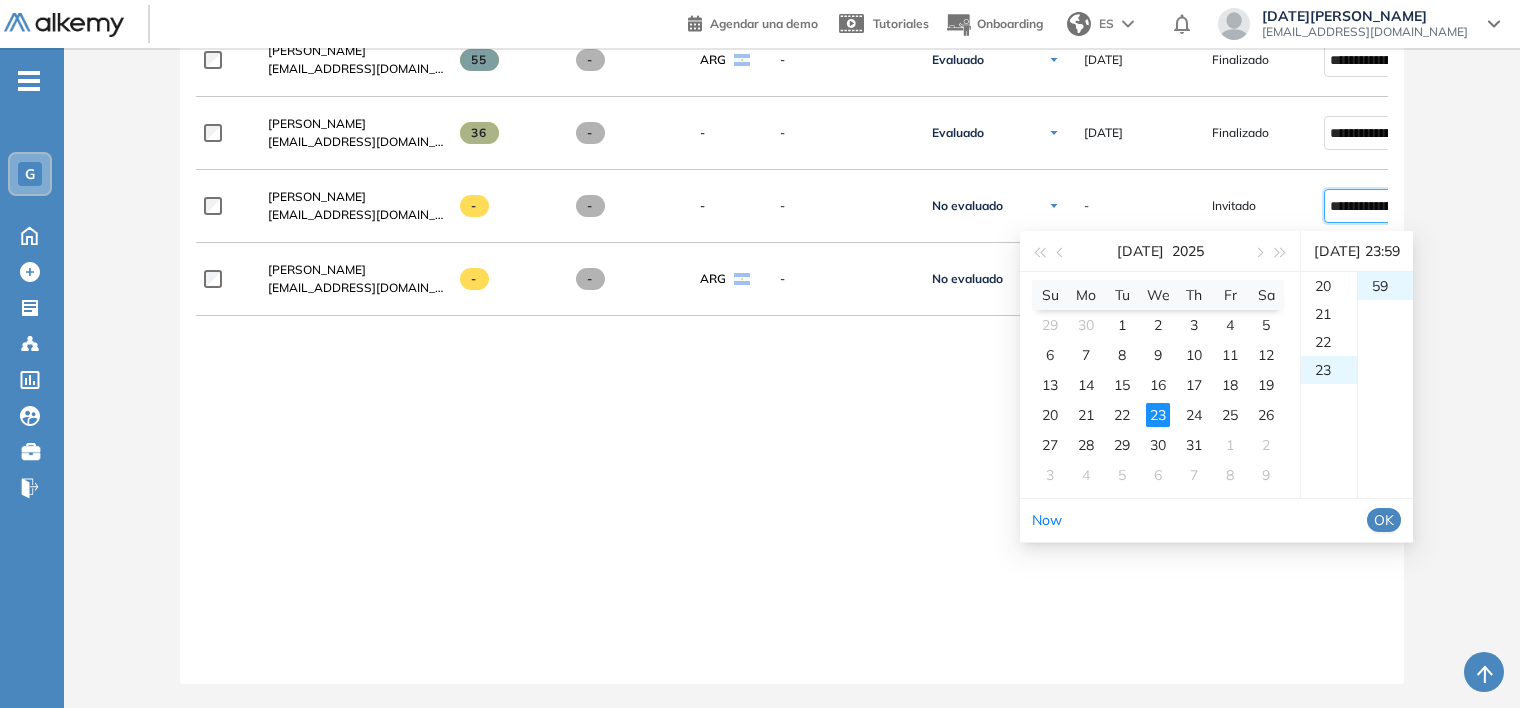 scroll, scrollTop: 644, scrollLeft: 0, axis: vertical 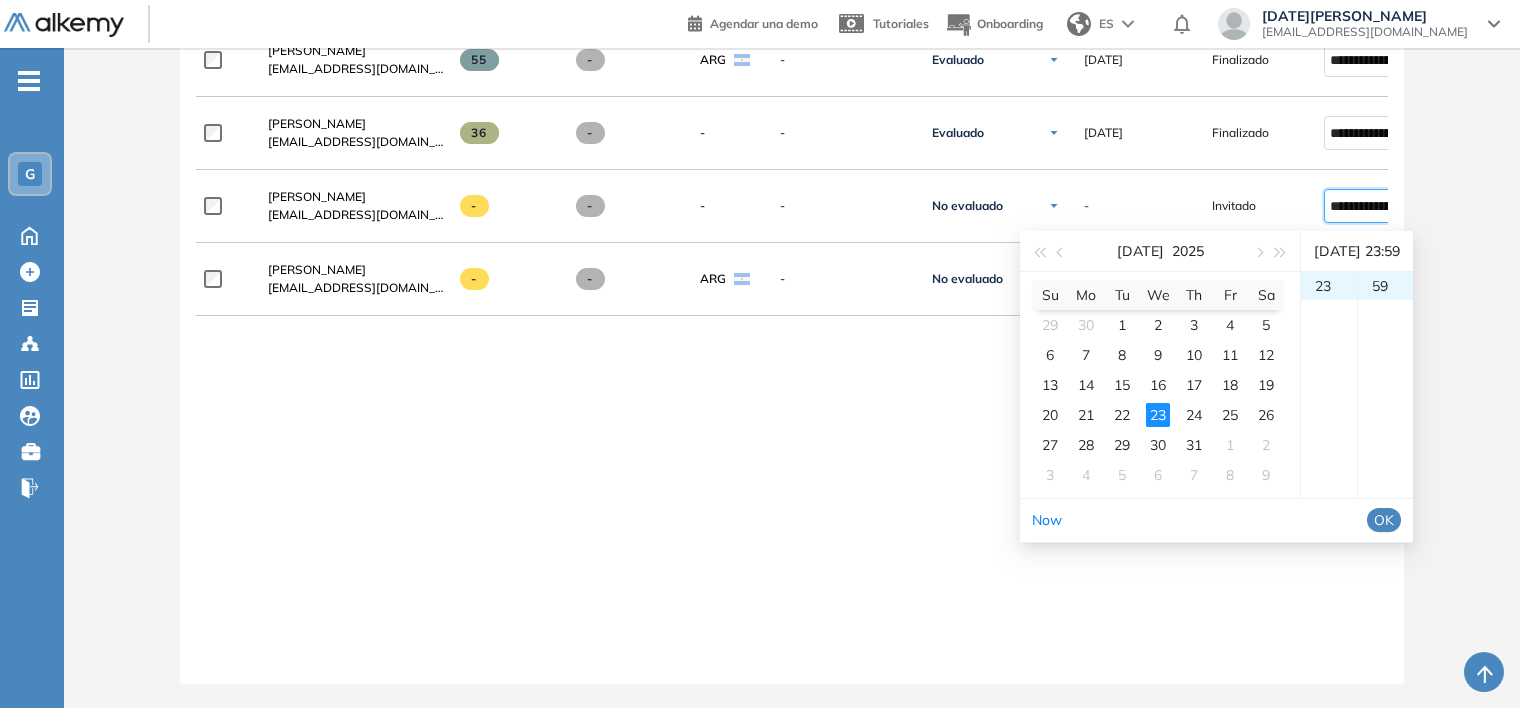 click on "OK" at bounding box center [1384, 520] 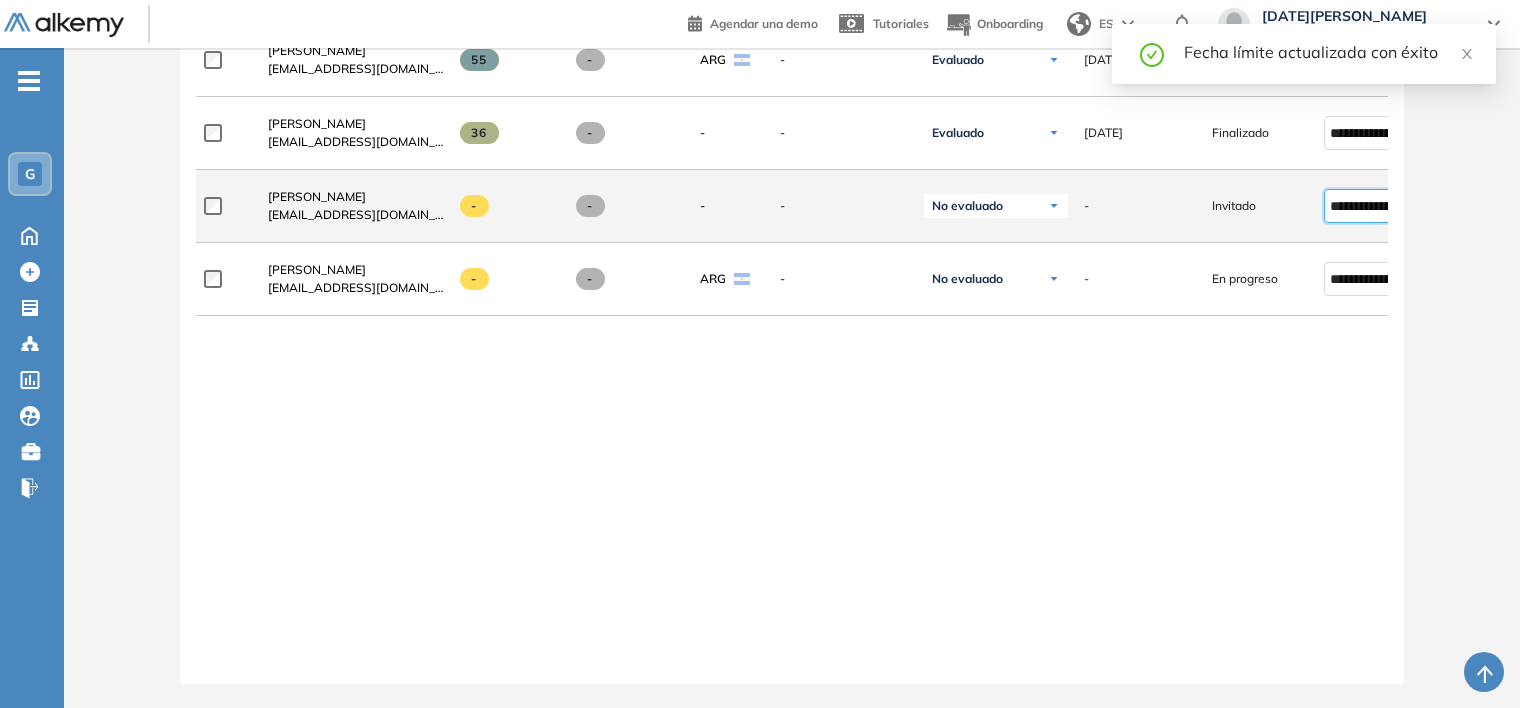 click on "**********" at bounding box center [1380, 206] 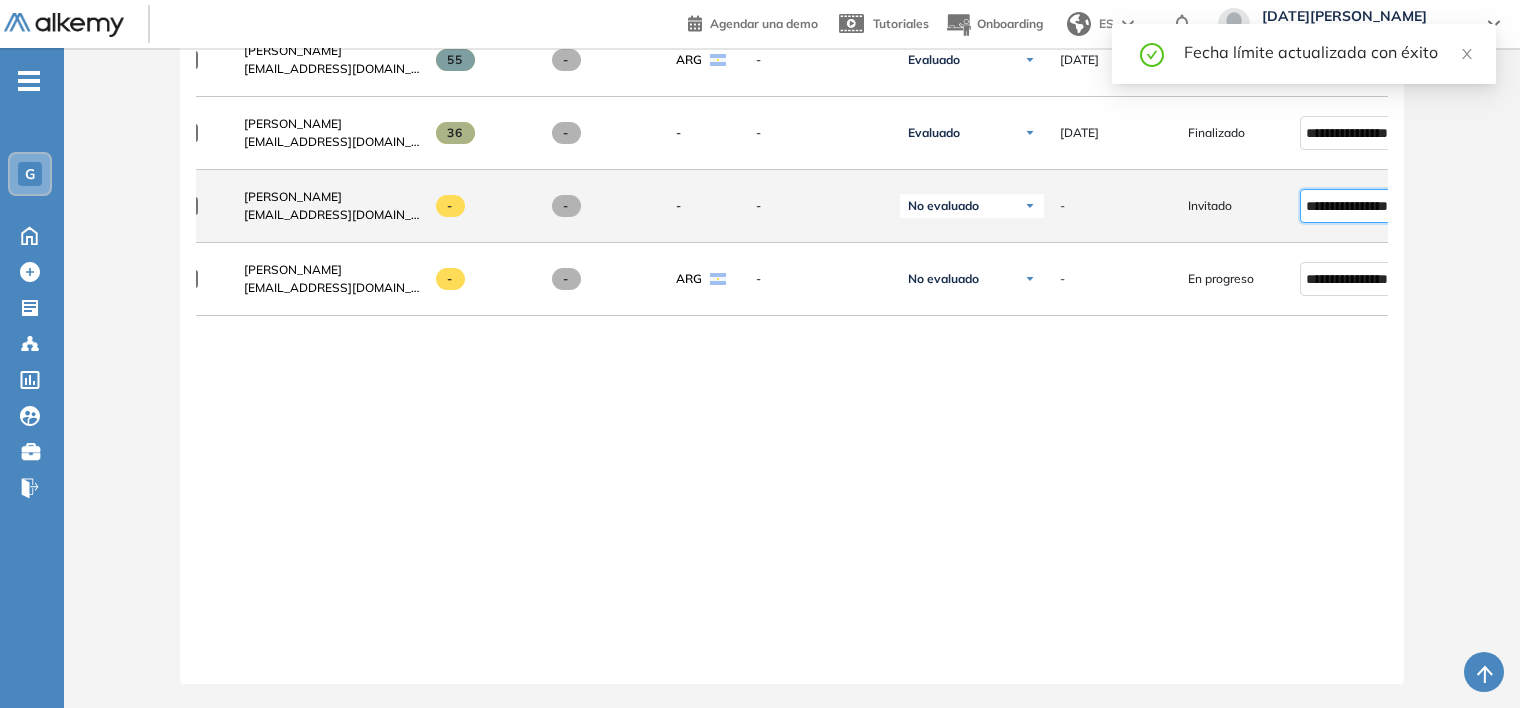 scroll, scrollTop: 0, scrollLeft: 37, axis: horizontal 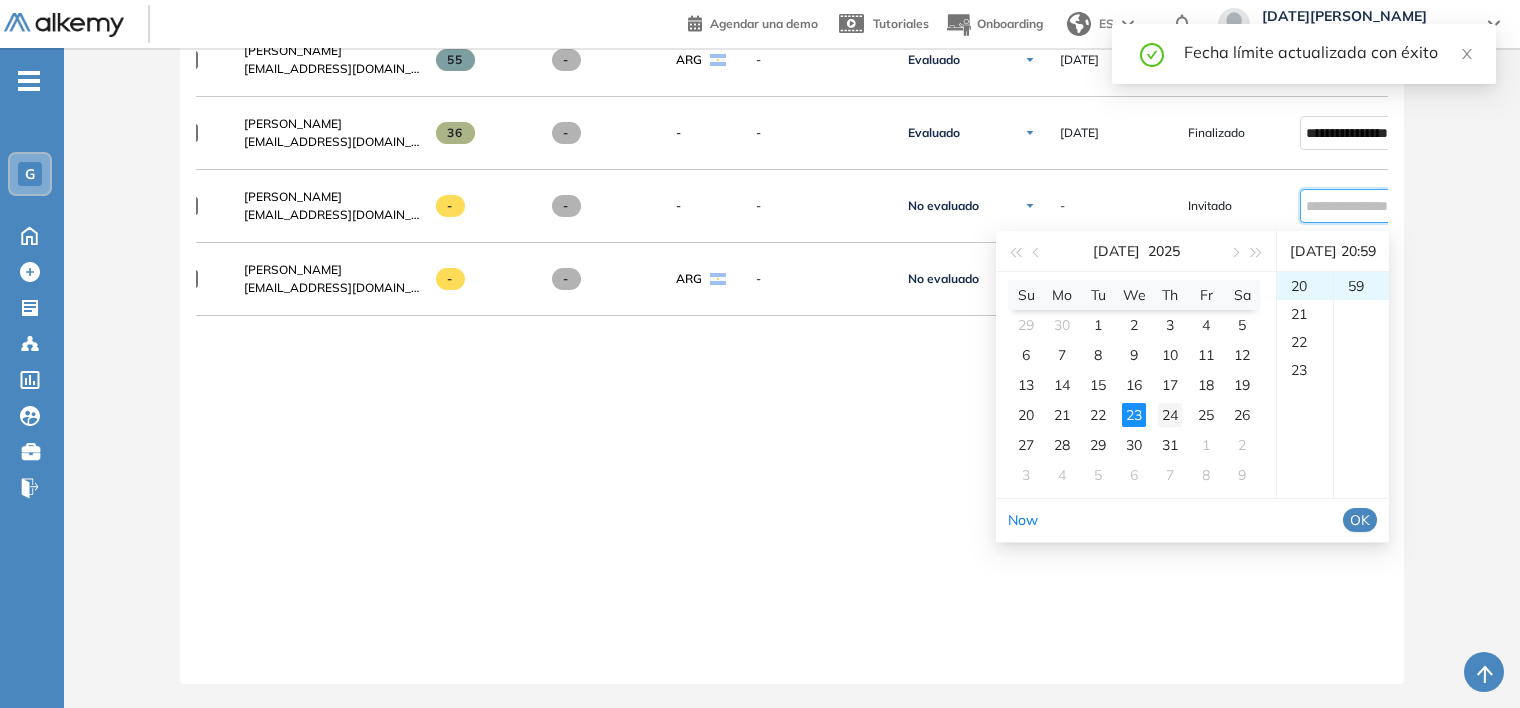 click on "24" at bounding box center [1170, 415] 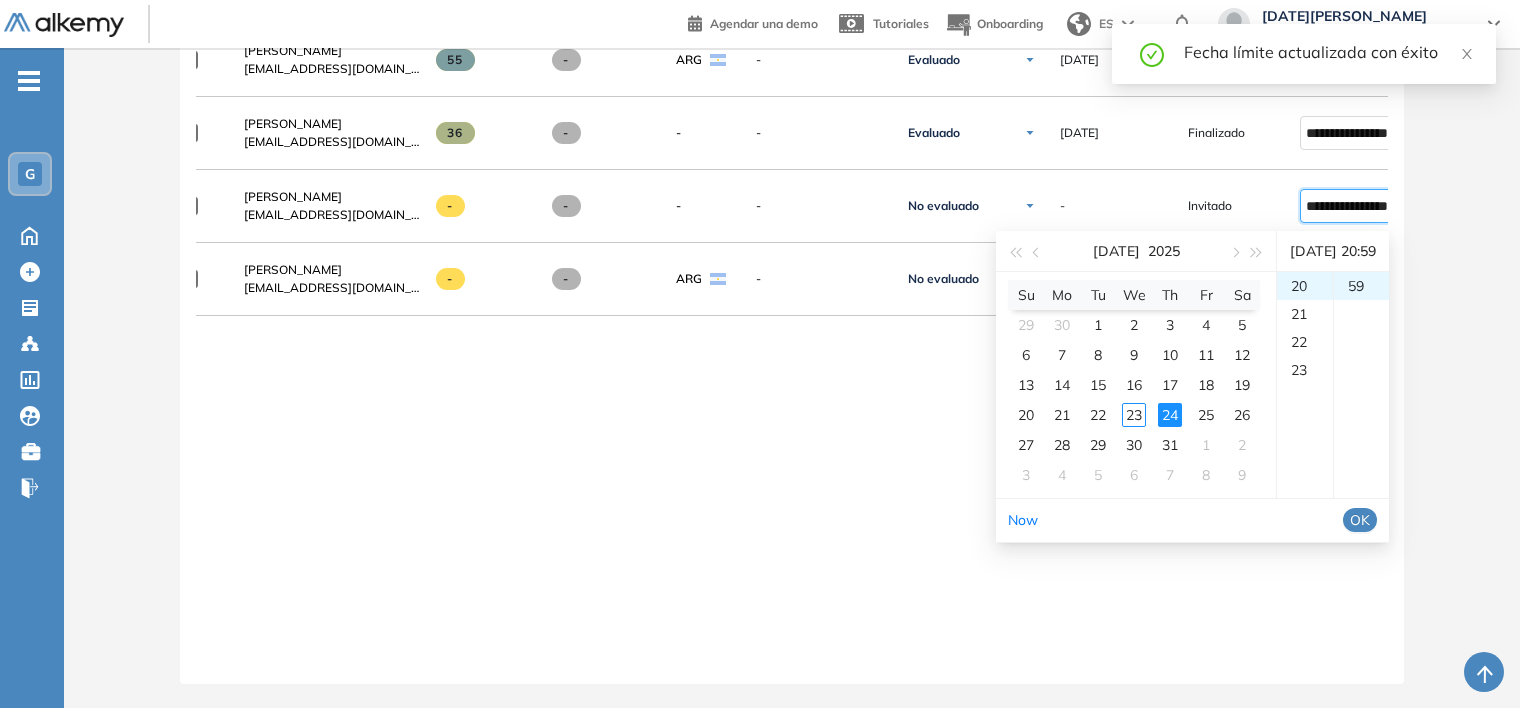 click on "OK" at bounding box center [1360, 520] 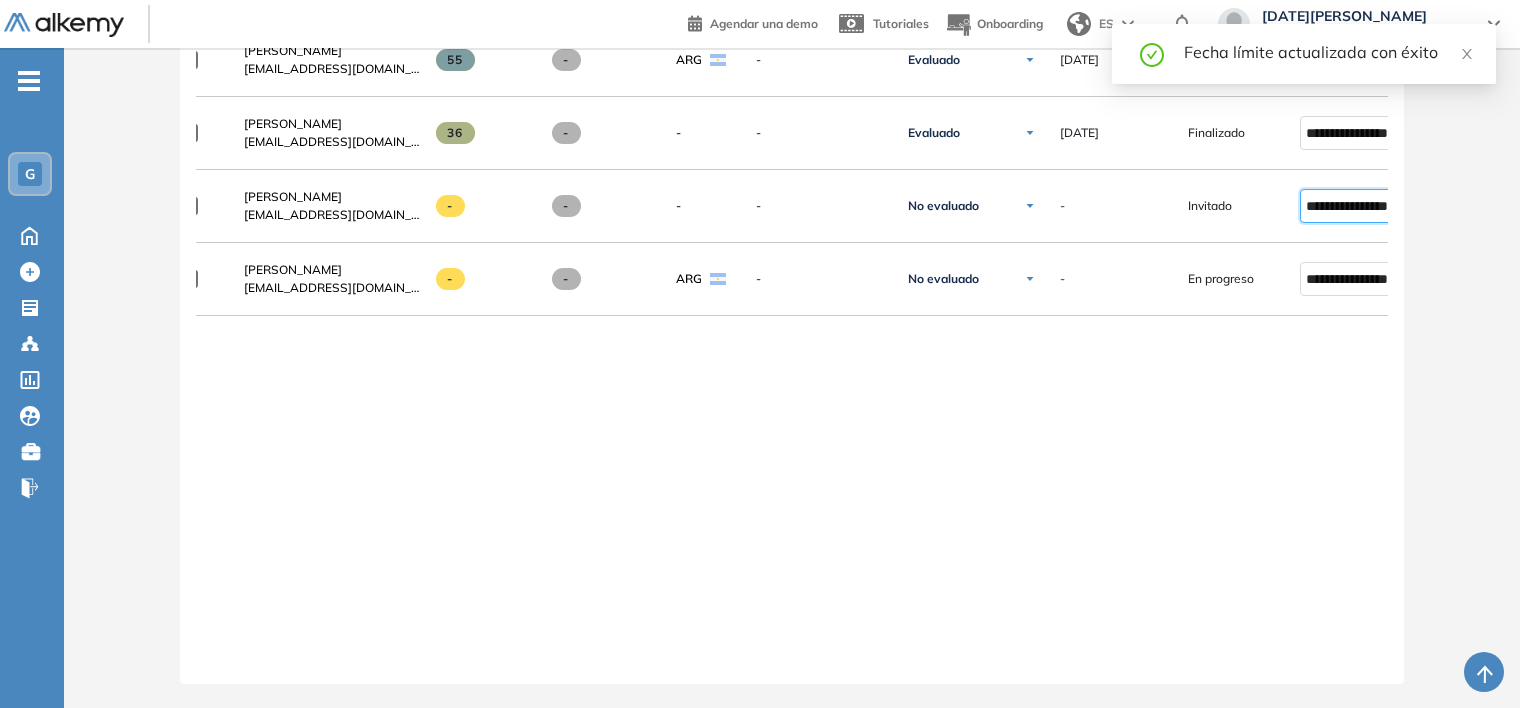 type on "**********" 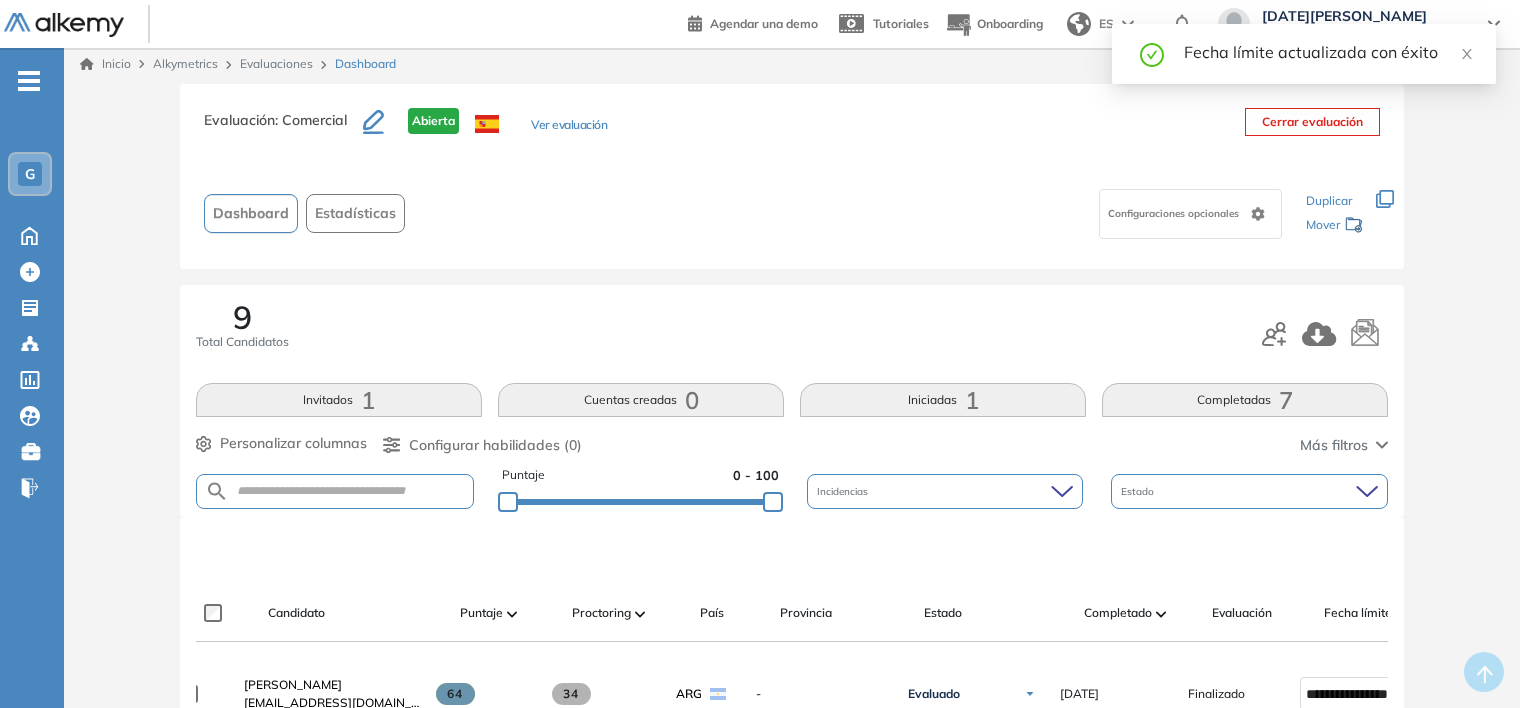 scroll, scrollTop: 0, scrollLeft: 0, axis: both 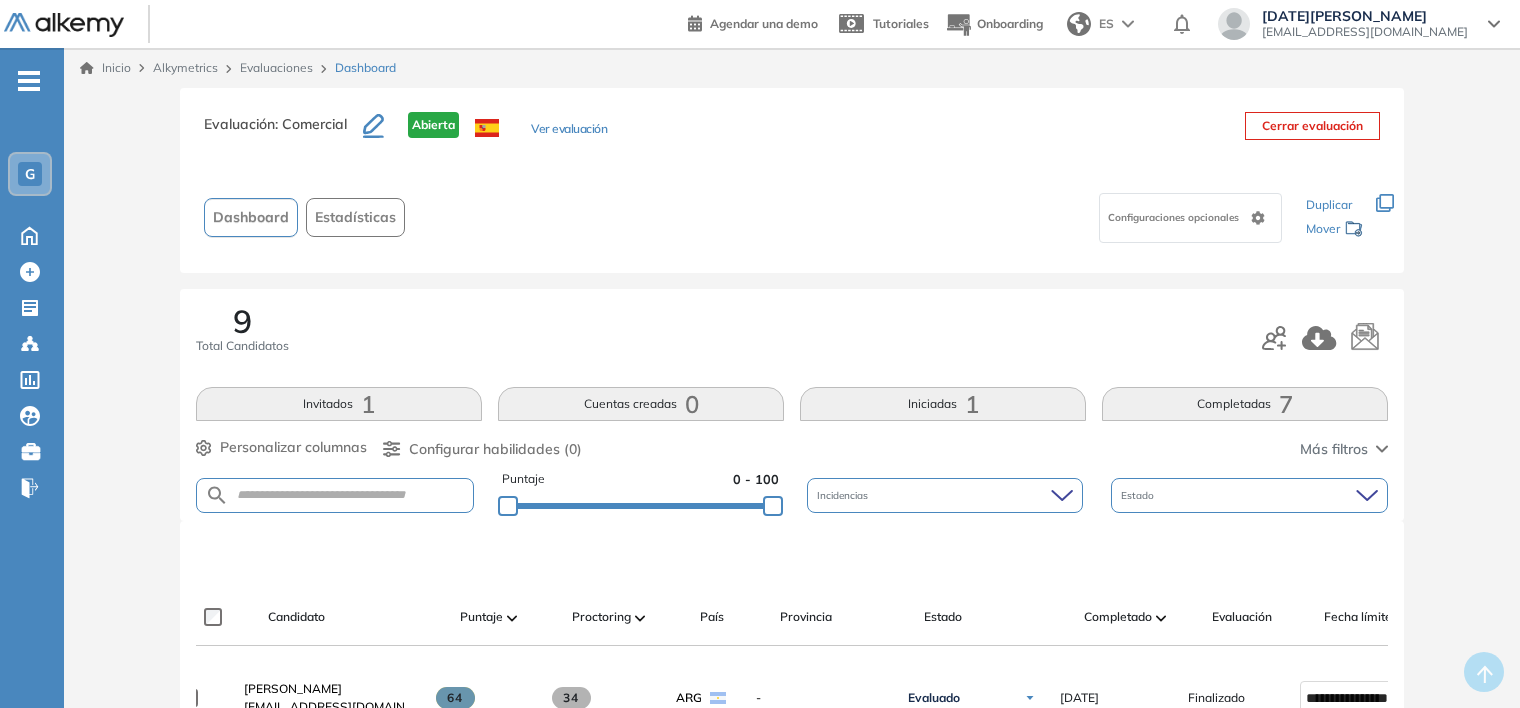 click on "Evaluaciones" at bounding box center [276, 67] 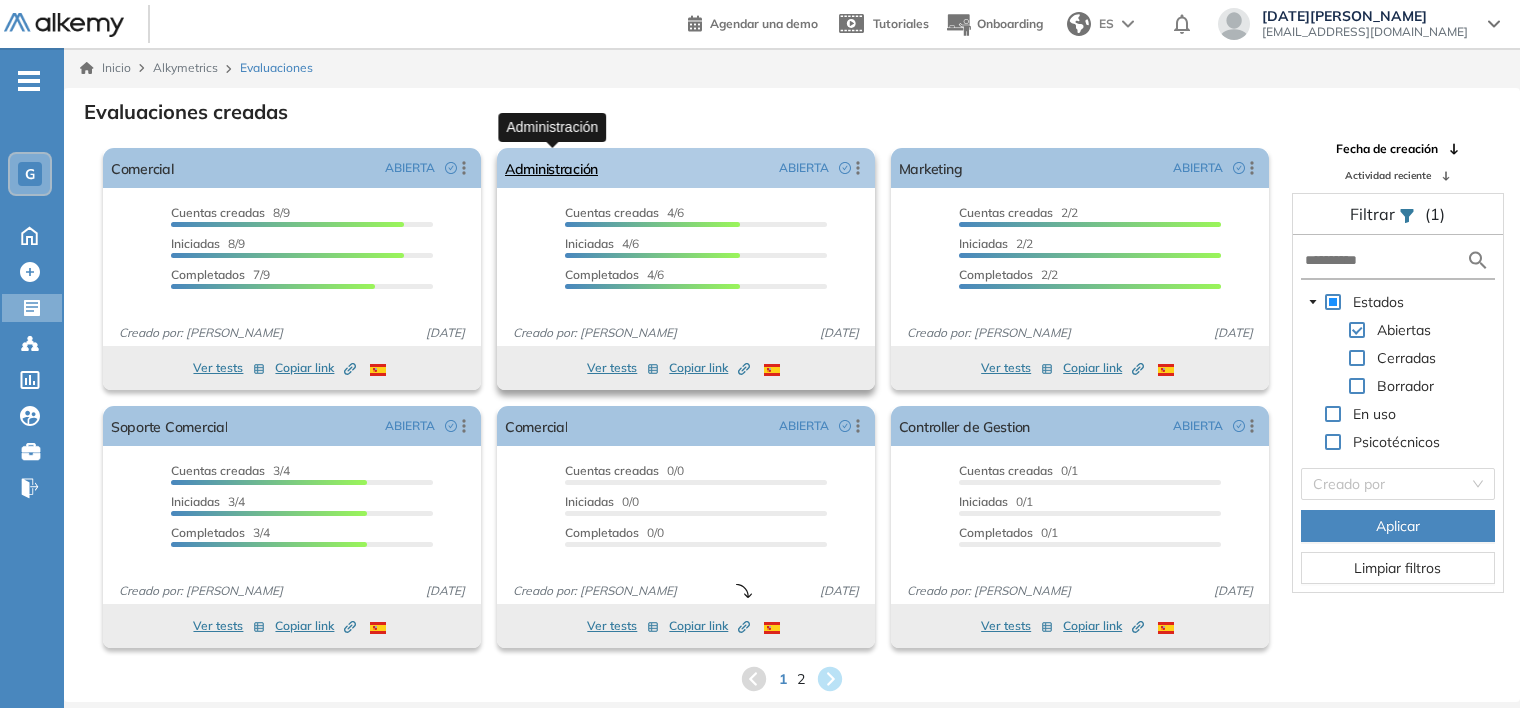 click on "Administración" at bounding box center [551, 168] 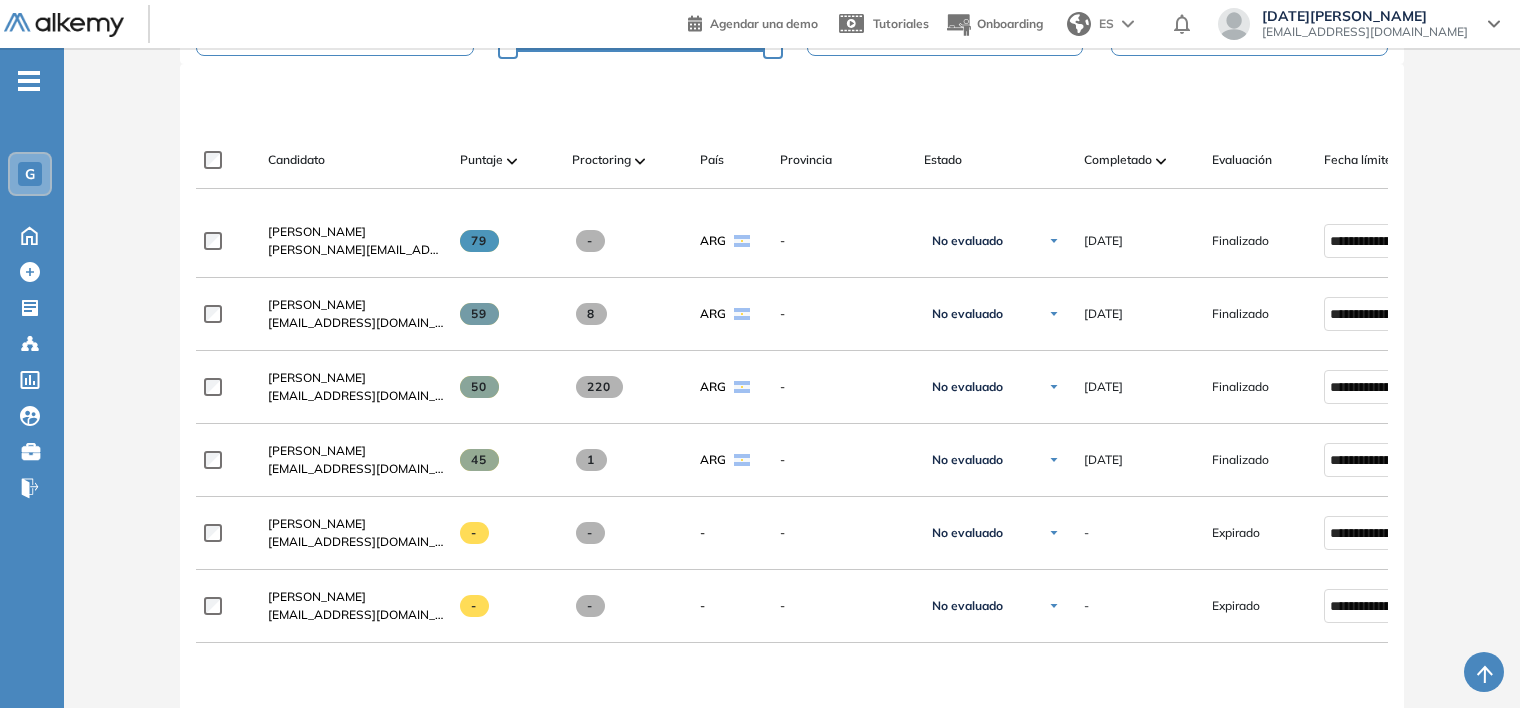 scroll, scrollTop: 500, scrollLeft: 0, axis: vertical 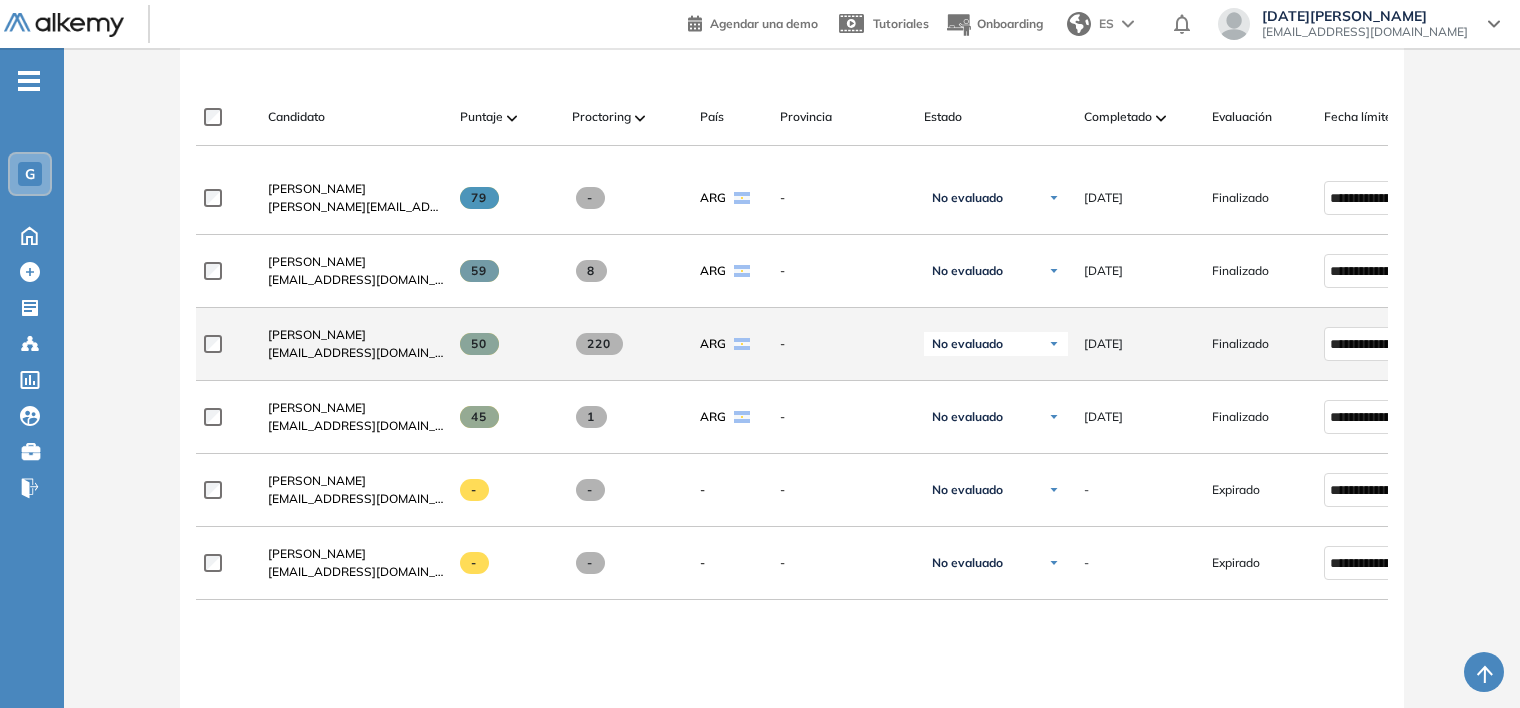 click on "No evaluado" at bounding box center [996, 344] 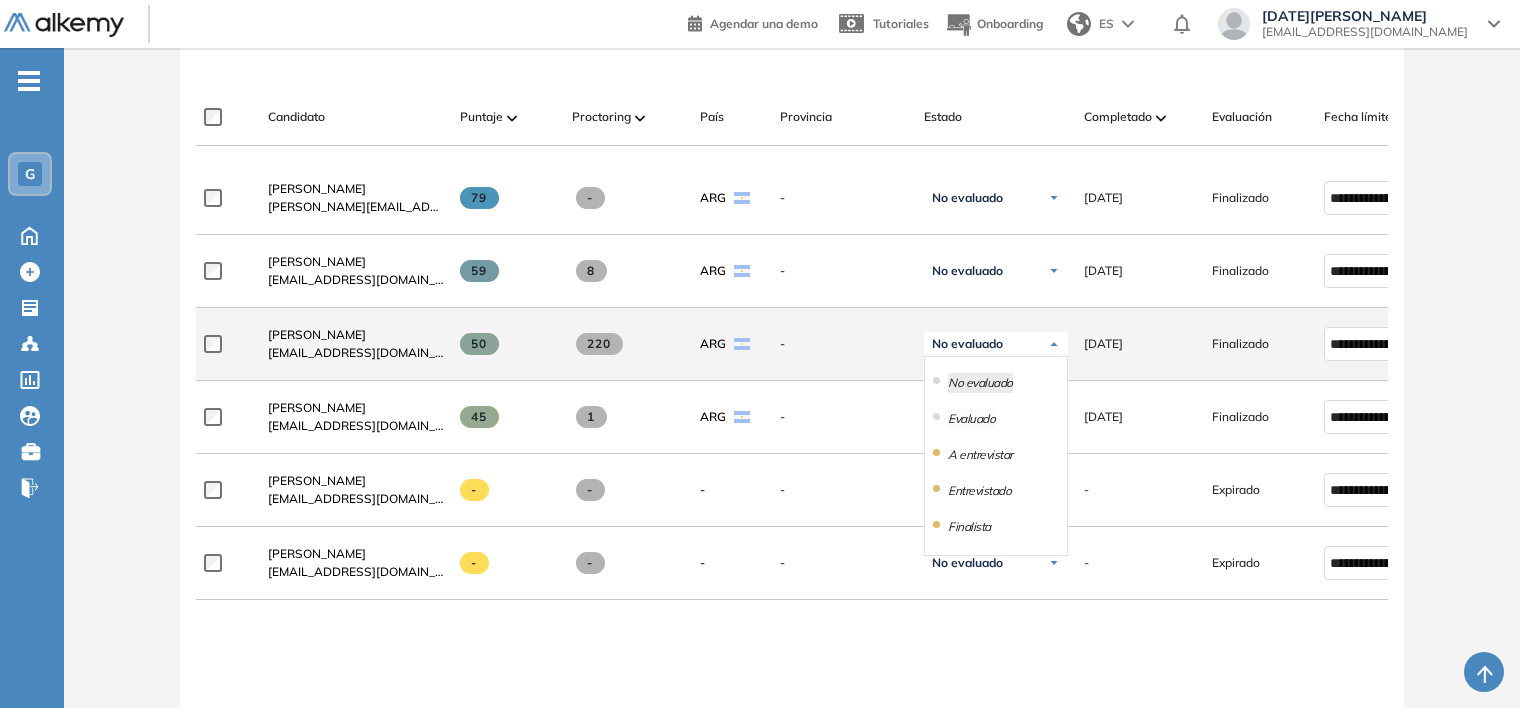 click on "Evaluado" at bounding box center (971, 419) 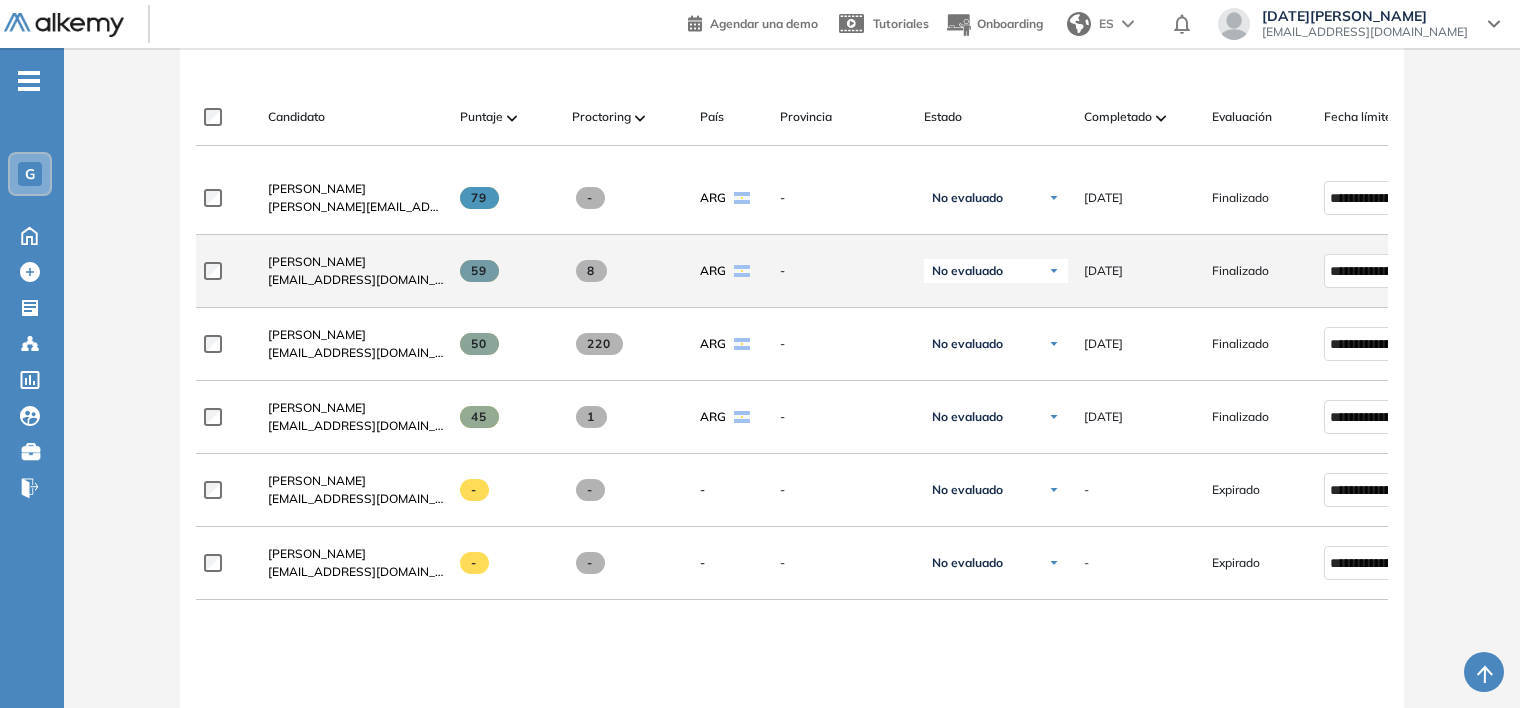 click on "No evaluado" at bounding box center (967, 271) 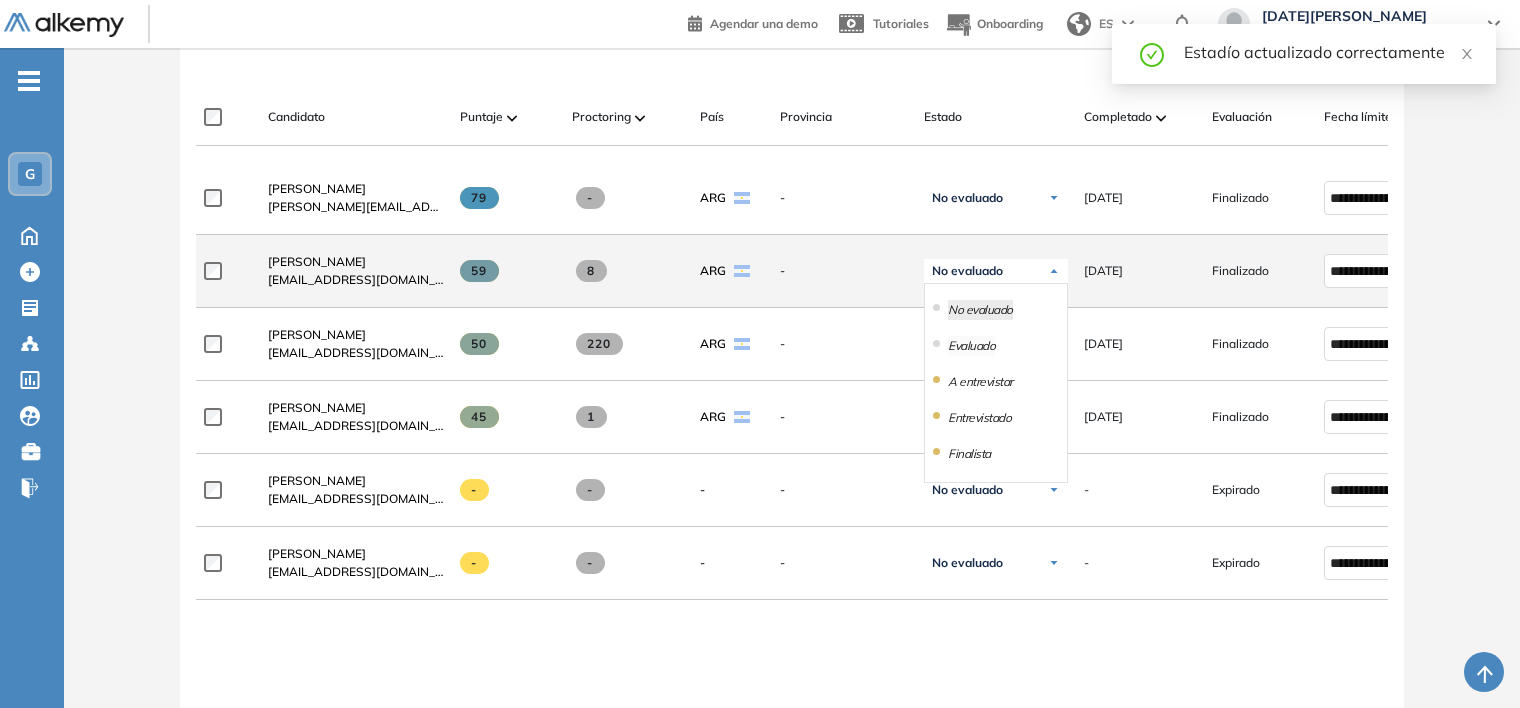 click on "Evaluado" at bounding box center (971, 346) 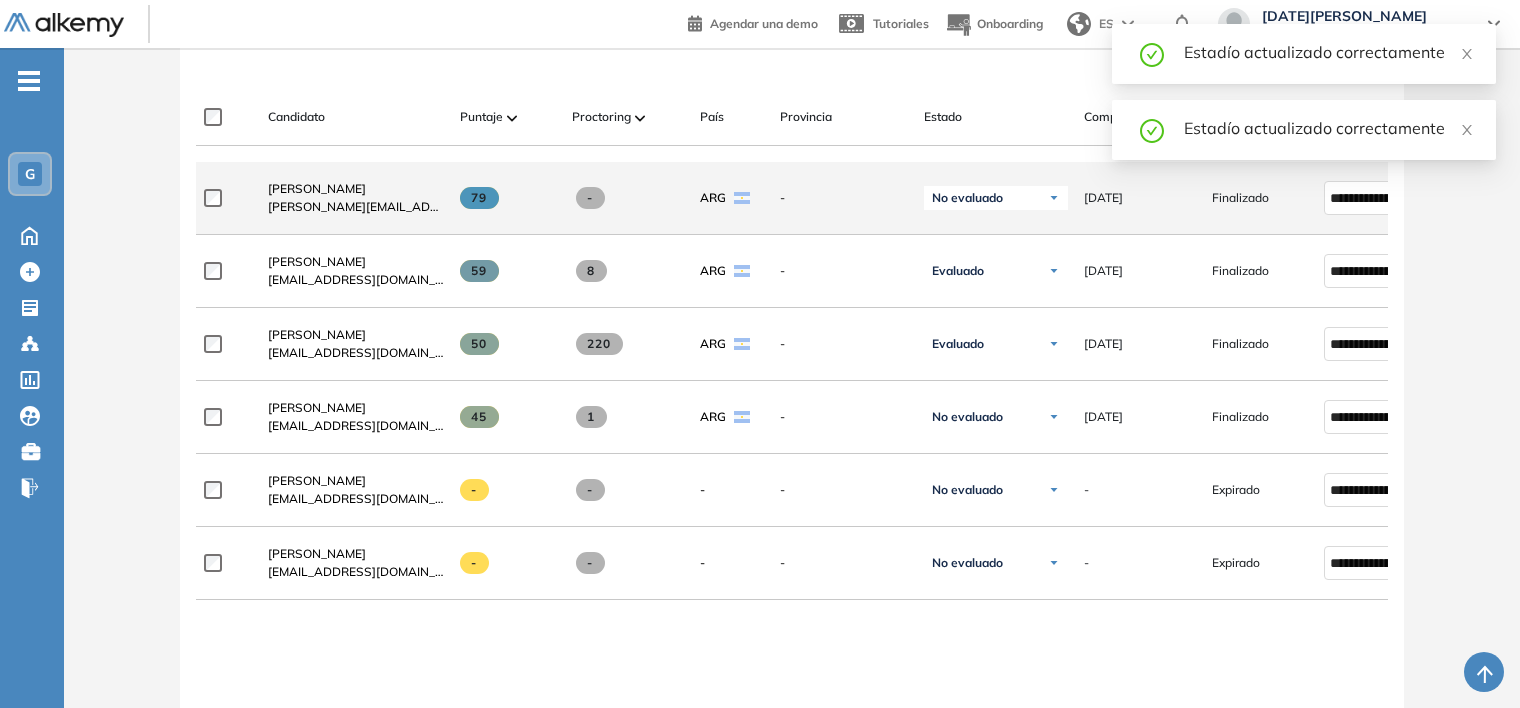 click on "No evaluado No evaluado Evaluado A entrevistar Entrevistado Finalista Oferta enviada Oferta rechazada Sin respuesta Rechazado Contratado" at bounding box center [996, 198] 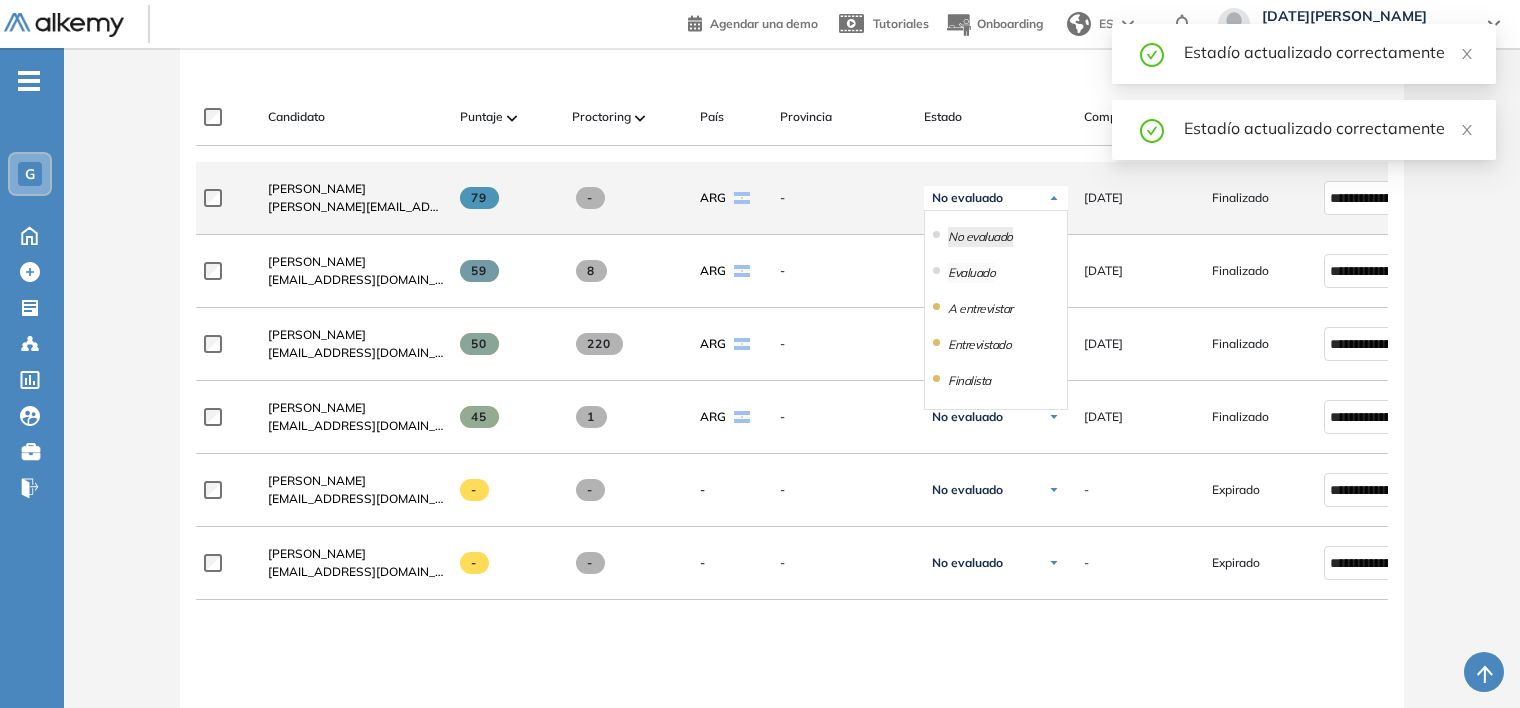 click on "Evaluado" at bounding box center (971, 273) 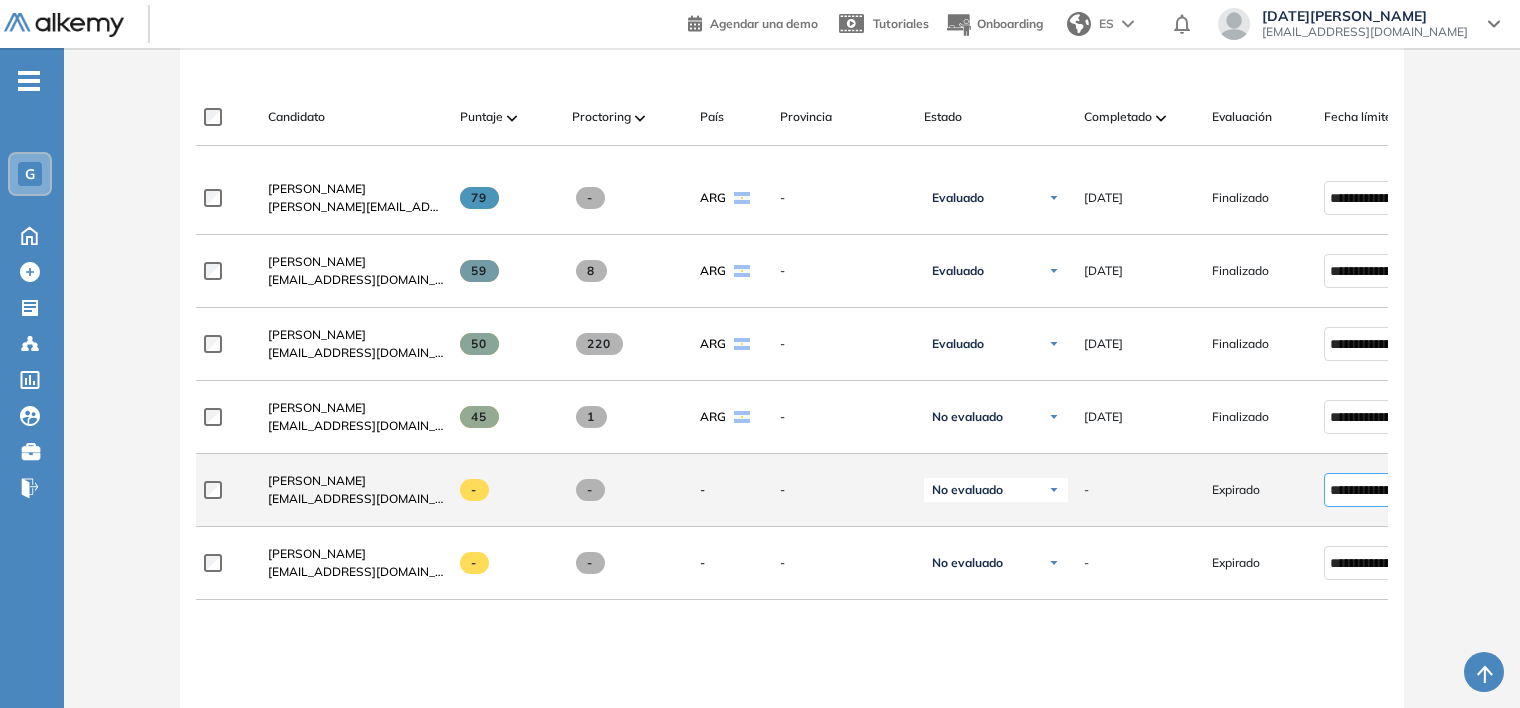click on "**********" at bounding box center [1371, 490] 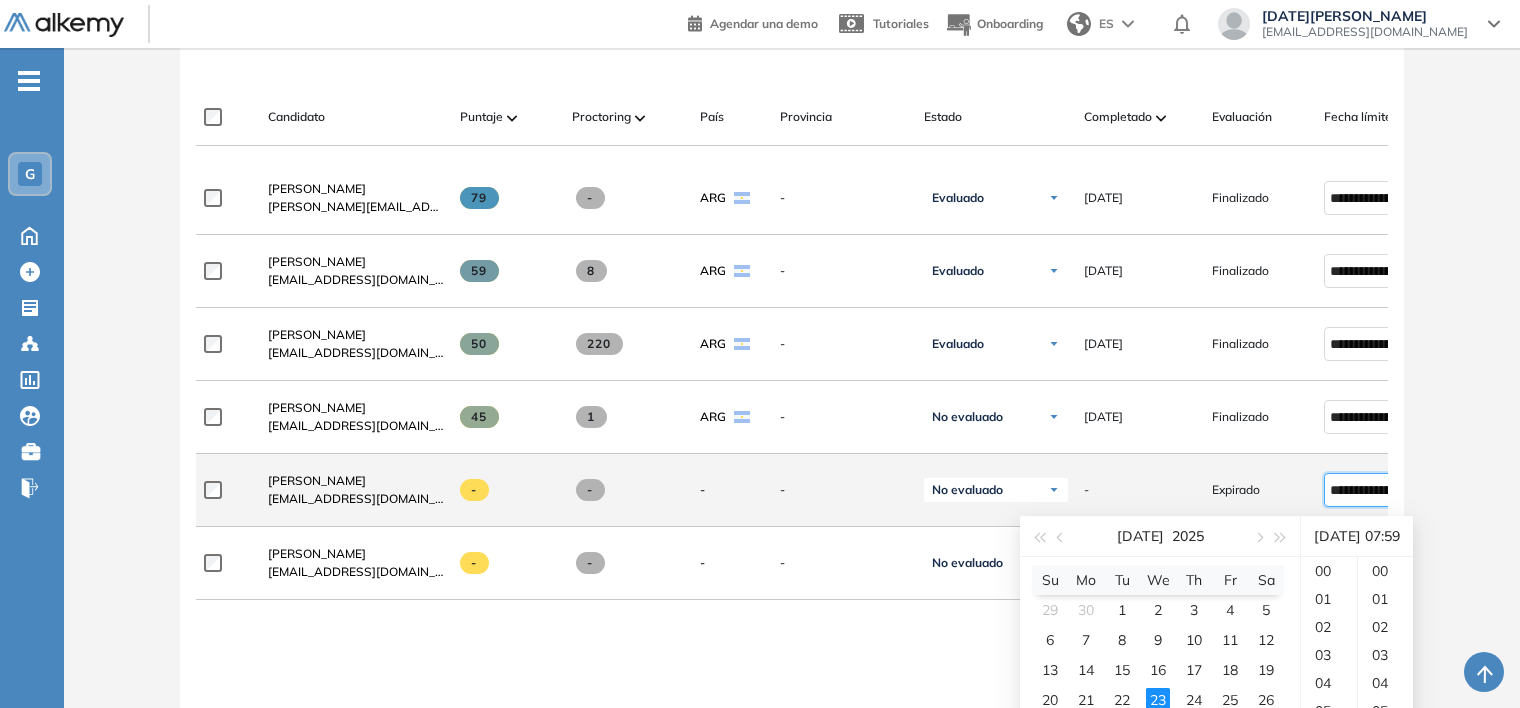 scroll, scrollTop: 196, scrollLeft: 0, axis: vertical 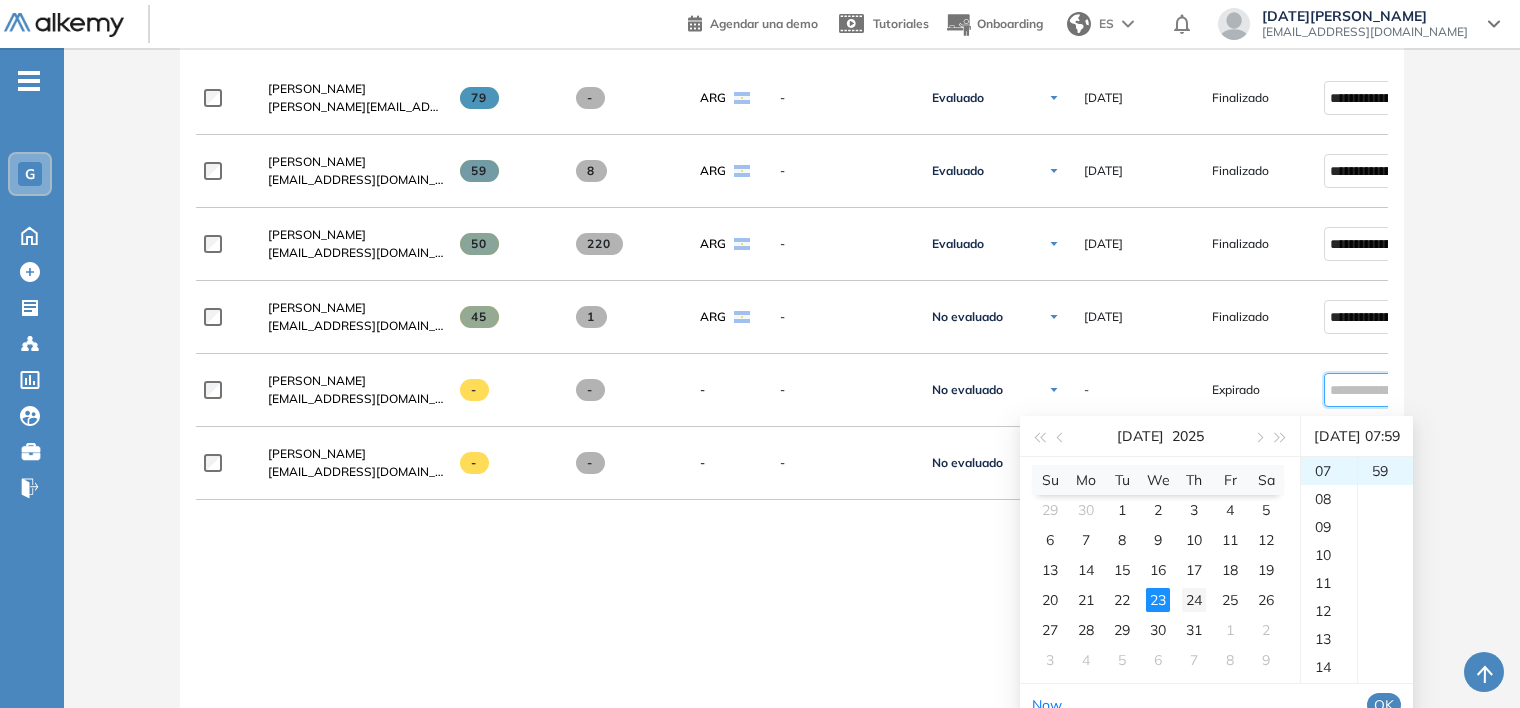 click on "24" at bounding box center (1194, 600) 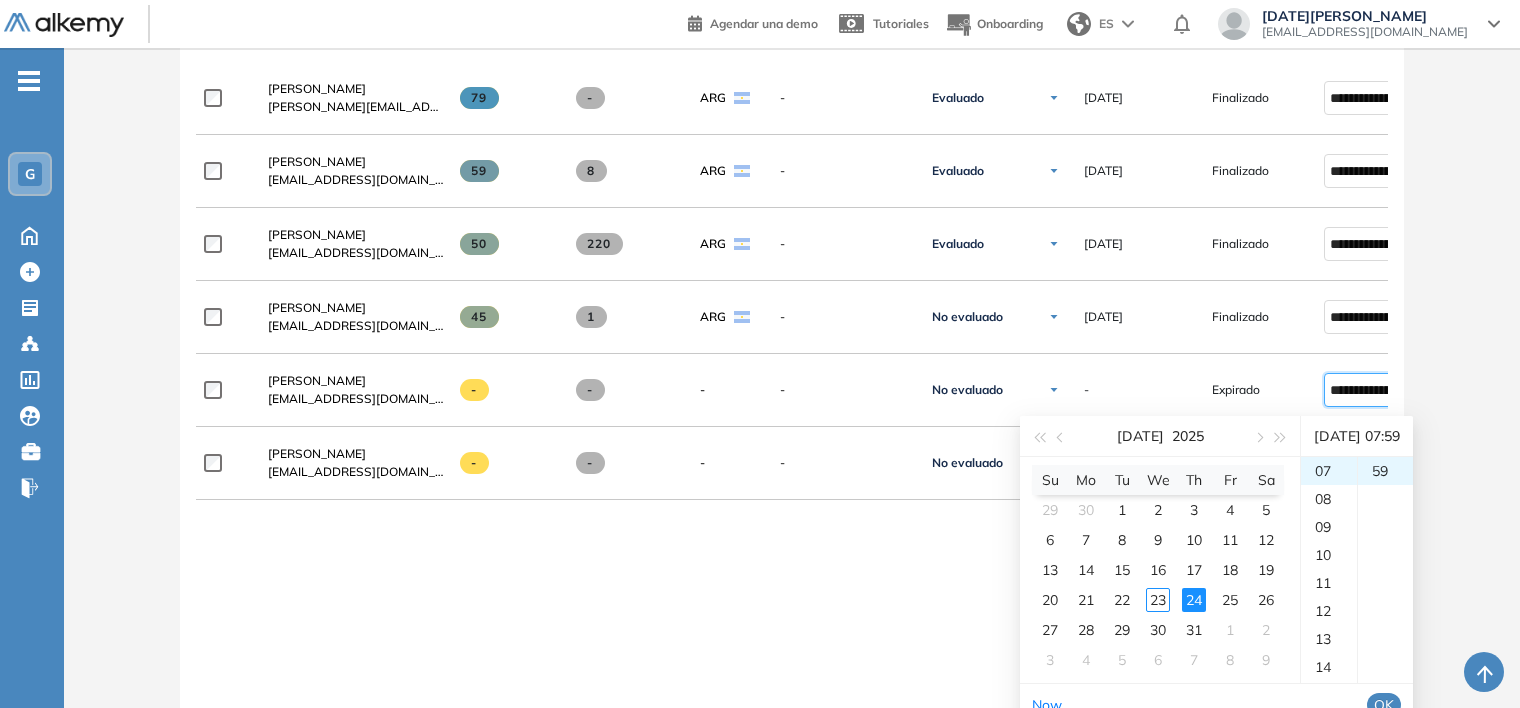 click on "OK" at bounding box center [1384, 705] 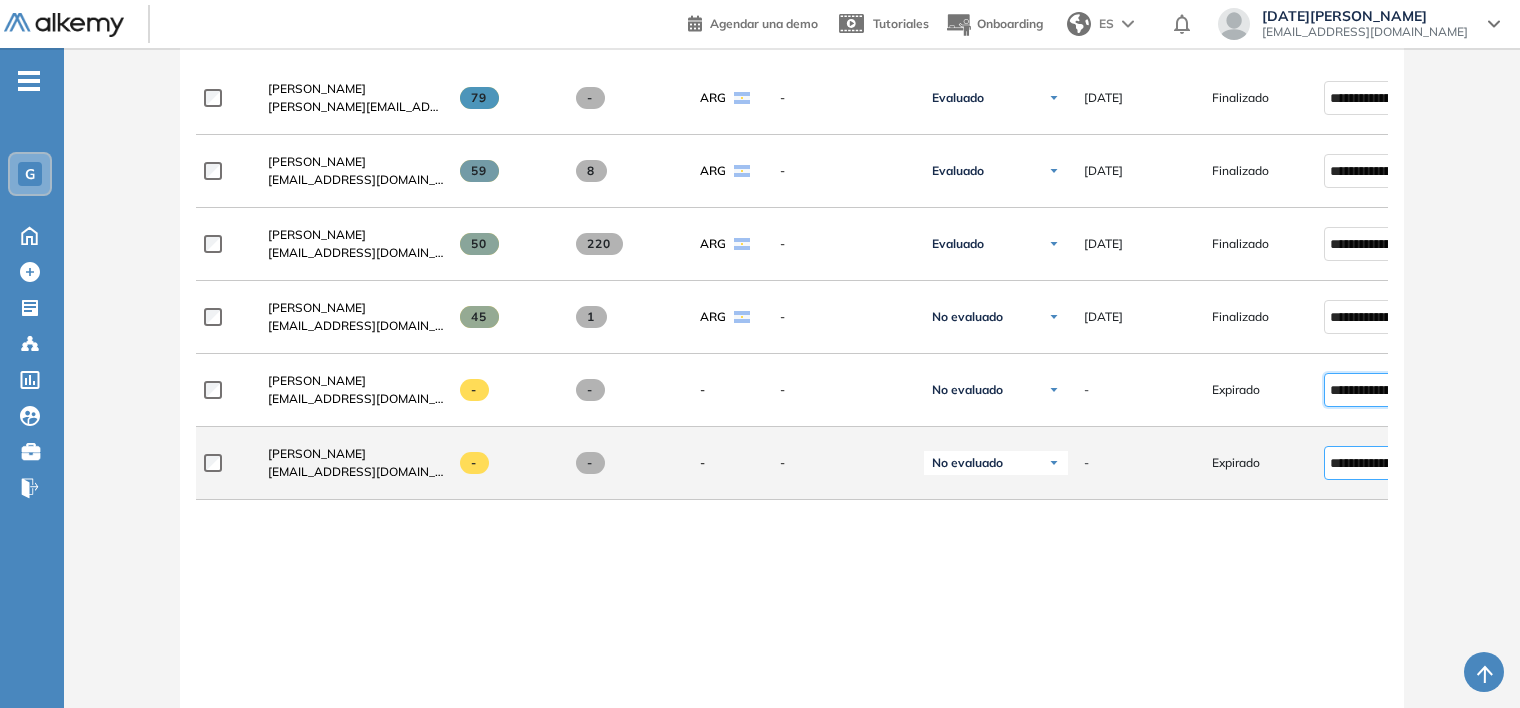 type on "**********" 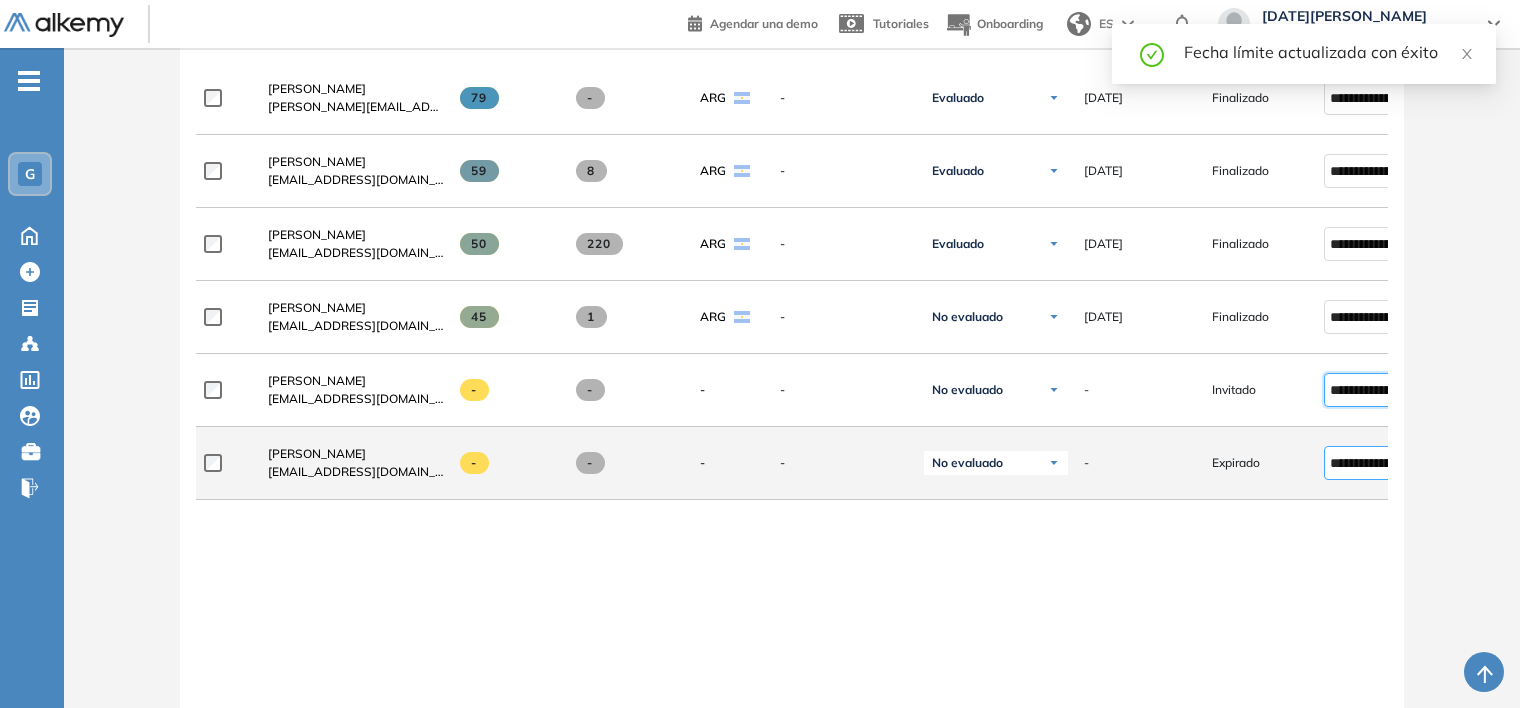 click on "**********" at bounding box center (1371, 463) 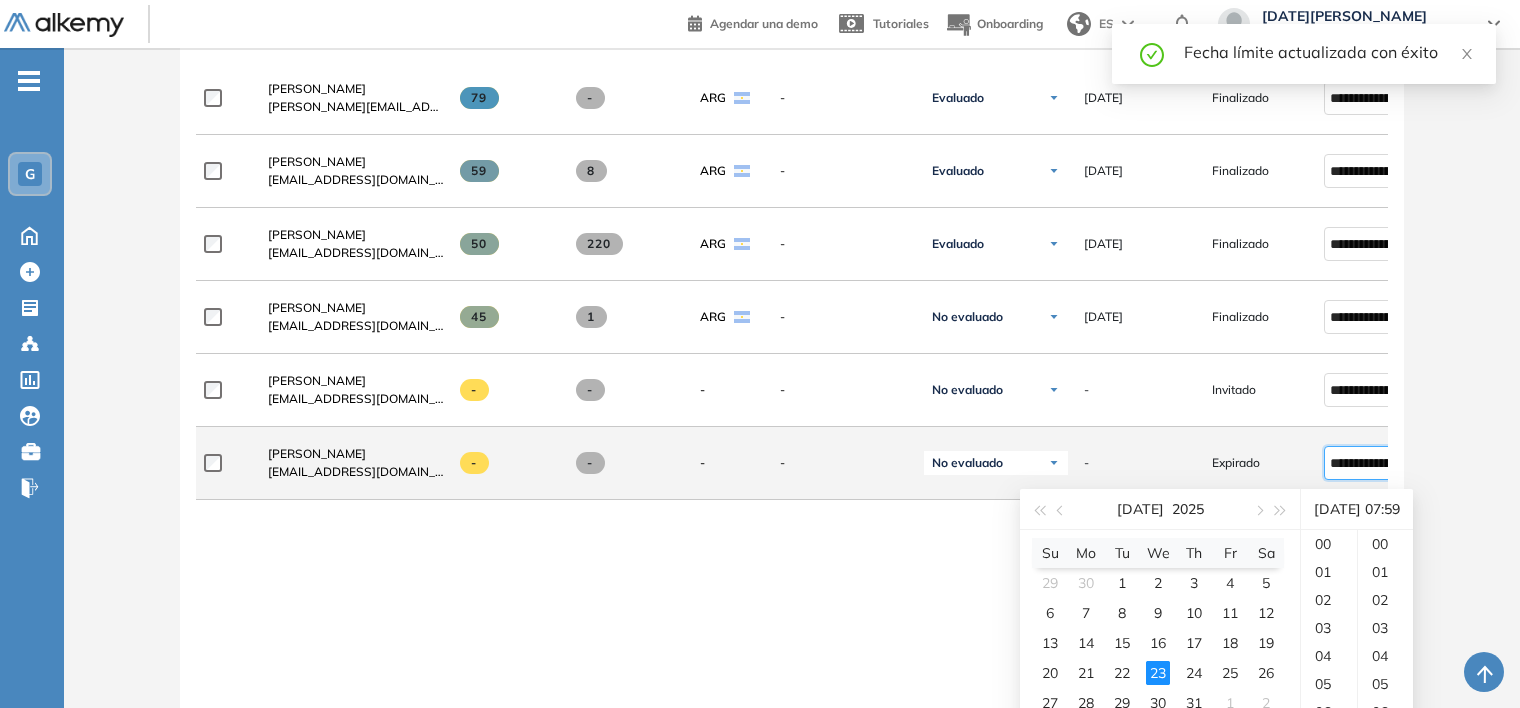 scroll, scrollTop: 196, scrollLeft: 0, axis: vertical 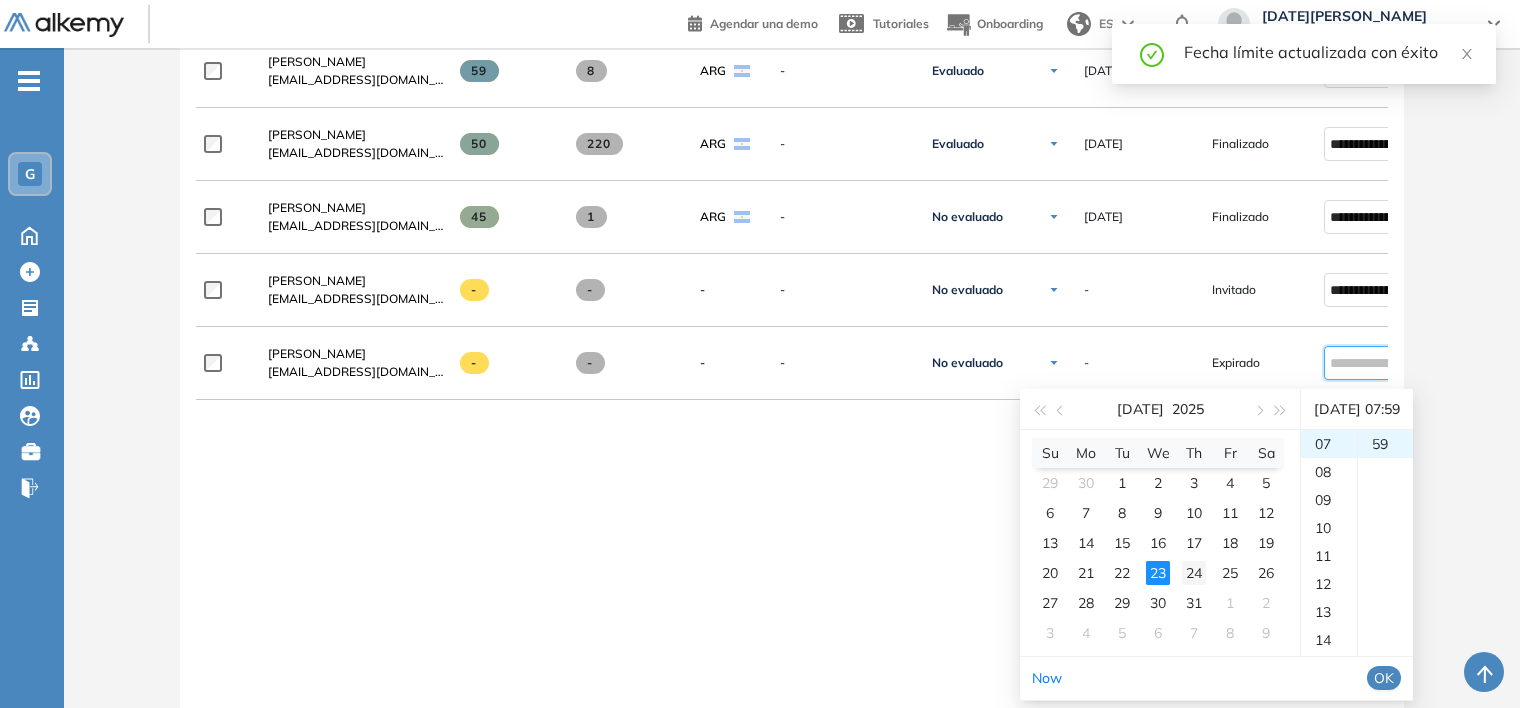 click on "24" at bounding box center (1194, 573) 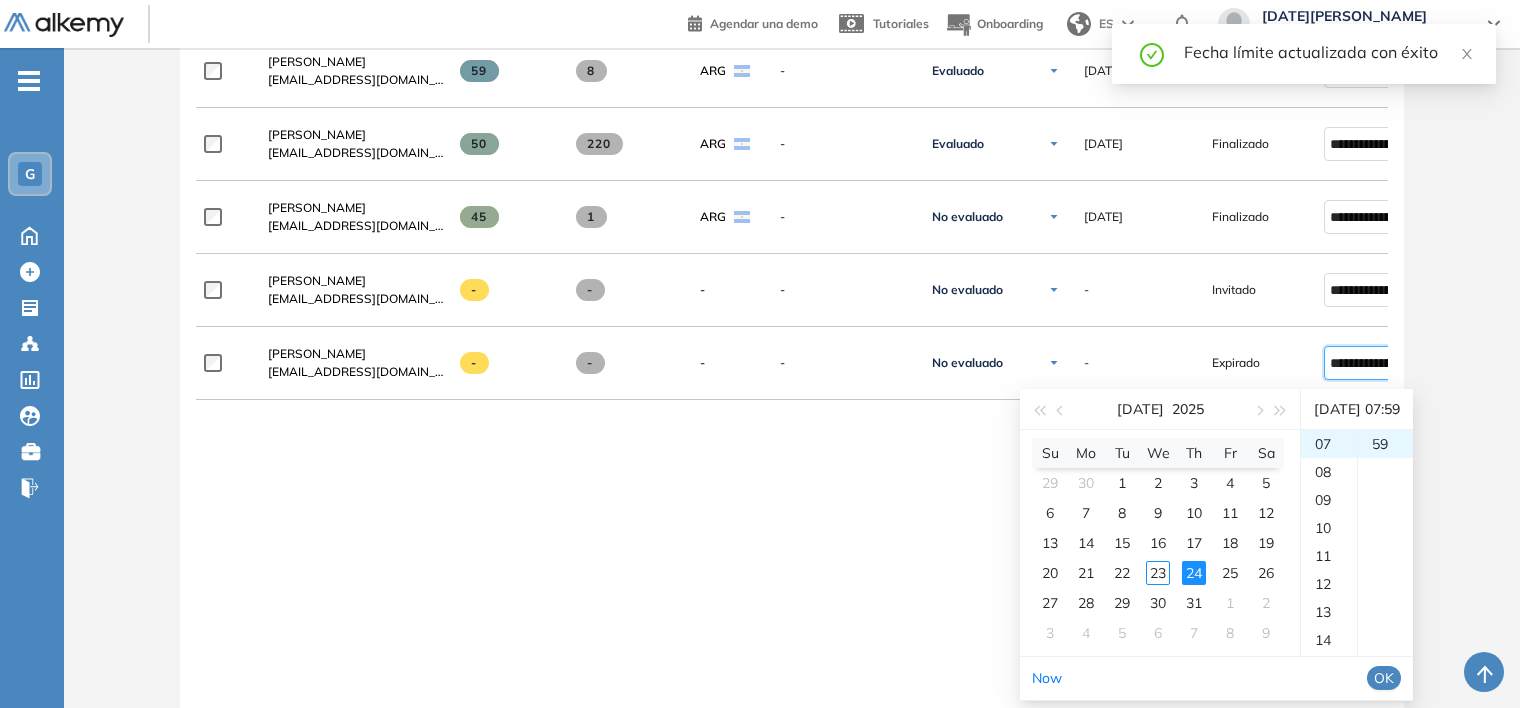 click on "OK" at bounding box center [1384, 678] 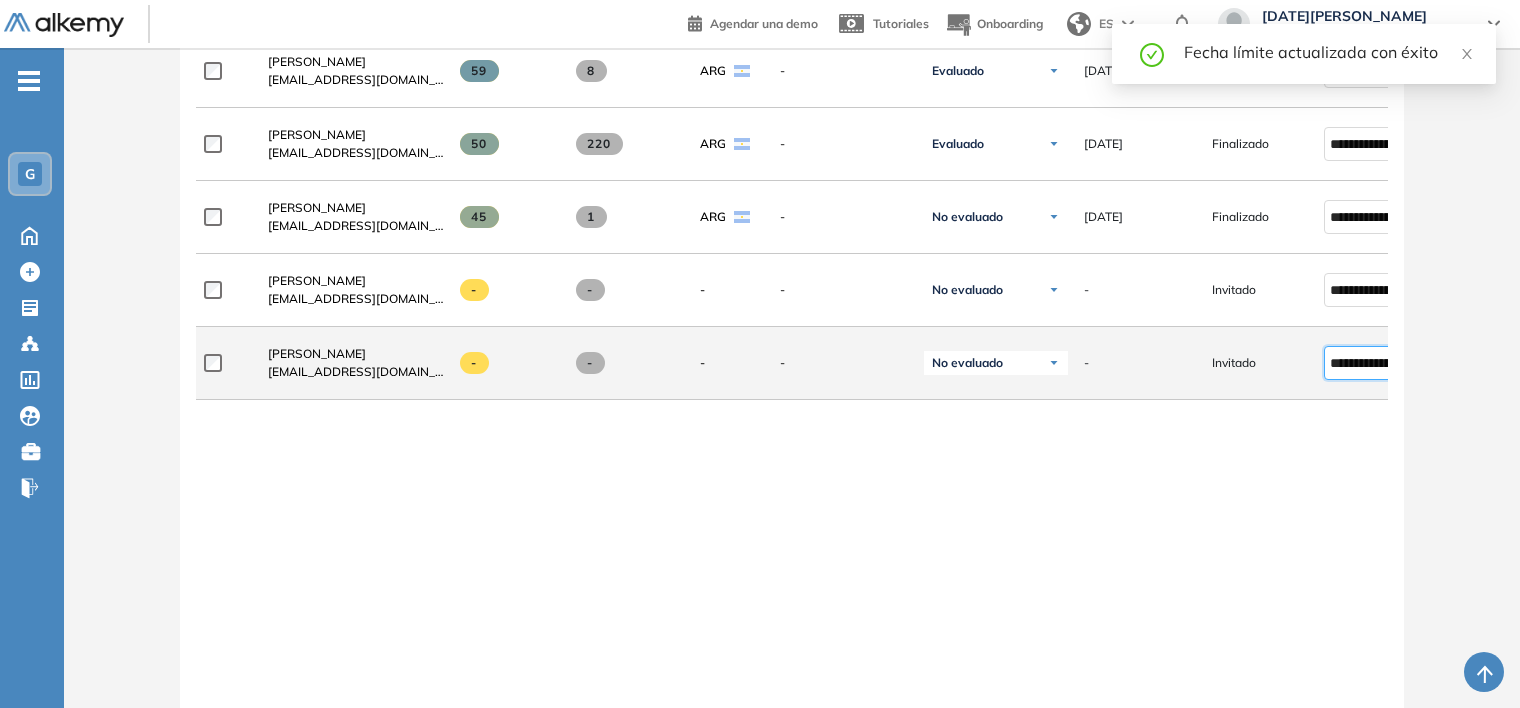 click on "**********" at bounding box center (1371, 363) 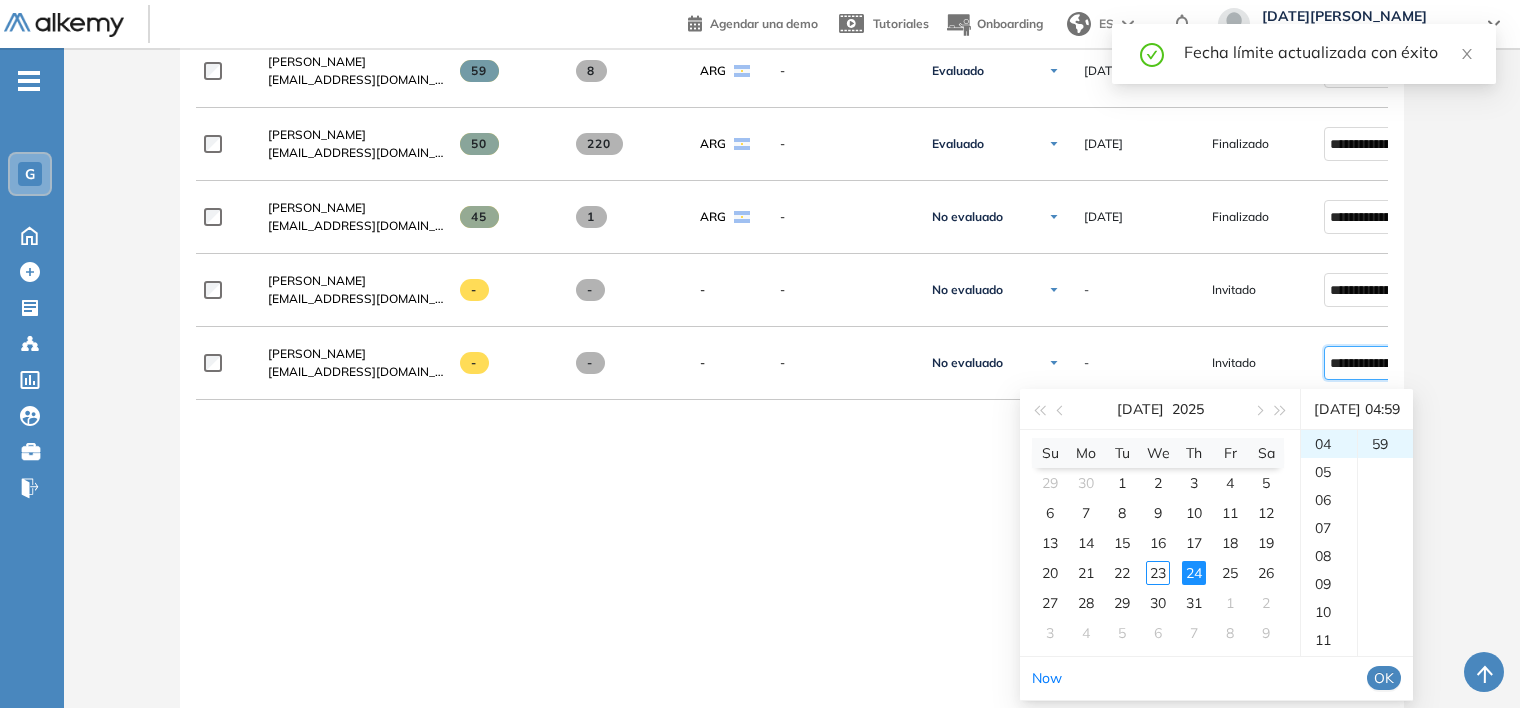 click on "OK" at bounding box center (1384, 678) 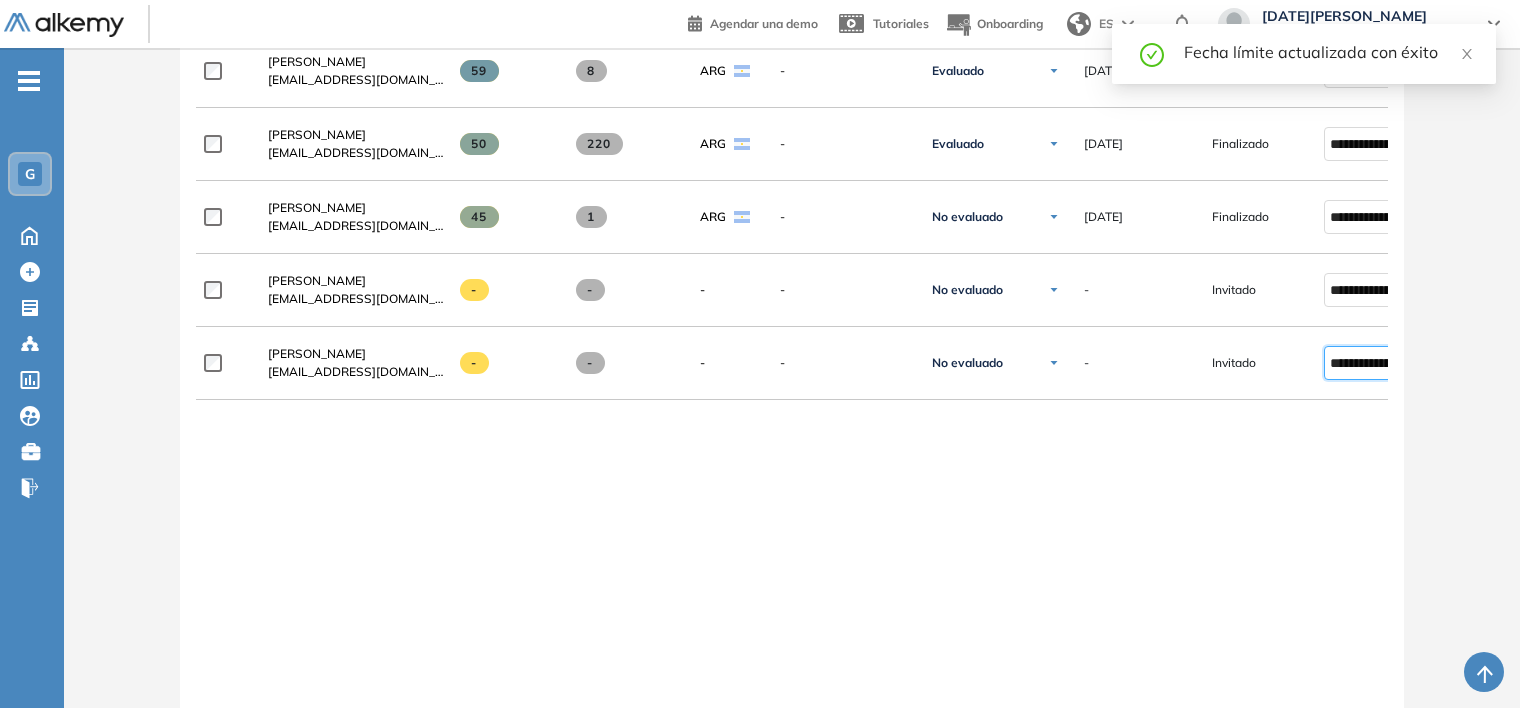 type on "**********" 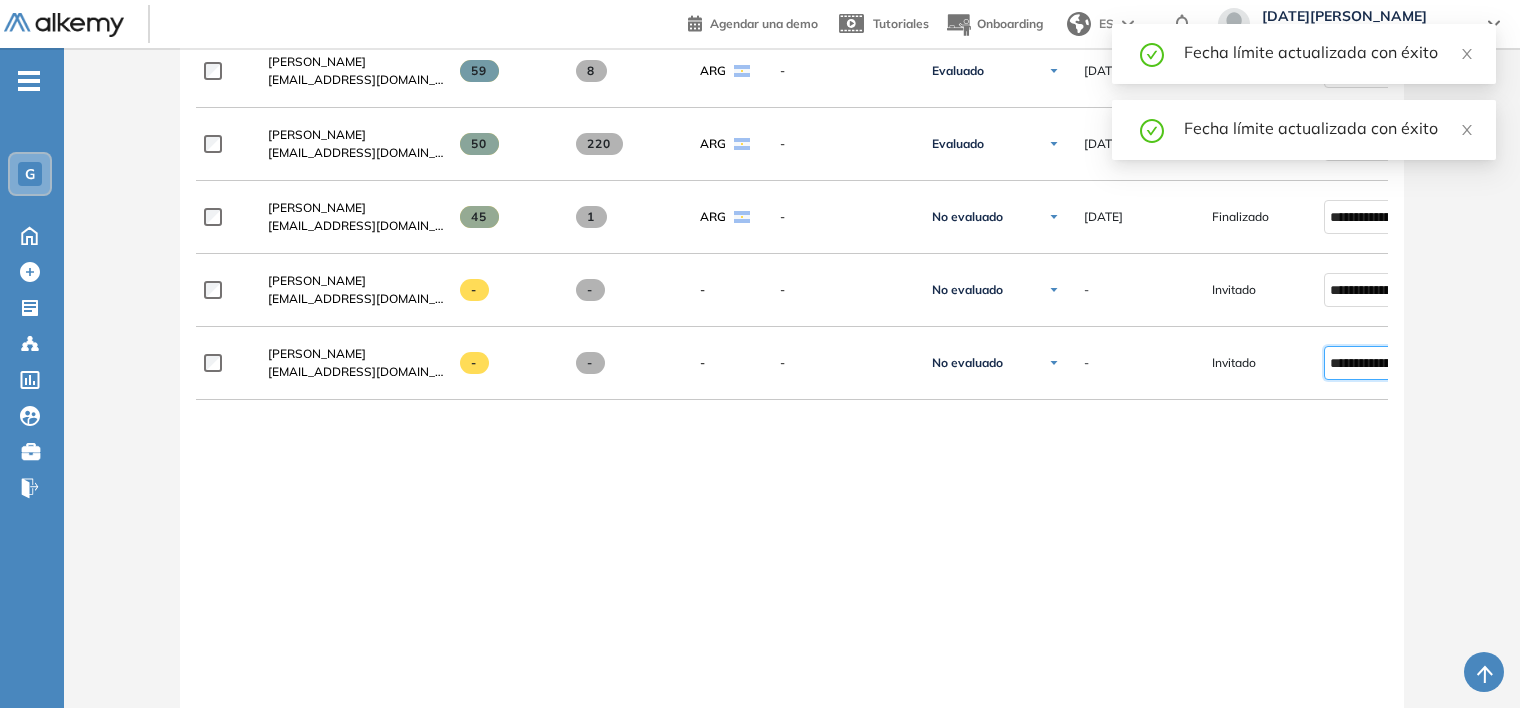 click on "**********" at bounding box center [792, 349] 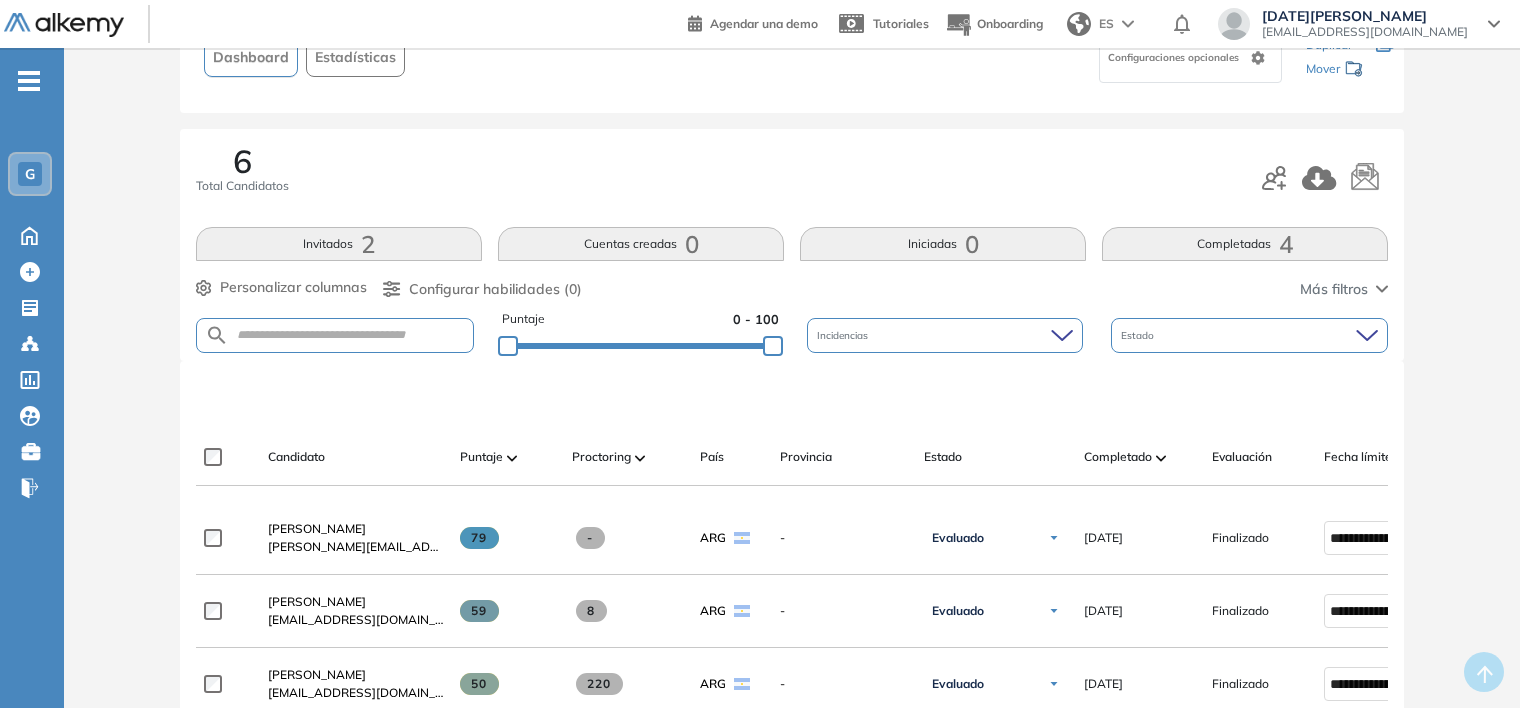 scroll, scrollTop: 0, scrollLeft: 0, axis: both 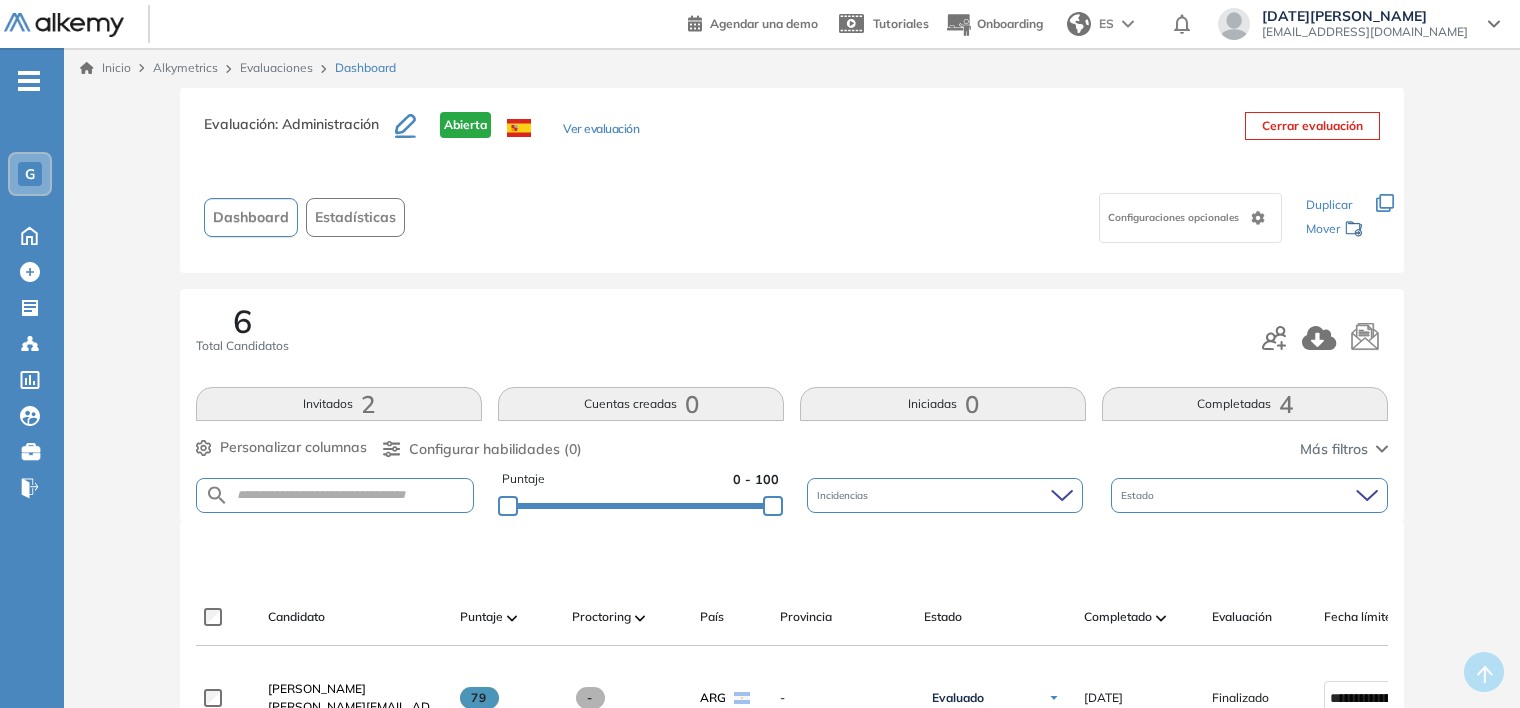 click on "Evaluaciones" at bounding box center (276, 67) 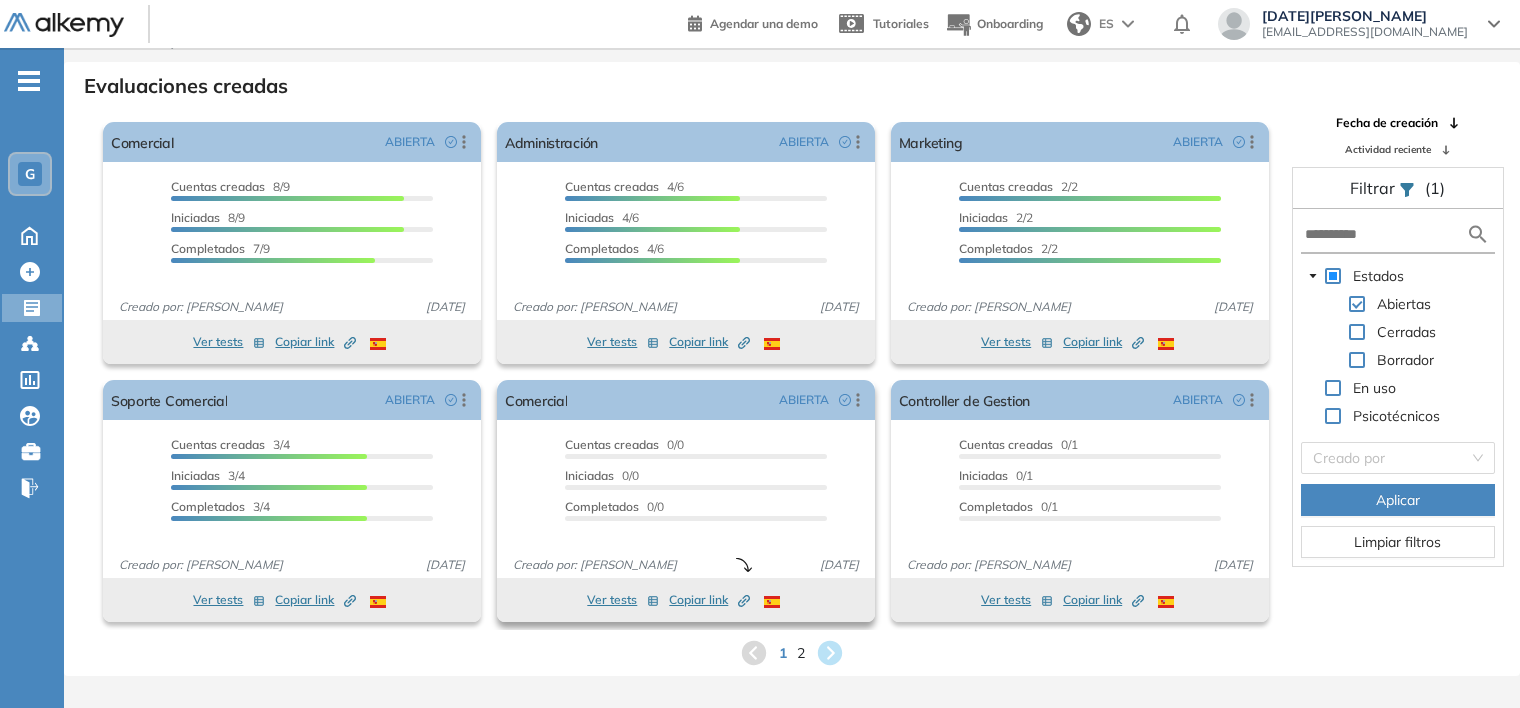 scroll, scrollTop: 48, scrollLeft: 0, axis: vertical 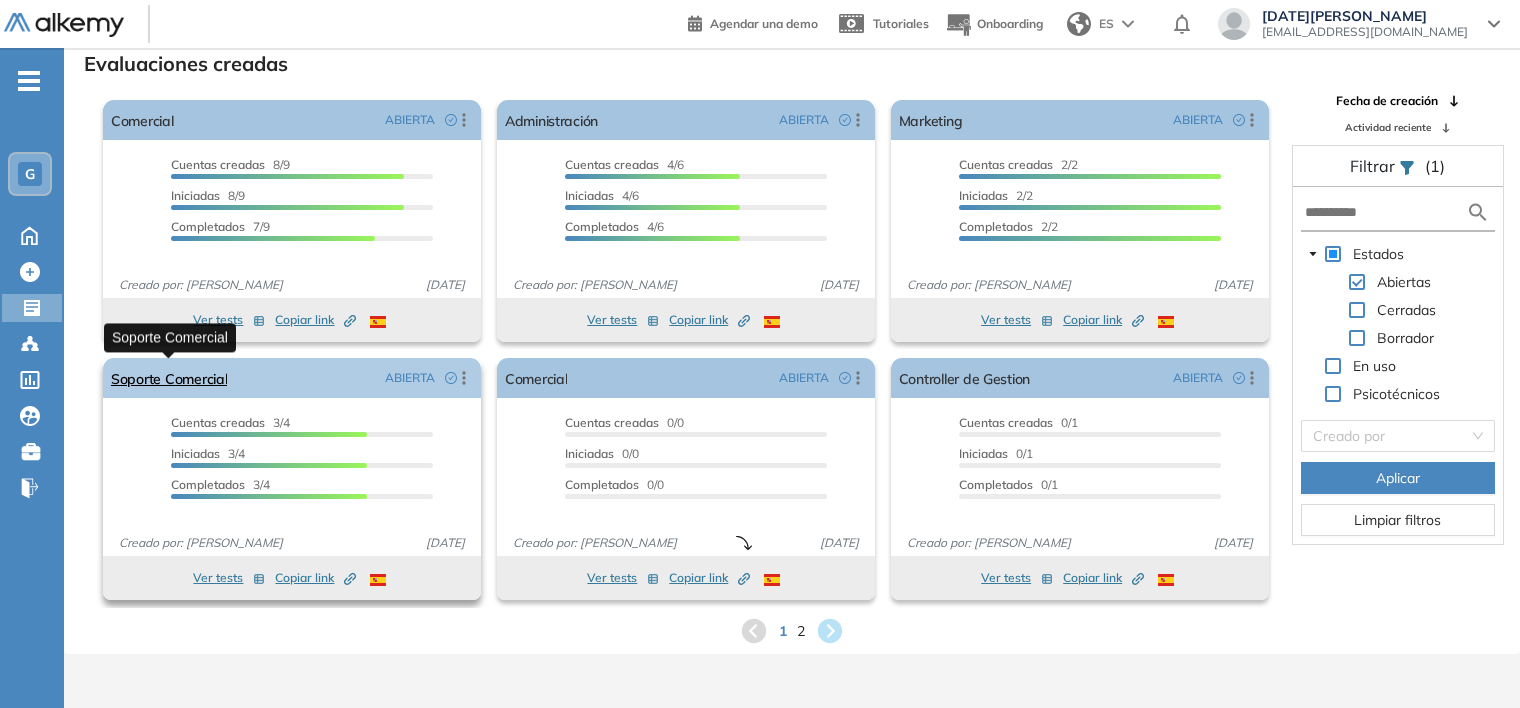 click on "Soporte Comercial" at bounding box center [169, 378] 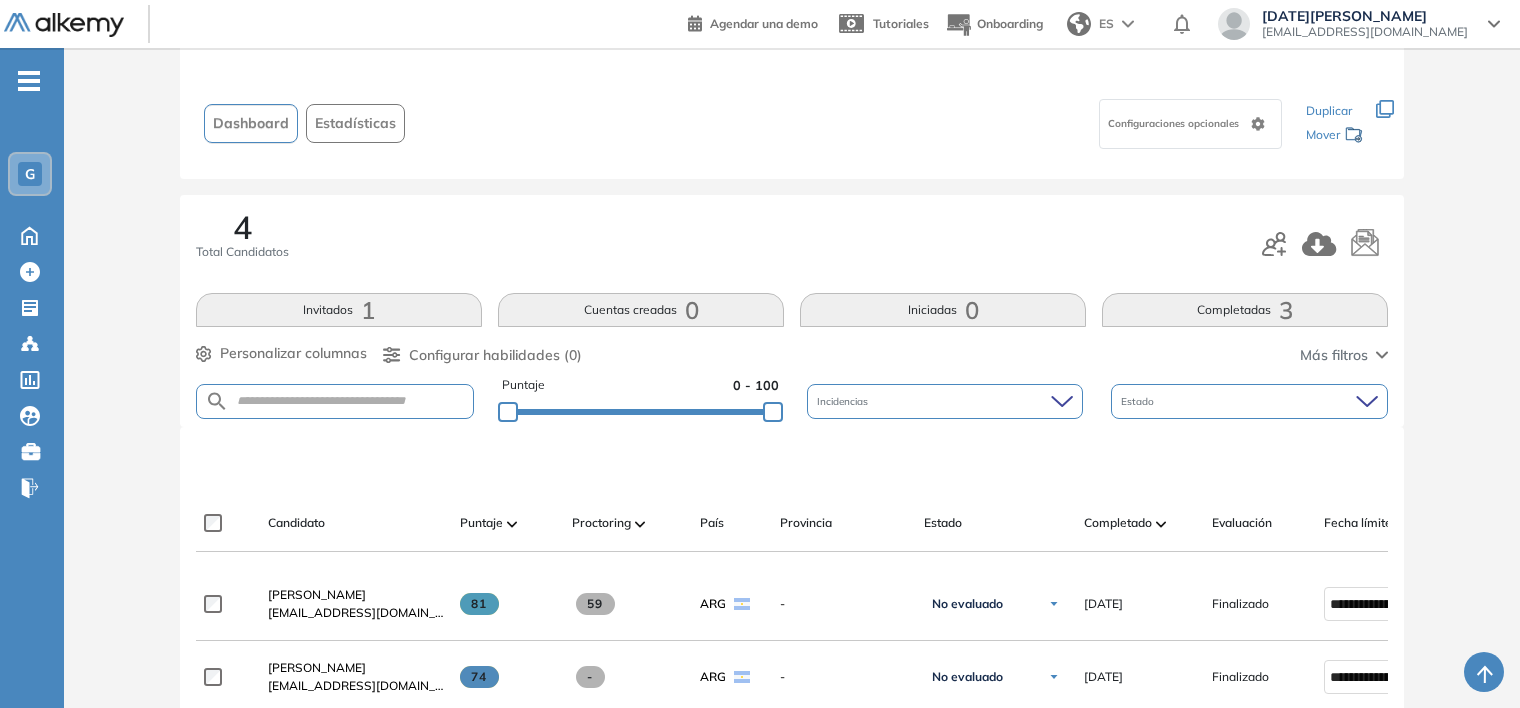 scroll, scrollTop: 300, scrollLeft: 0, axis: vertical 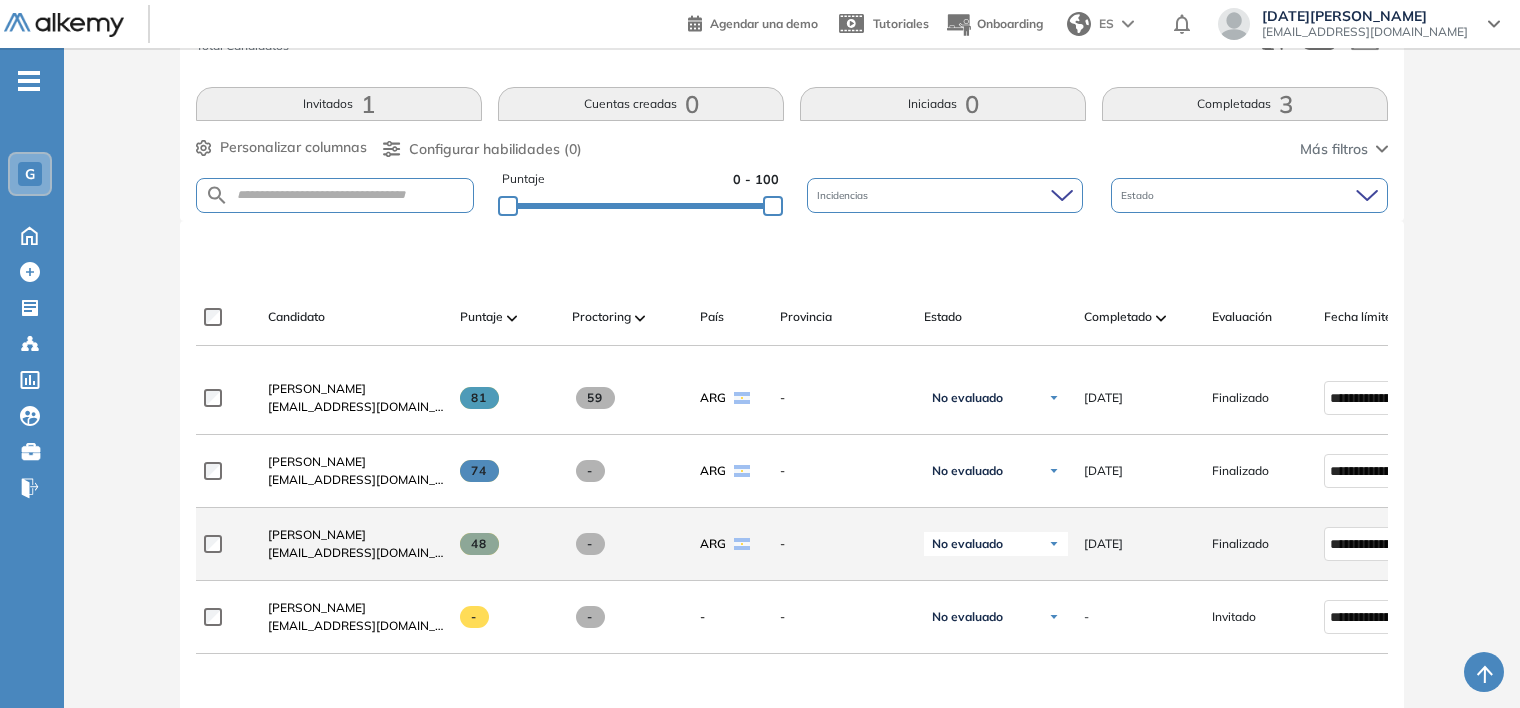 click on "No evaluado" at bounding box center (996, 544) 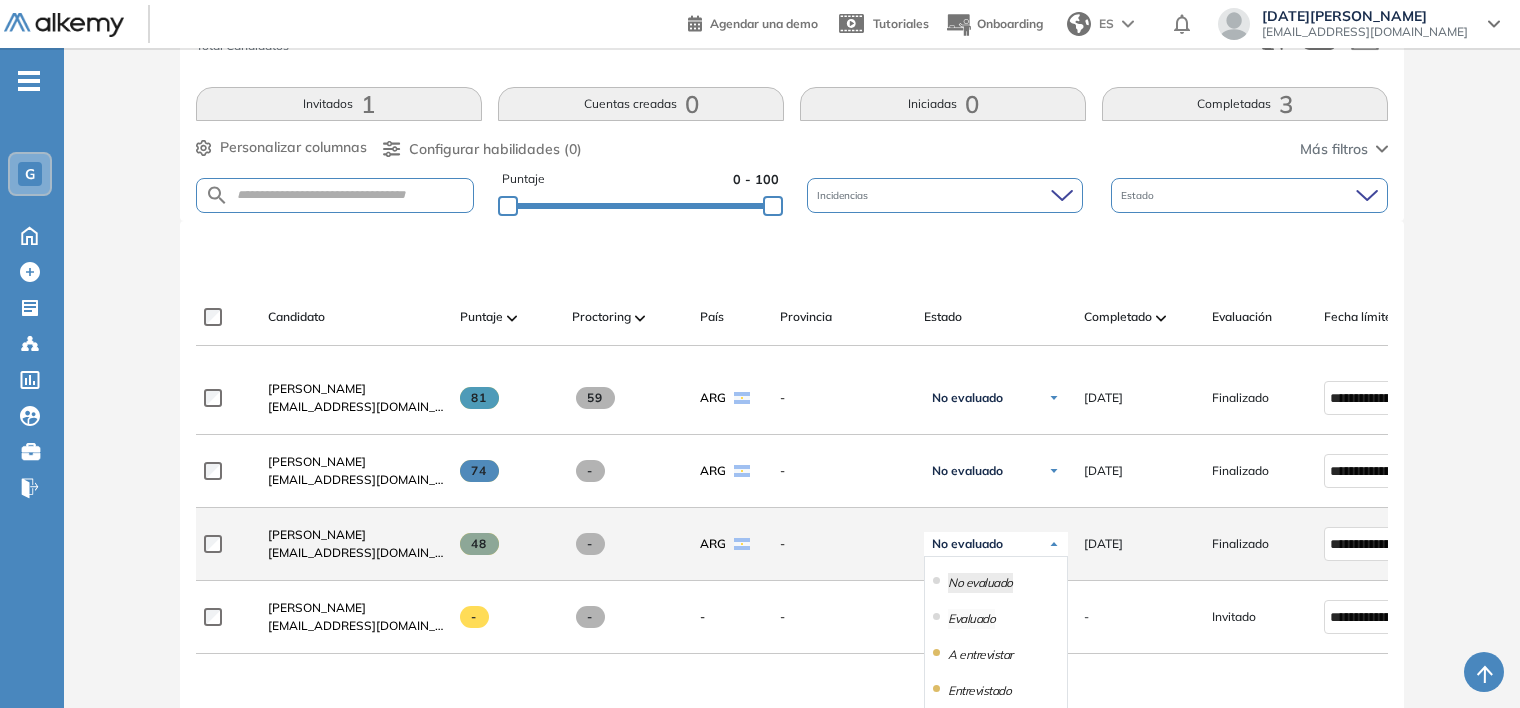 click on "Evaluado" at bounding box center (971, 619) 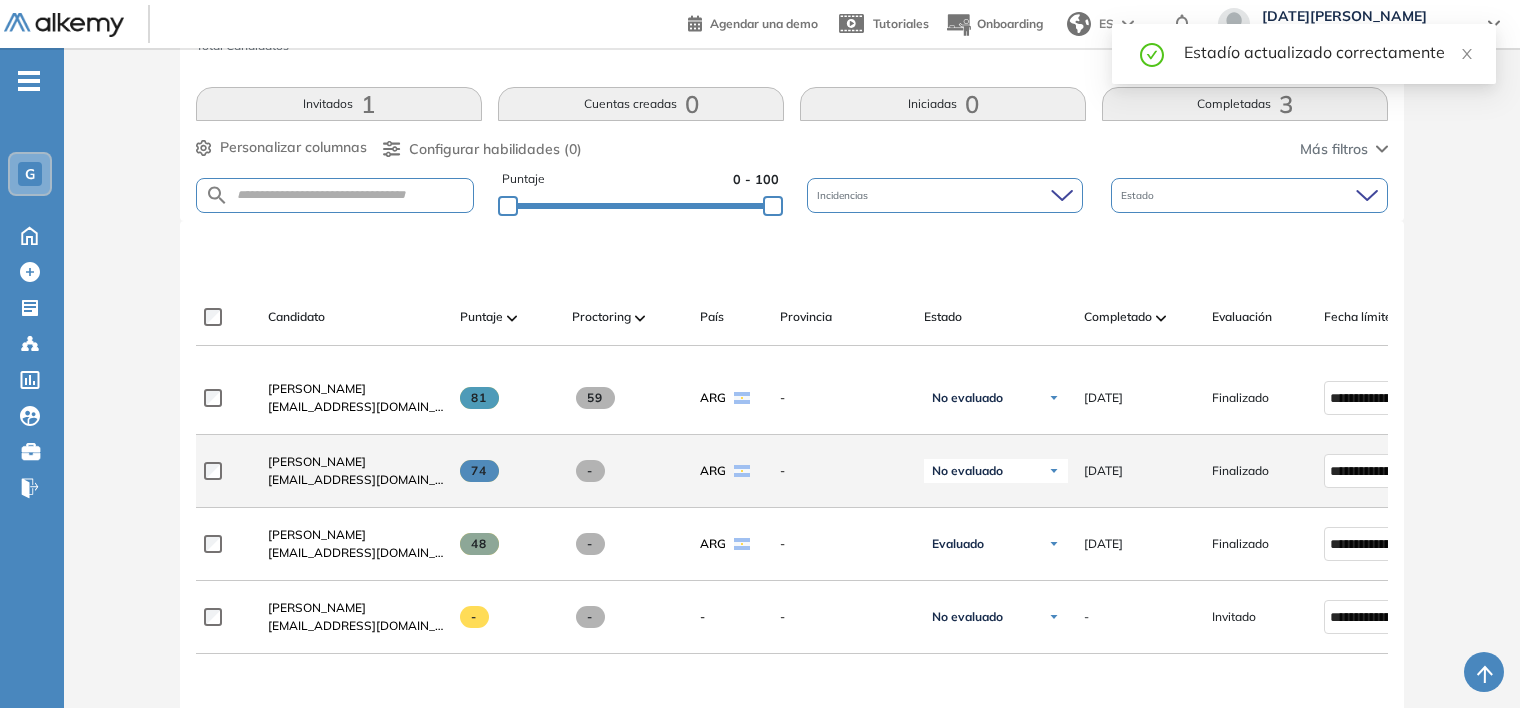 click on "No evaluado" at bounding box center (967, 471) 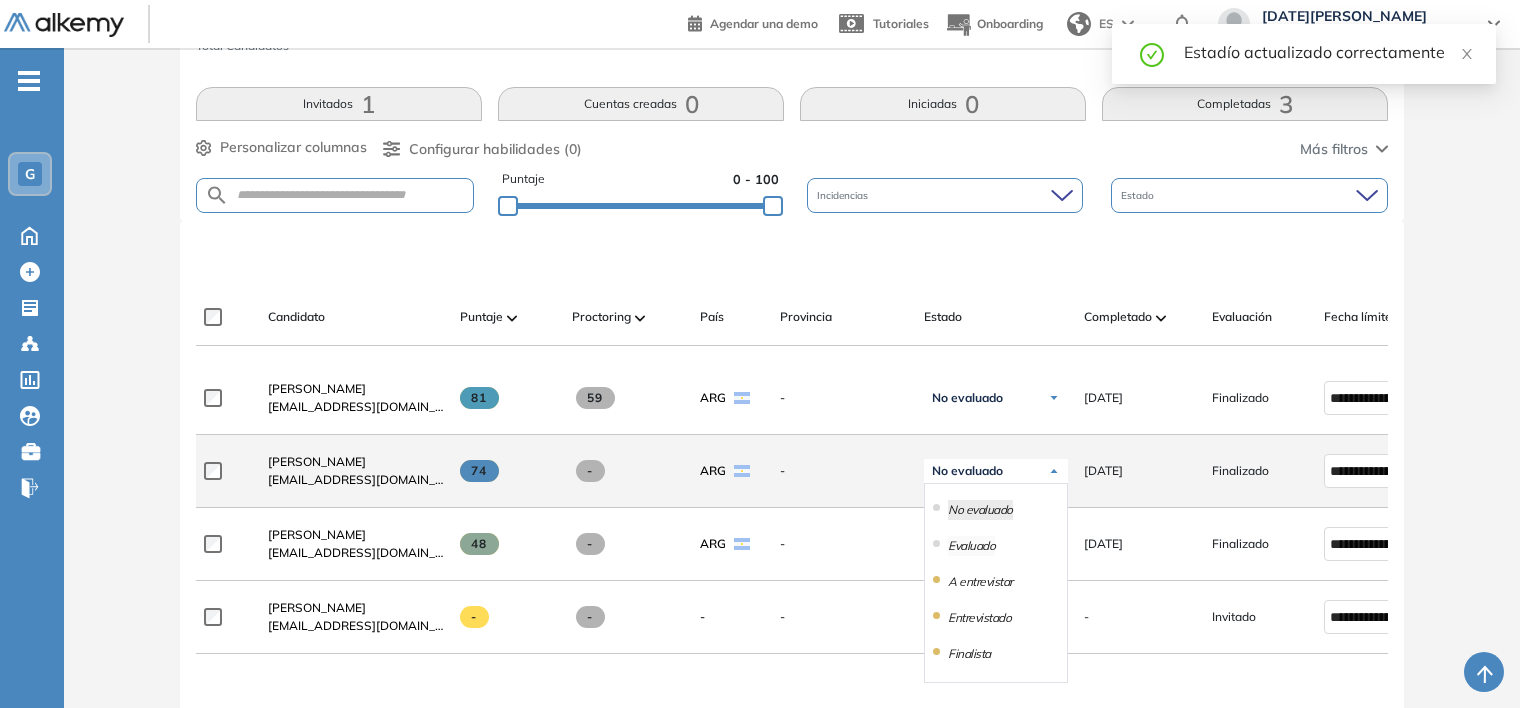 click on "Evaluado" at bounding box center [971, 546] 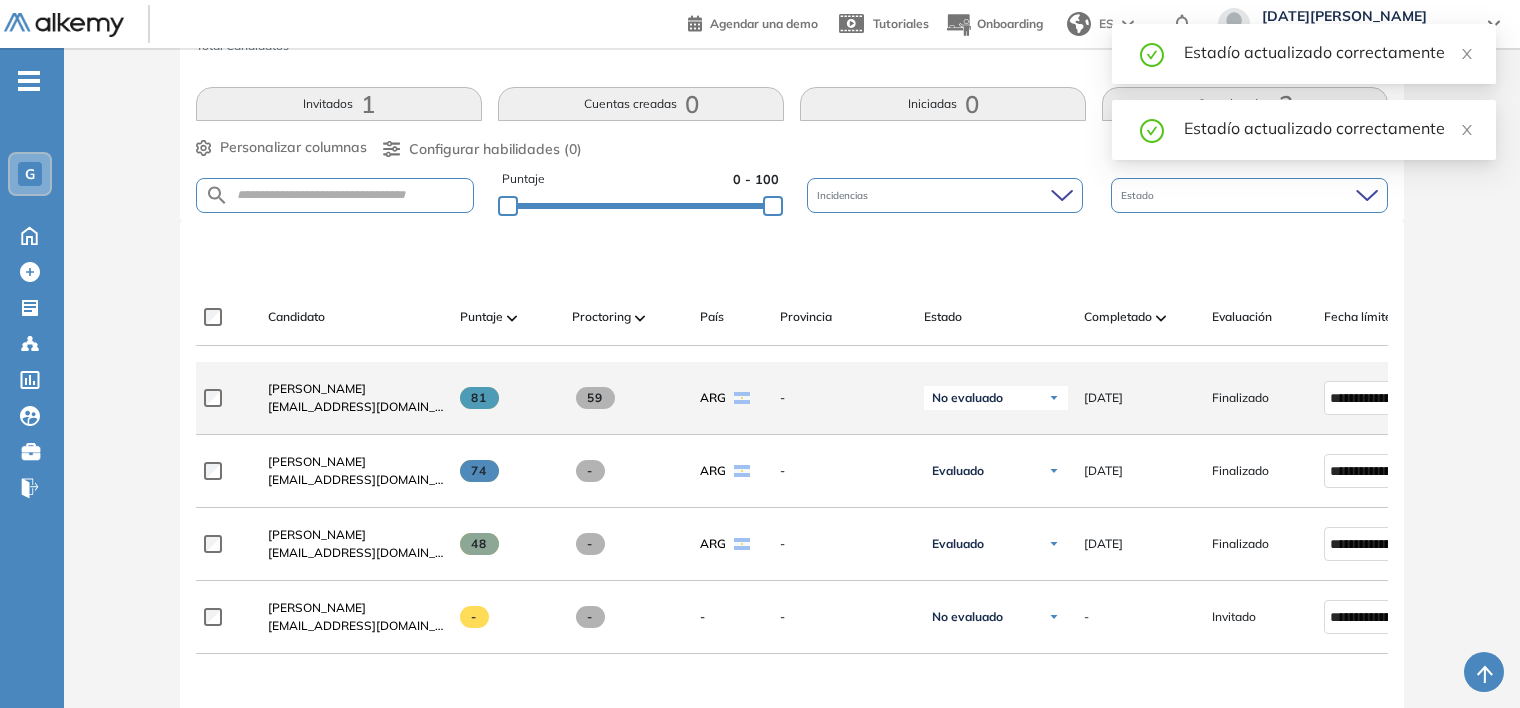 click on "No evaluado" at bounding box center [967, 398] 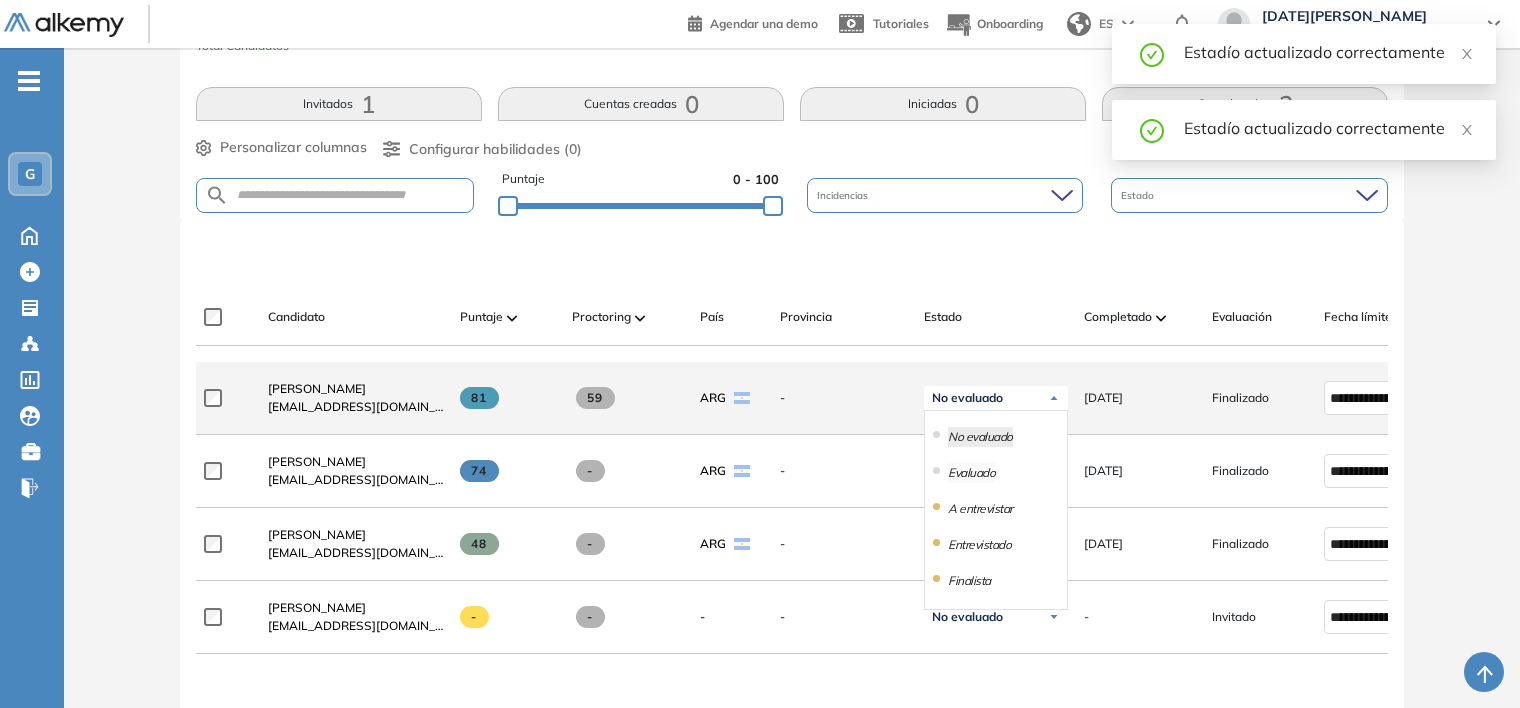 click on "Evaluado" at bounding box center [971, 473] 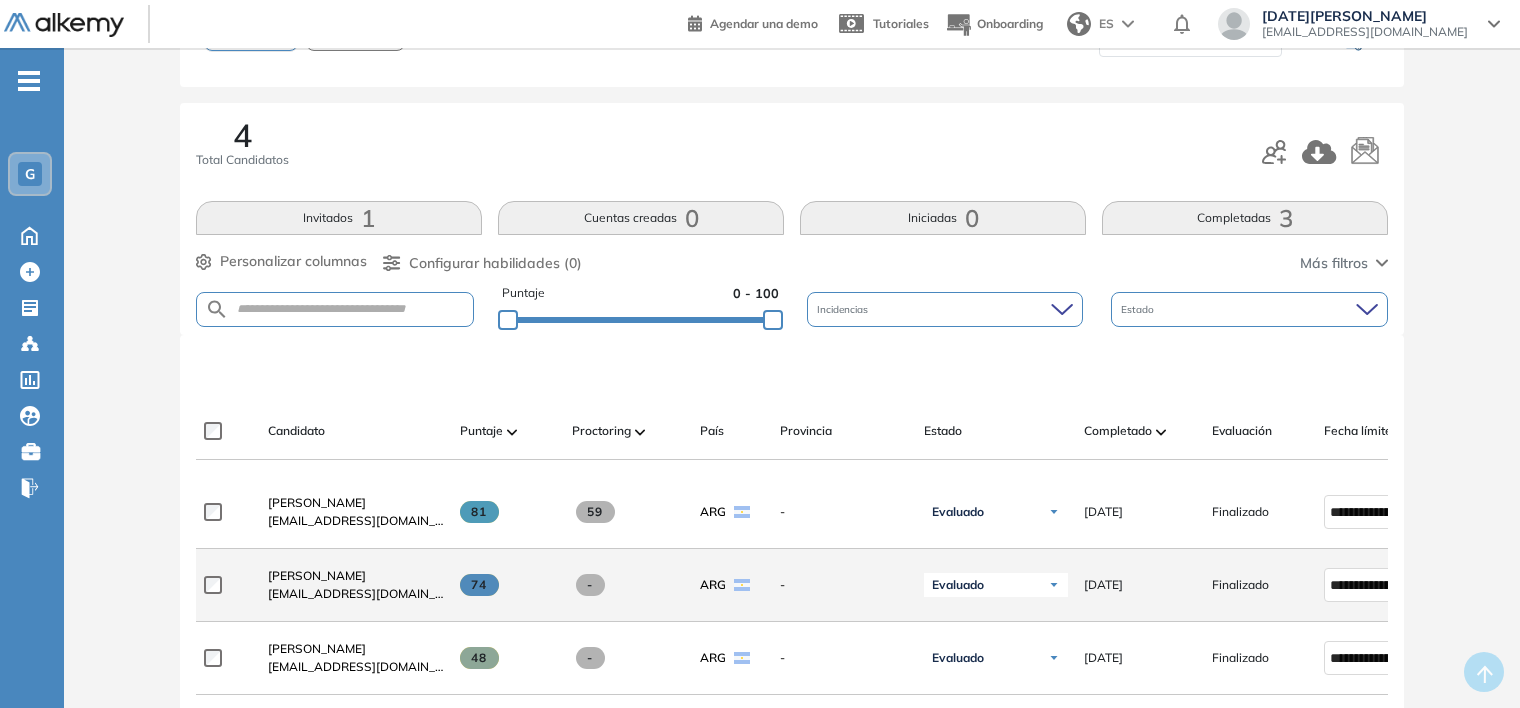 scroll, scrollTop: 0, scrollLeft: 0, axis: both 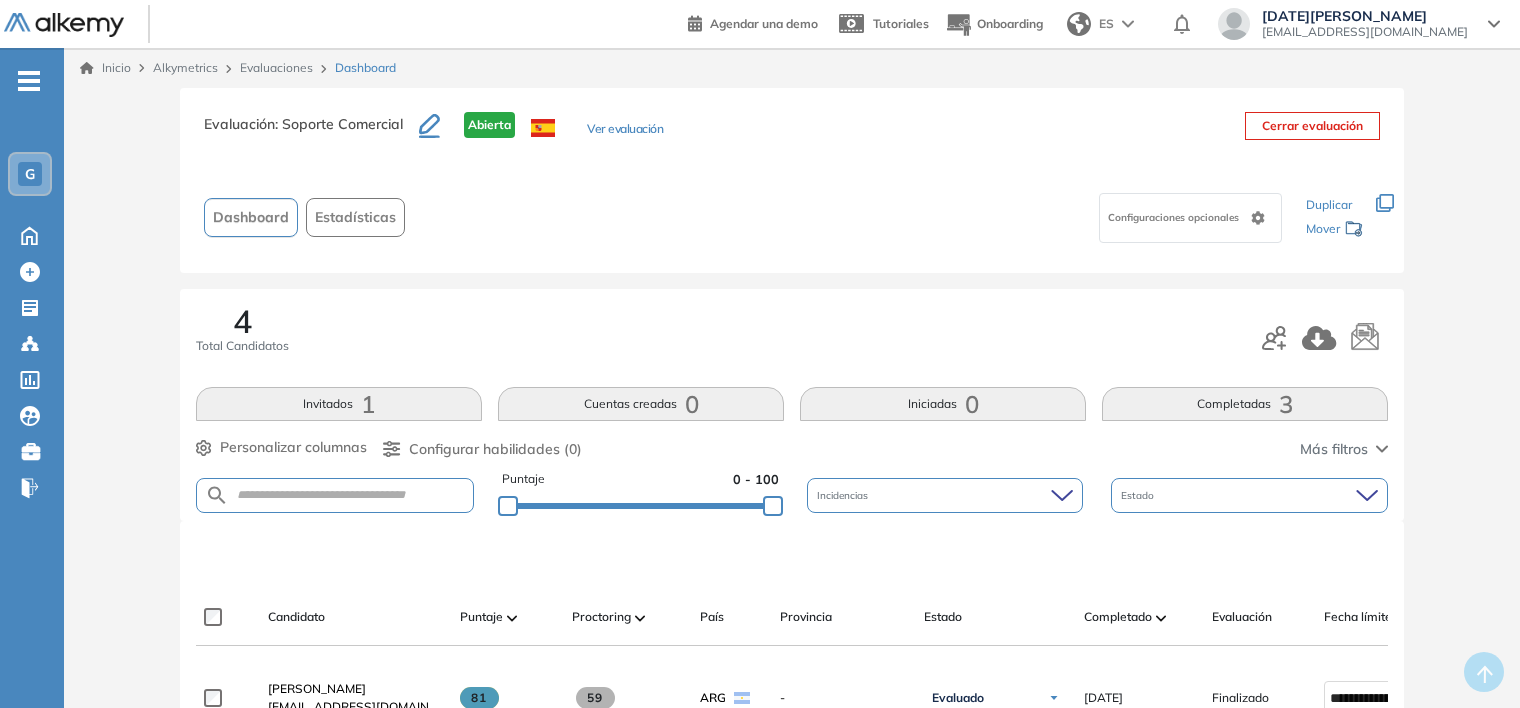 click on "Evaluaciones" at bounding box center [276, 67] 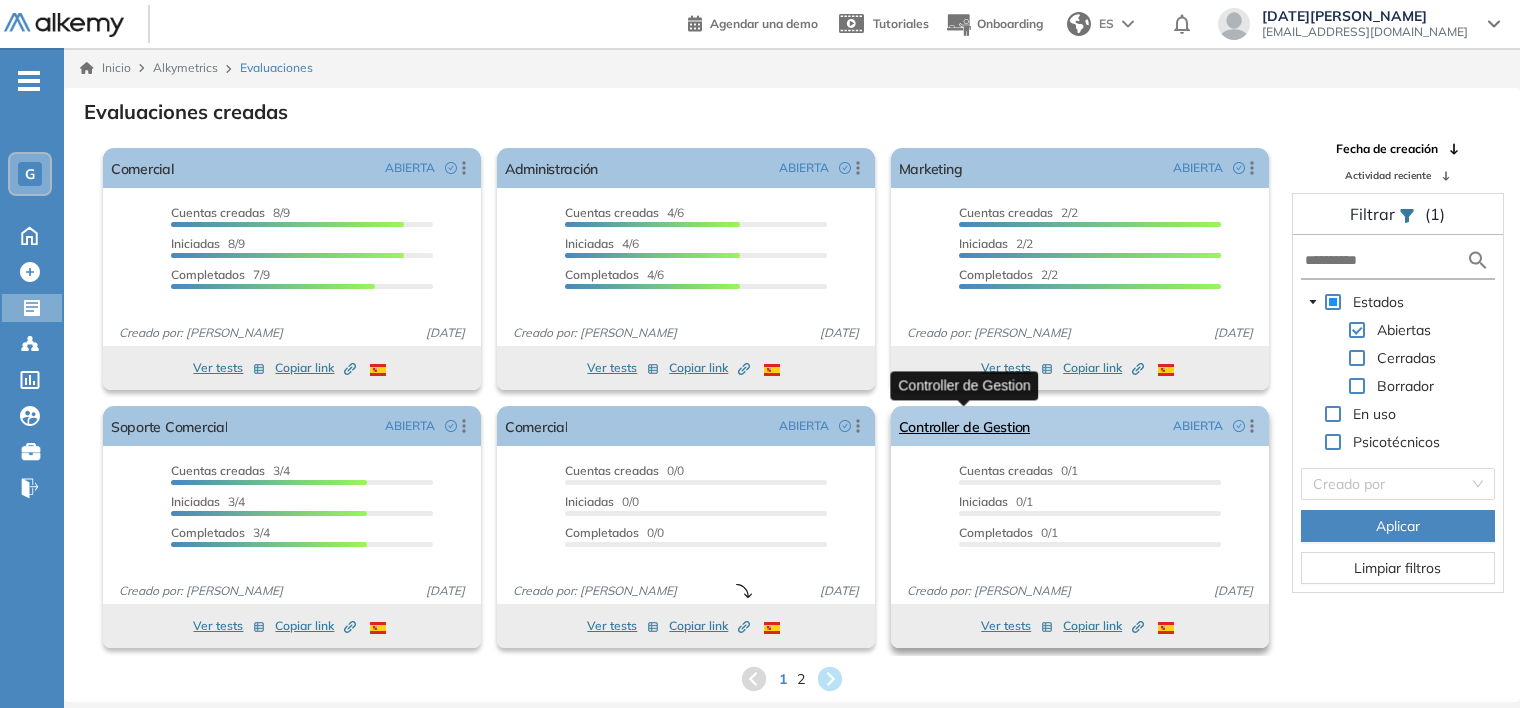 click on "Controller de Gestion" at bounding box center (964, 426) 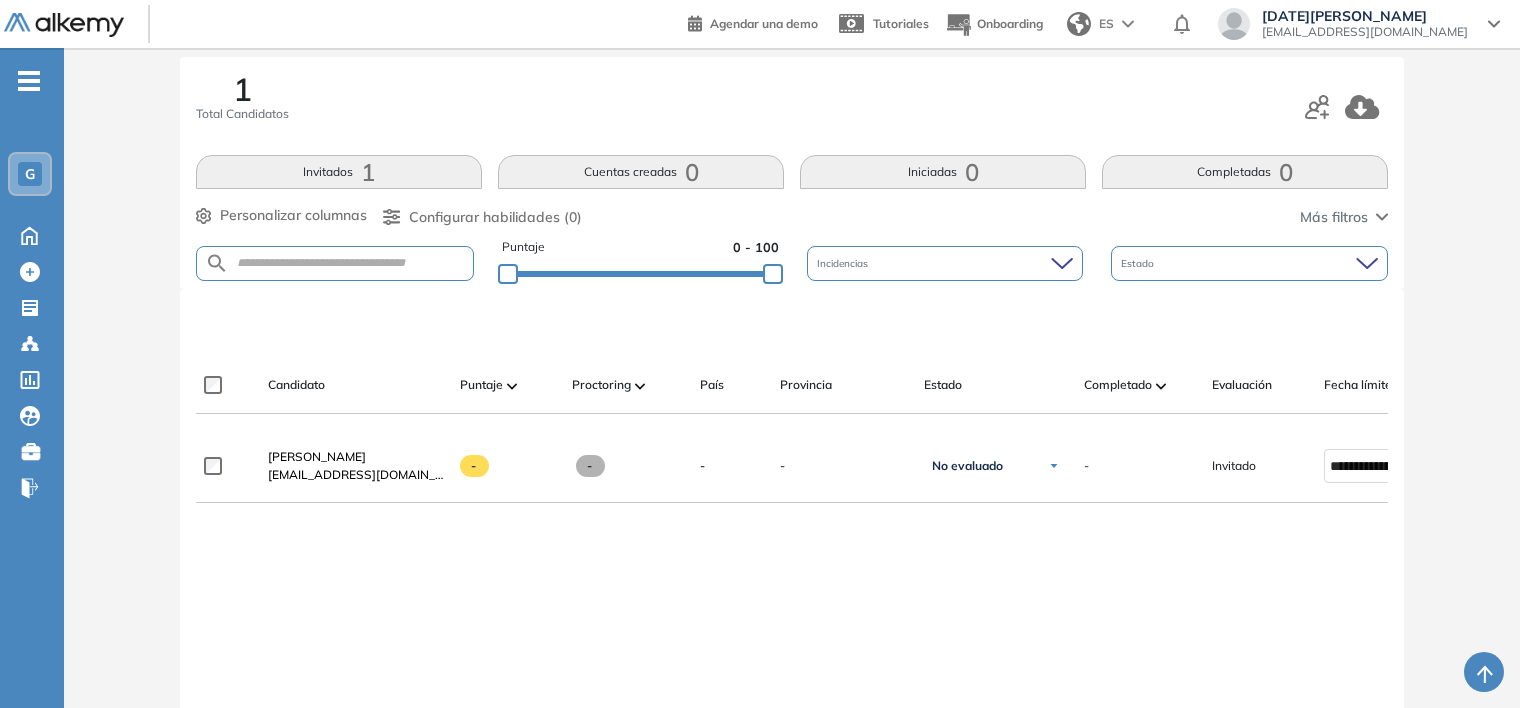 scroll, scrollTop: 300, scrollLeft: 0, axis: vertical 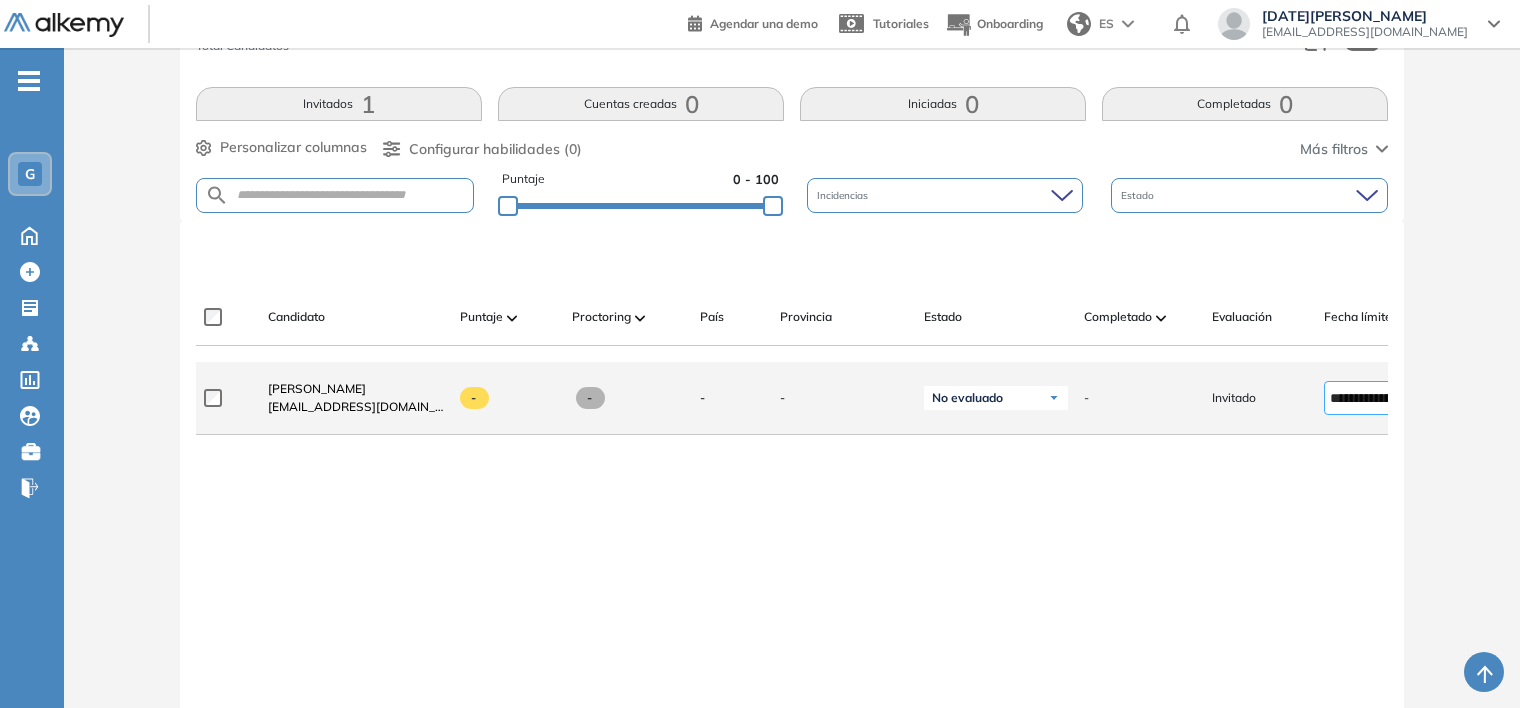 click on "**********" at bounding box center (1371, 398) 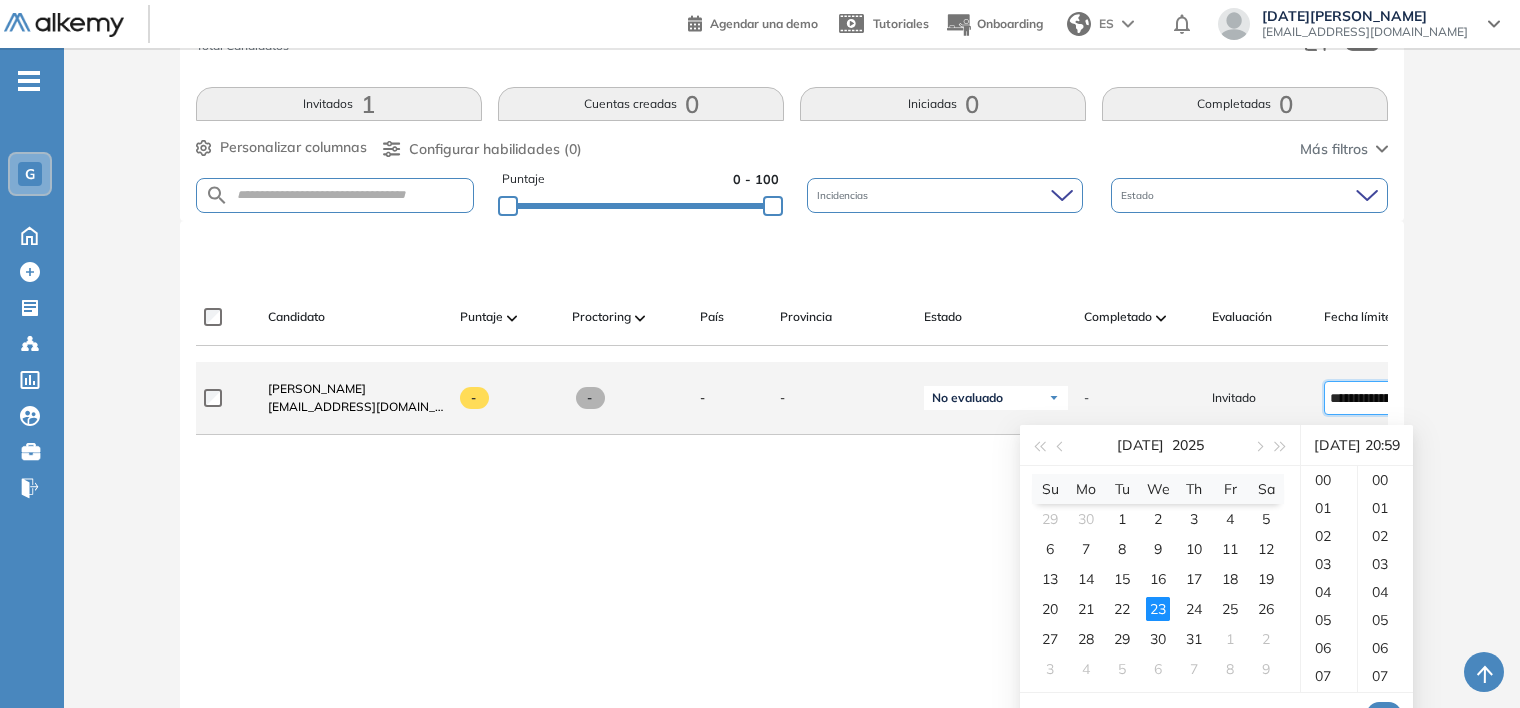scroll, scrollTop: 560, scrollLeft: 0, axis: vertical 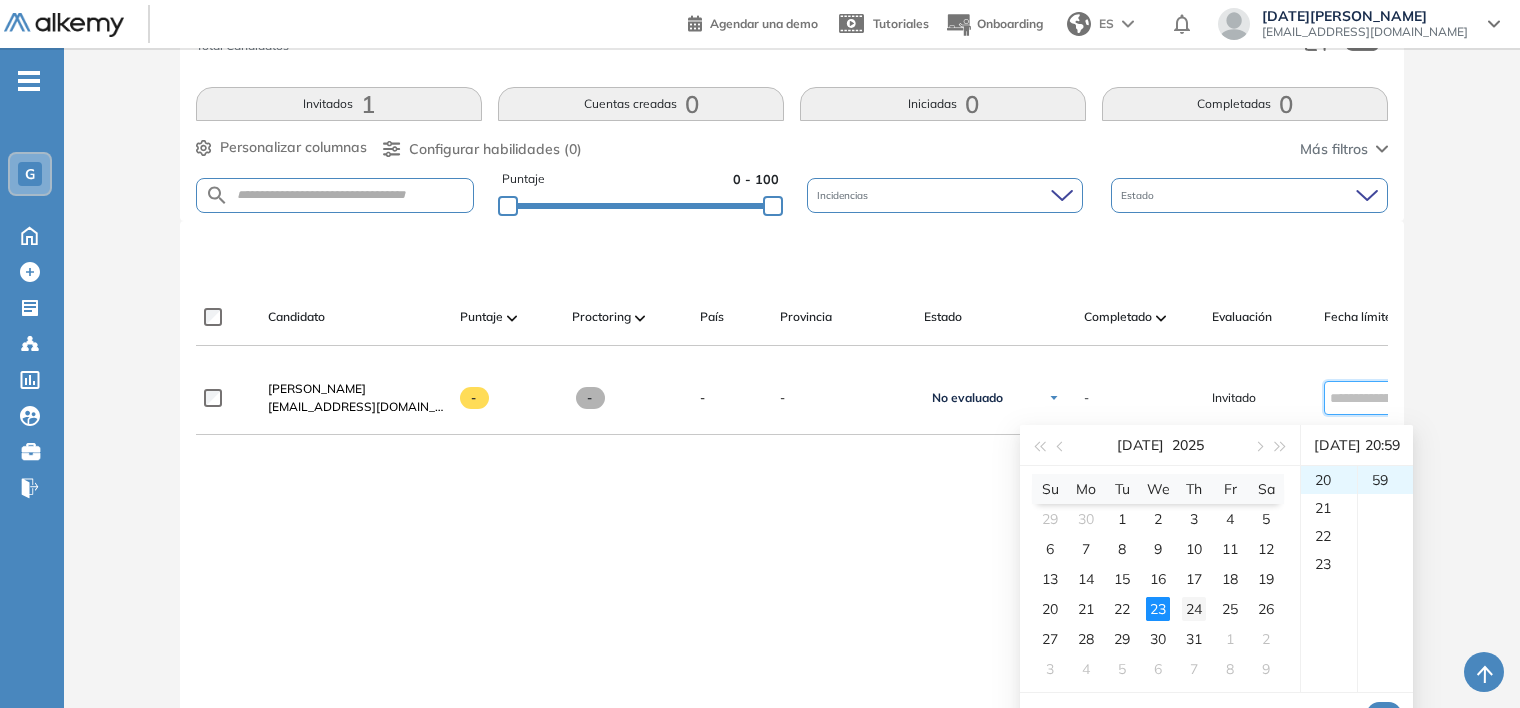 click on "24" at bounding box center (1194, 609) 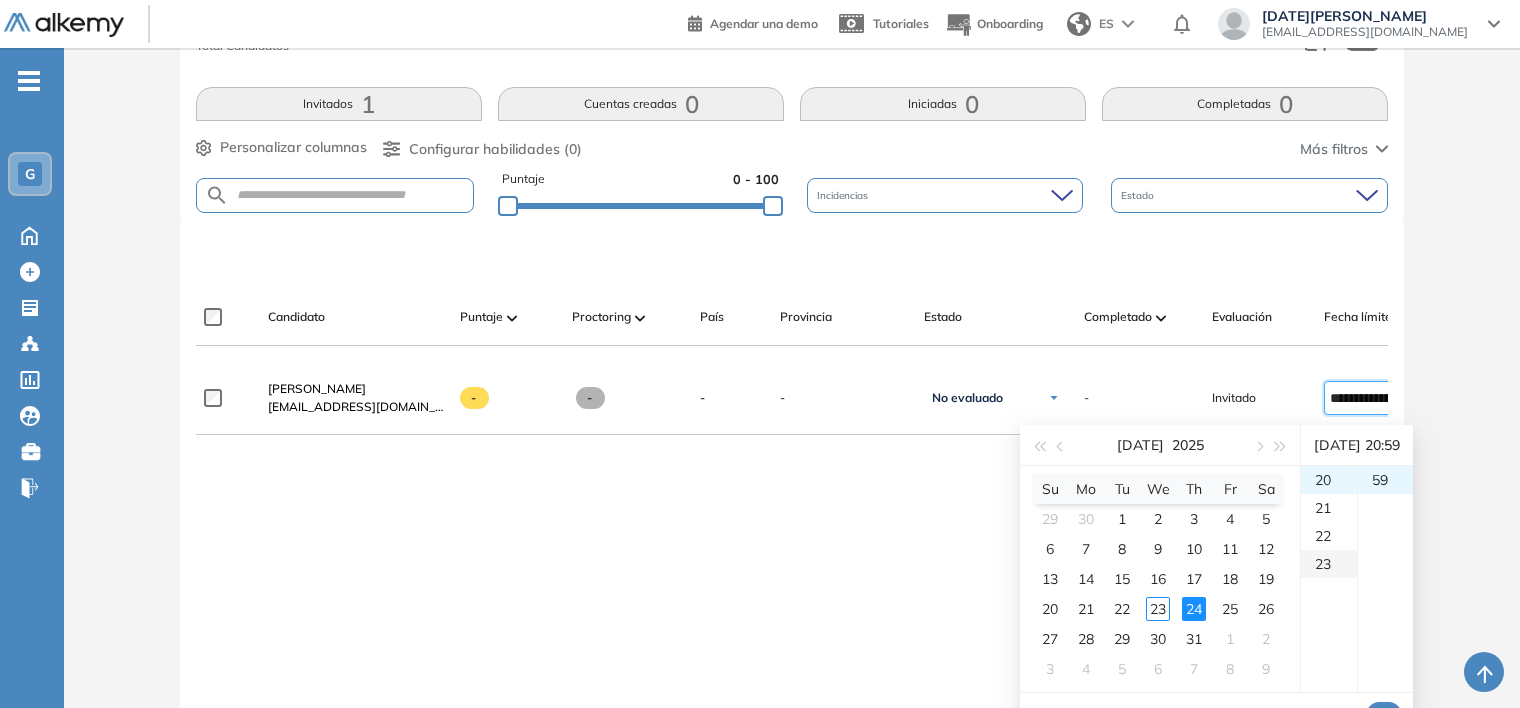 click on "23" at bounding box center [1329, 564] 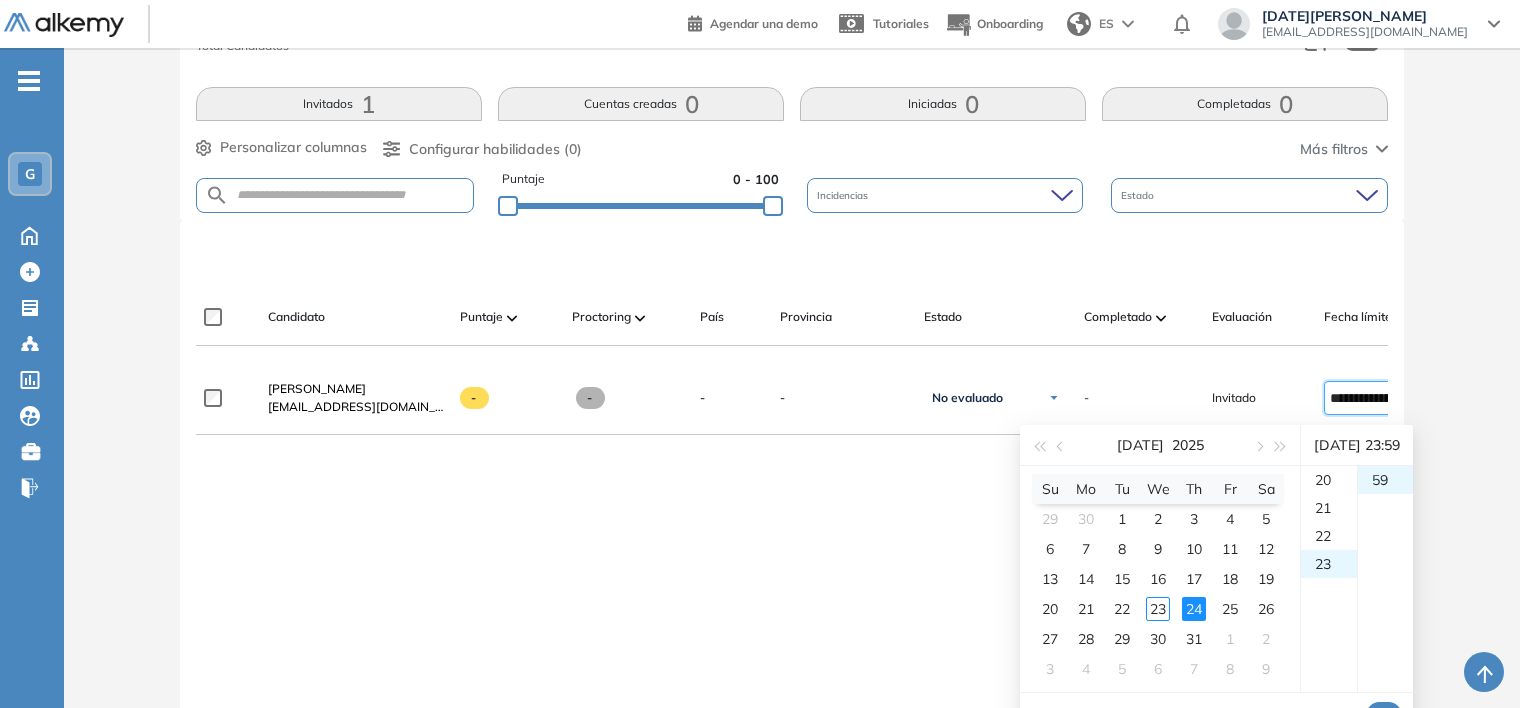 scroll, scrollTop: 644, scrollLeft: 0, axis: vertical 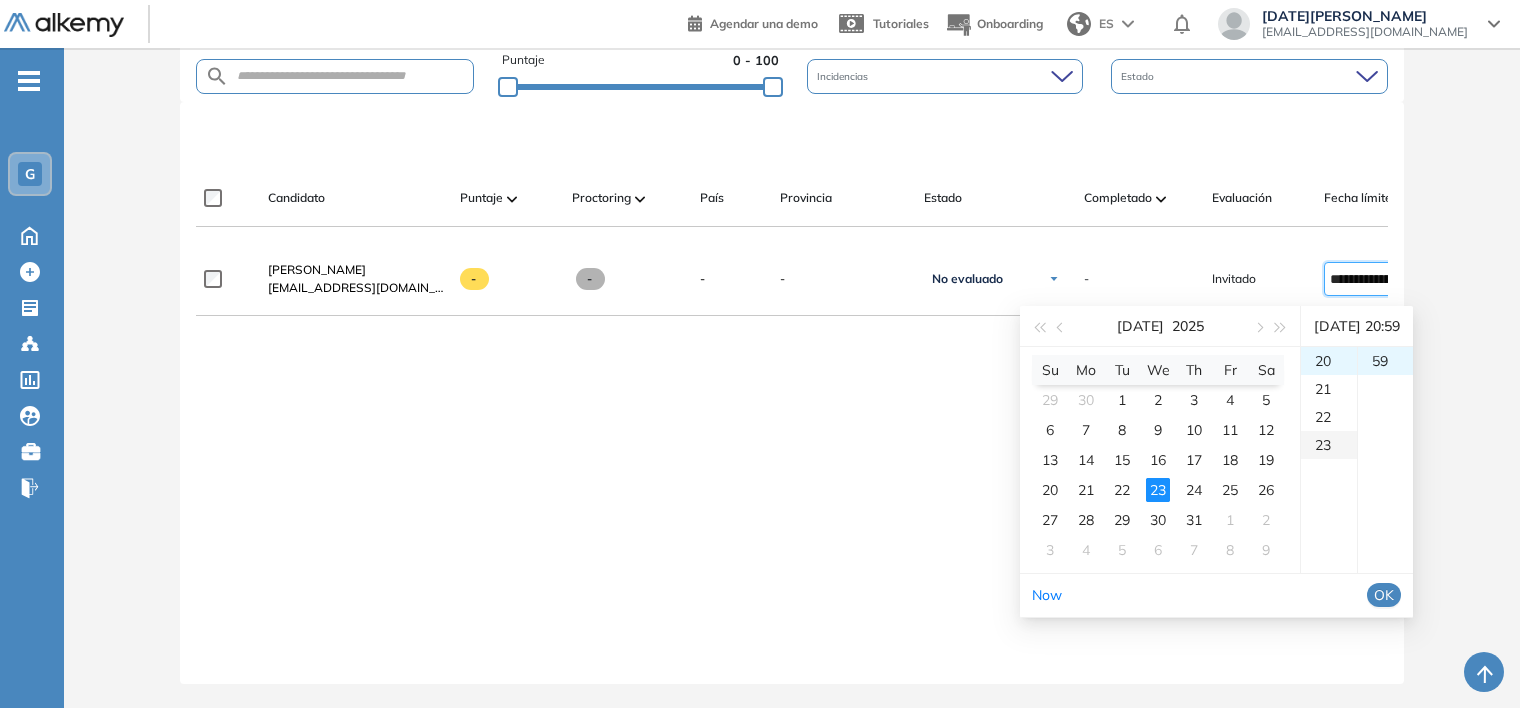 click on "23" at bounding box center [1329, 445] 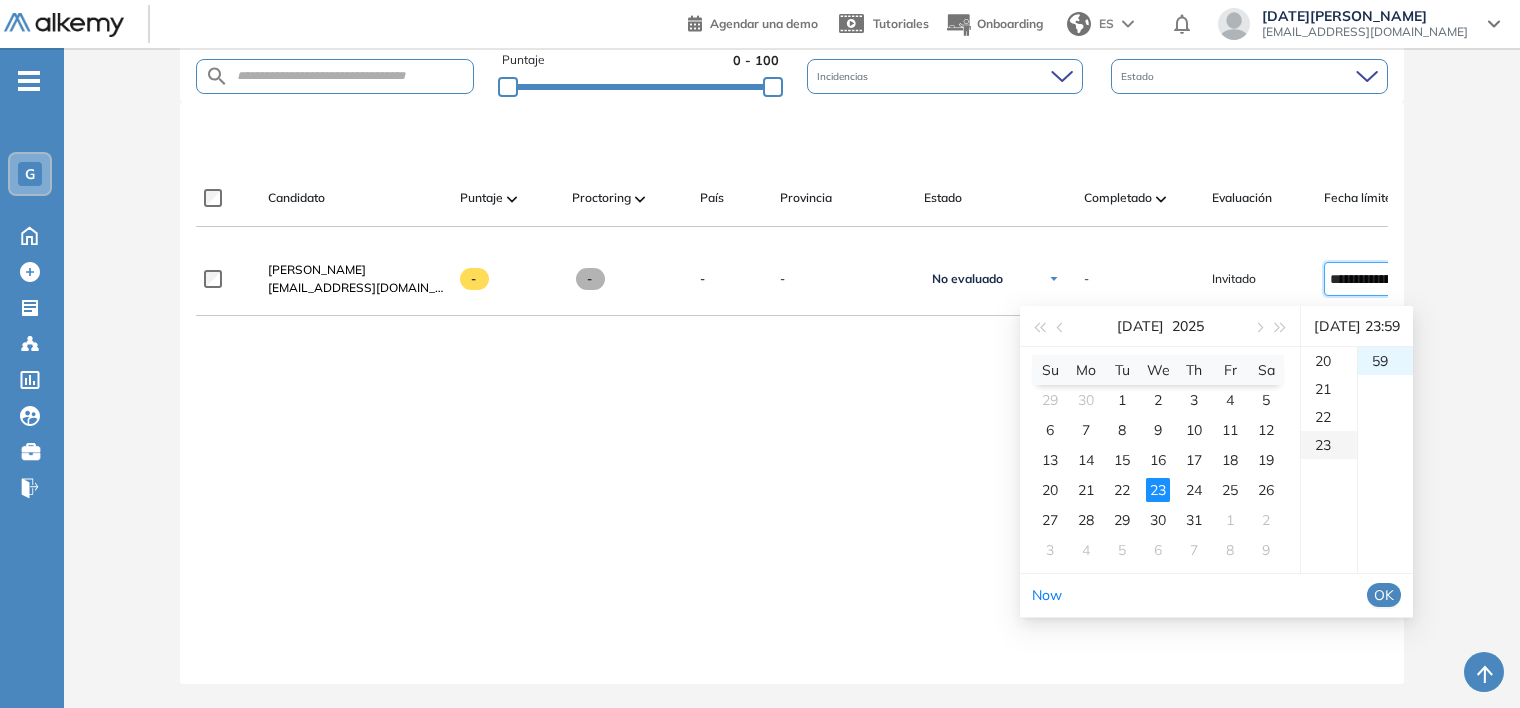 scroll, scrollTop: 644, scrollLeft: 0, axis: vertical 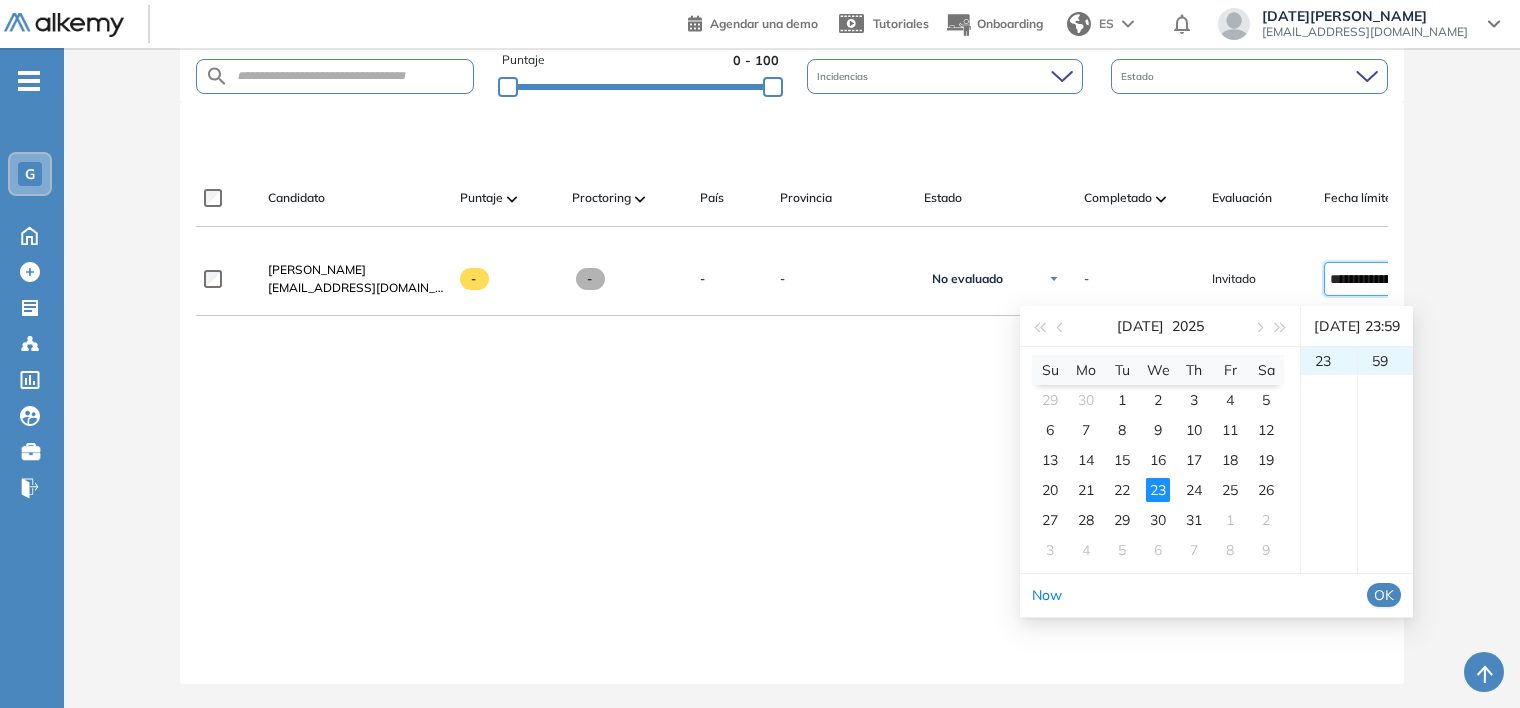 click on "OK" at bounding box center (1384, 595) 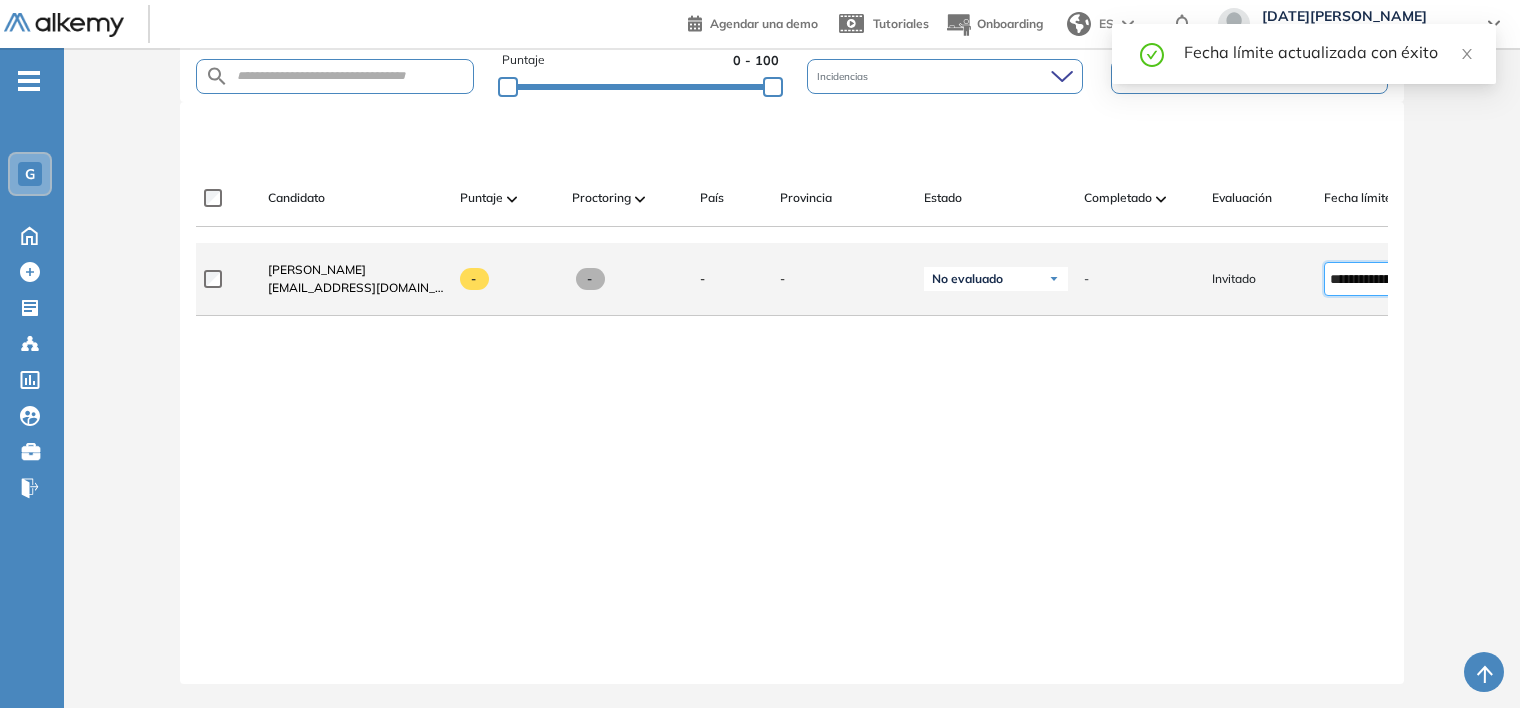 click on "**********" at bounding box center (1371, 279) 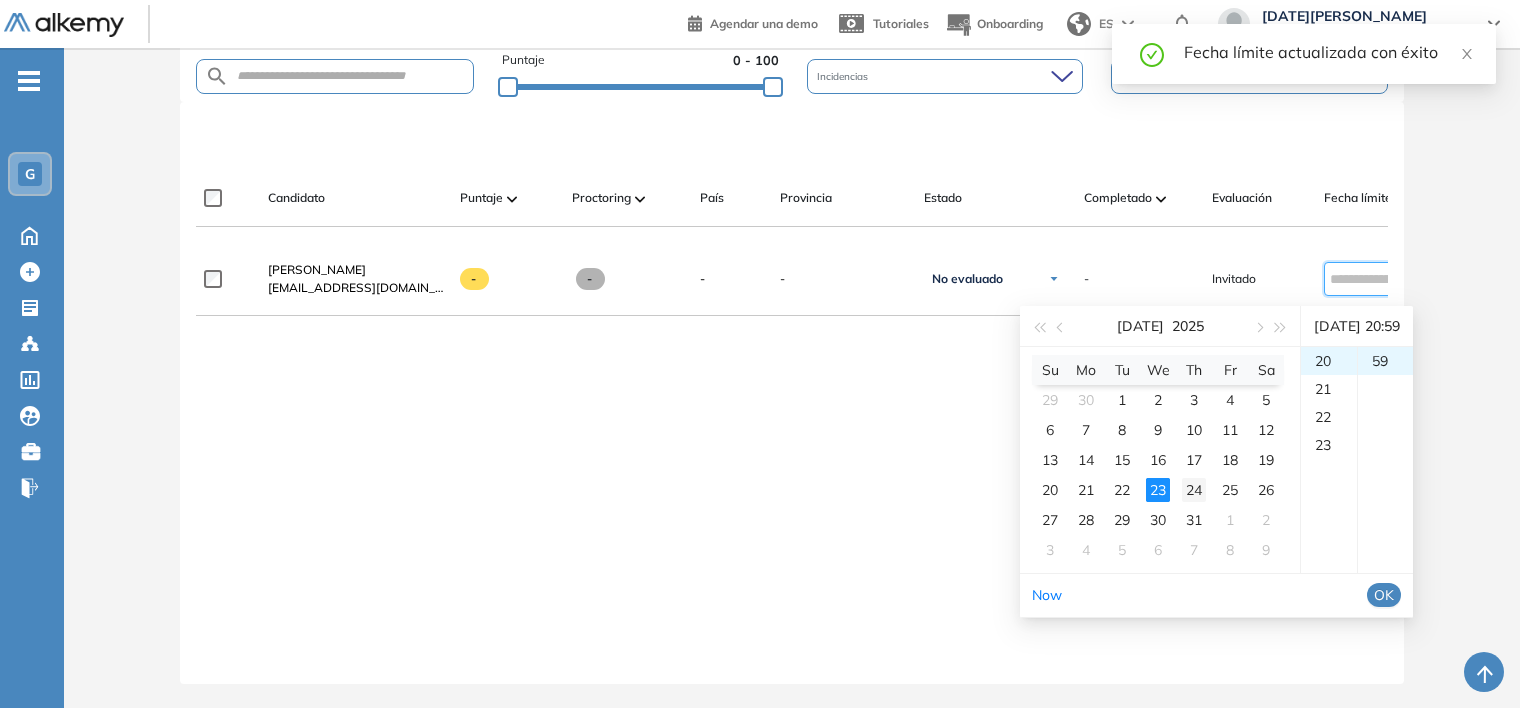 click on "24" at bounding box center (1194, 490) 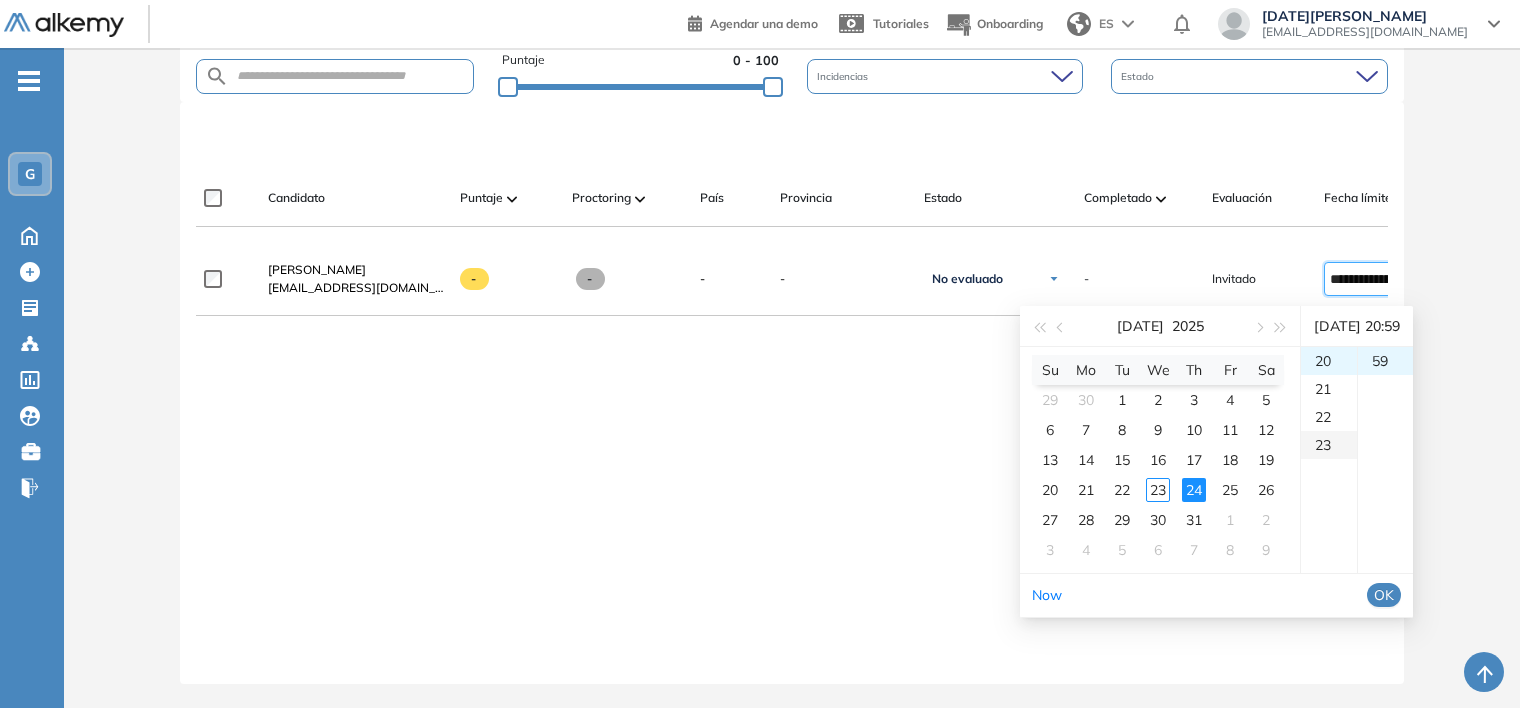click on "23" at bounding box center (1329, 445) 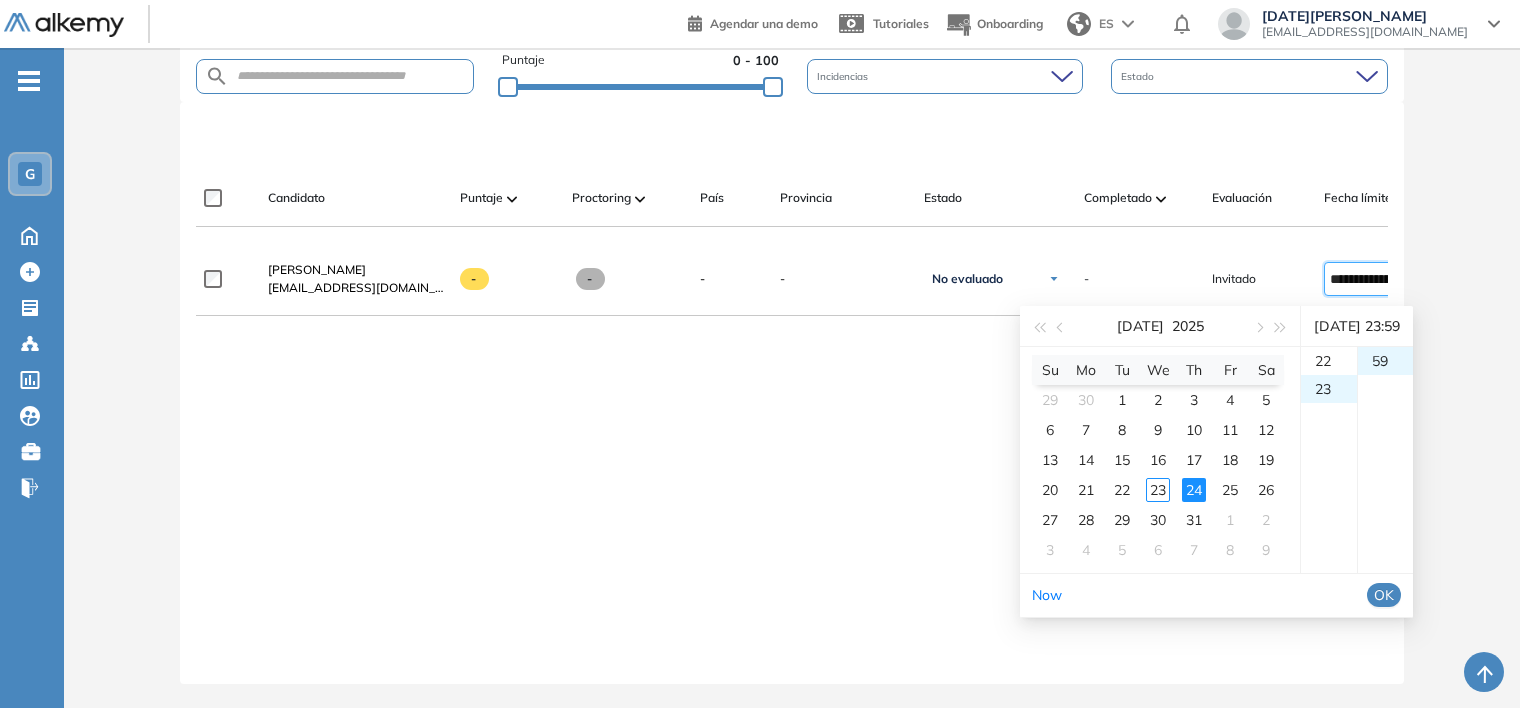 scroll, scrollTop: 644, scrollLeft: 0, axis: vertical 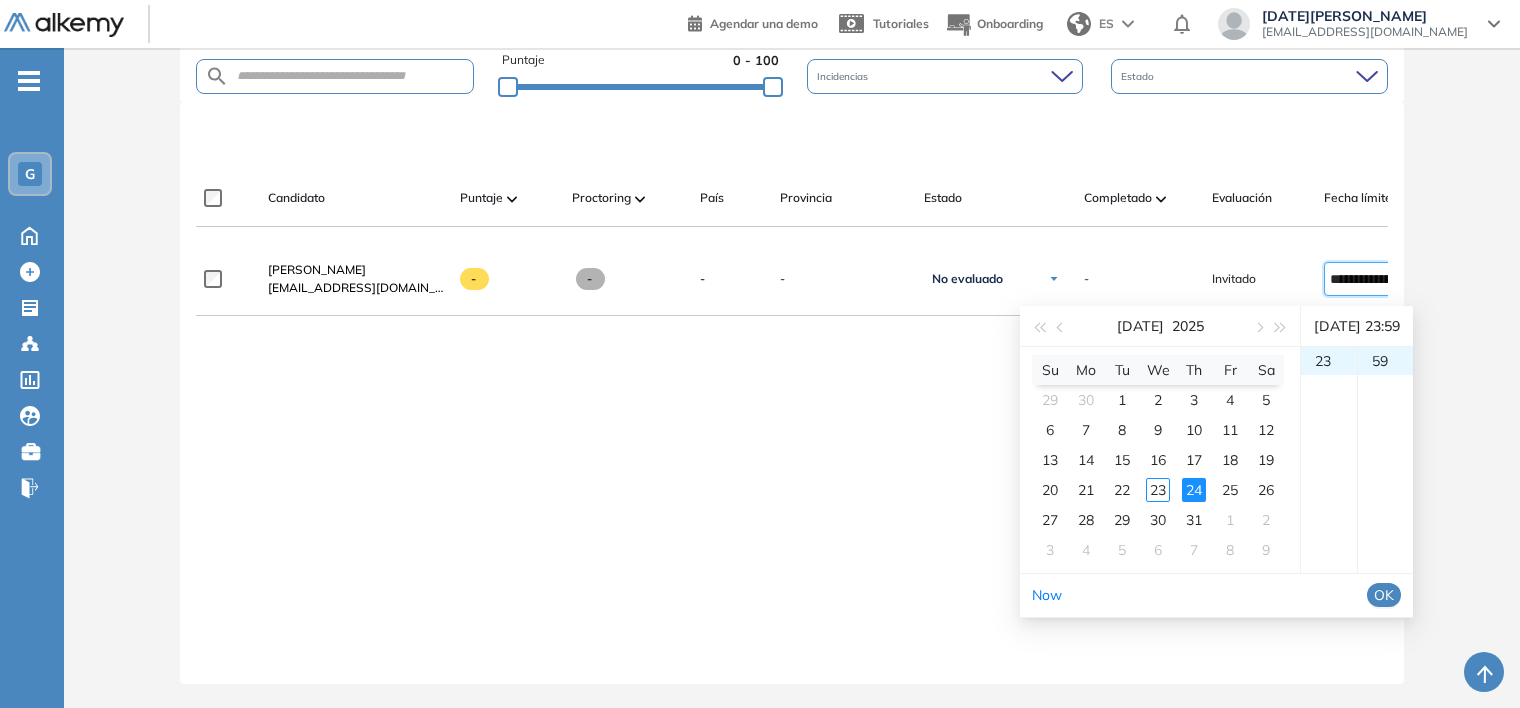 click on "OK" at bounding box center [1384, 595] 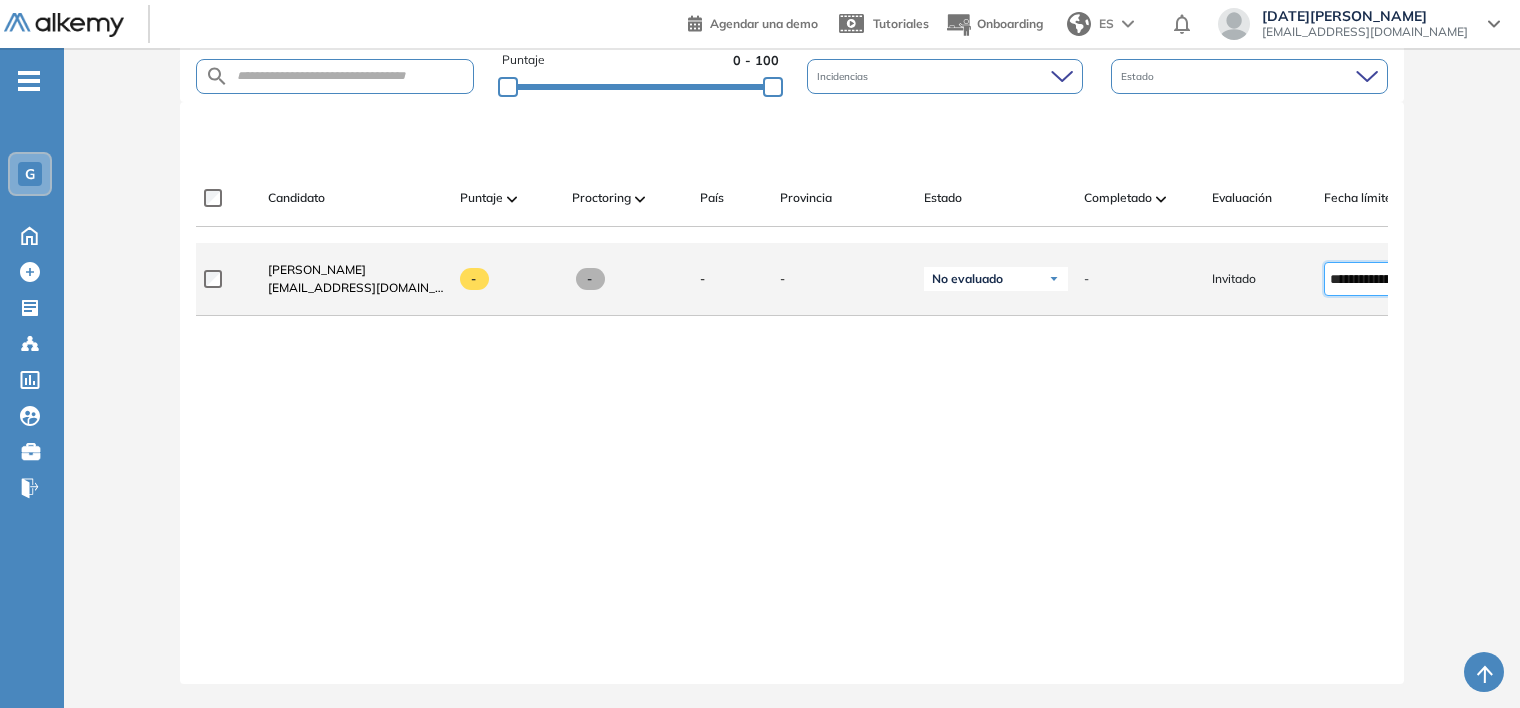 type on "**********" 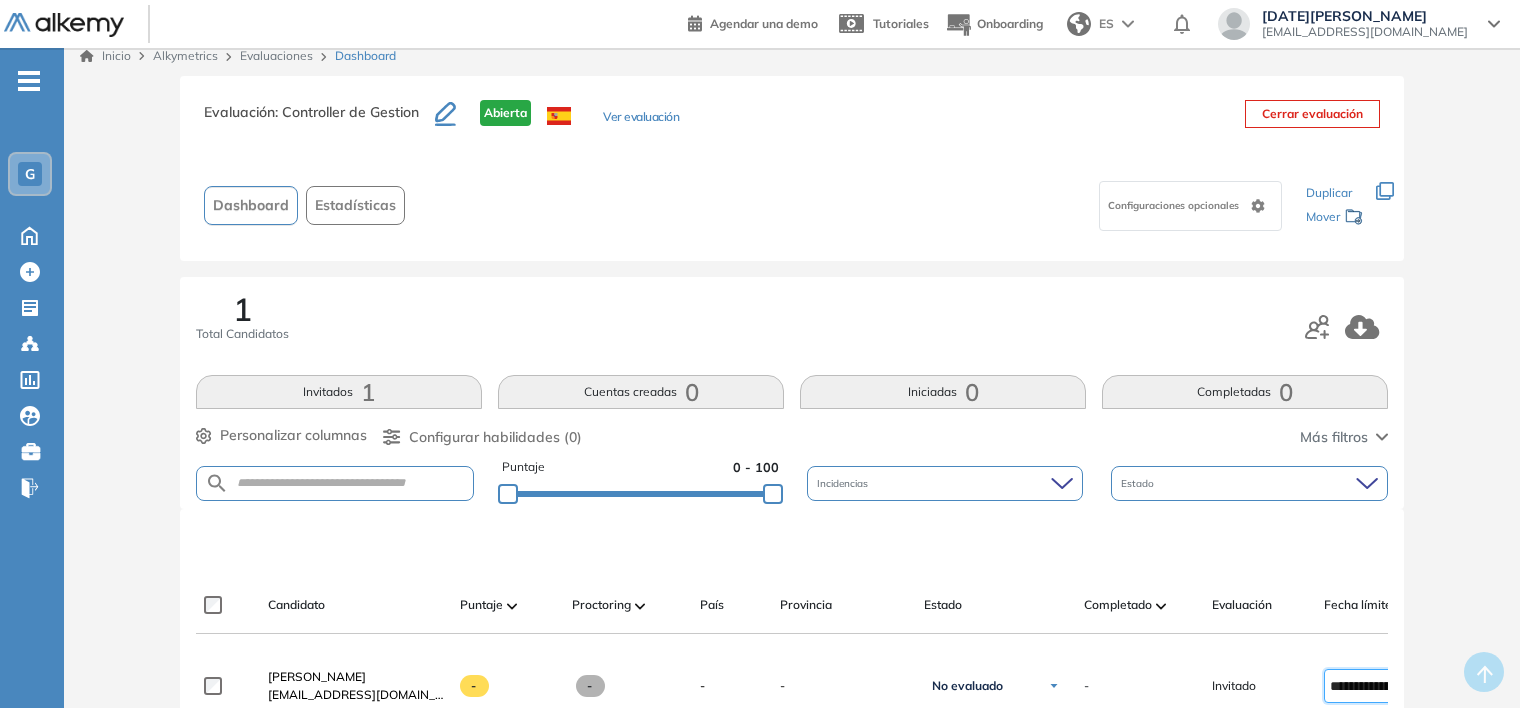 scroll, scrollTop: 0, scrollLeft: 0, axis: both 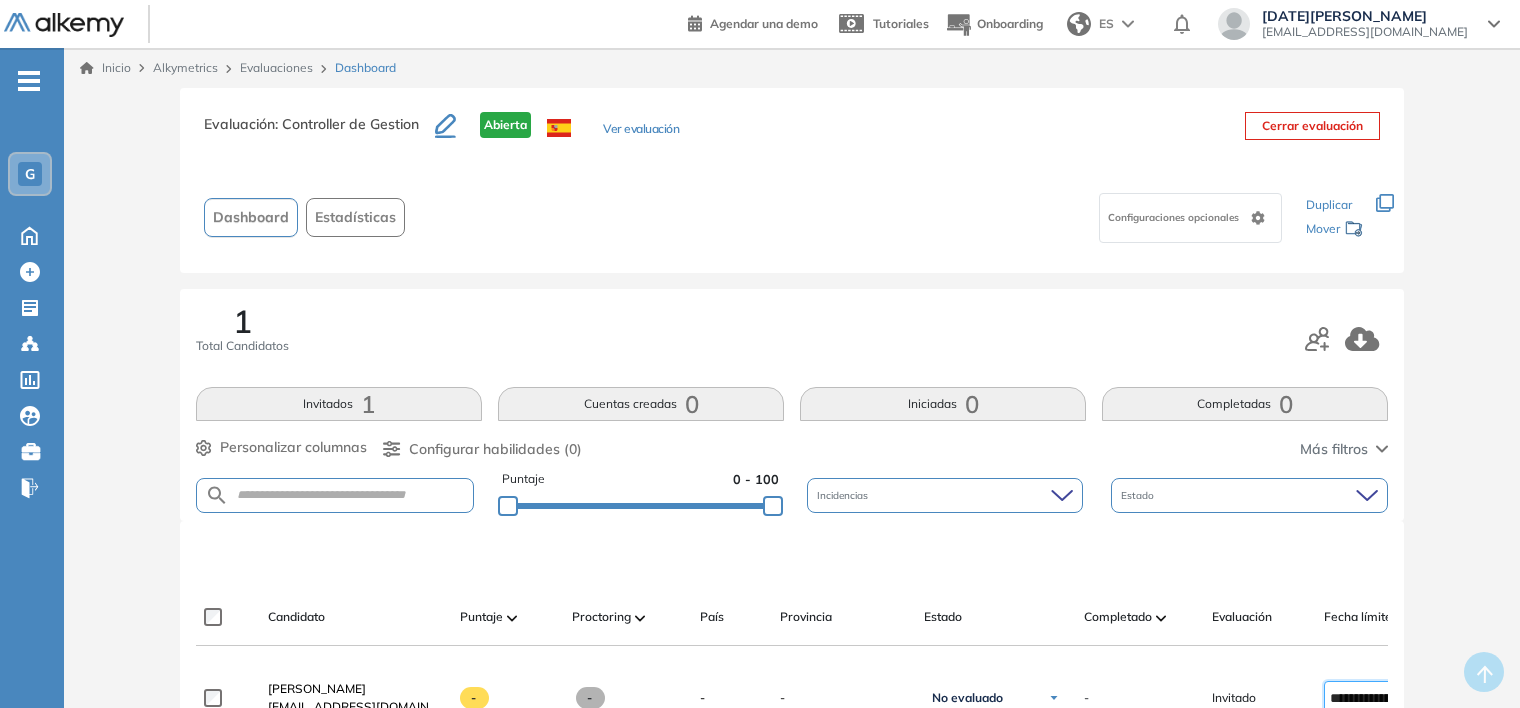 click on "Evaluaciones" at bounding box center (276, 67) 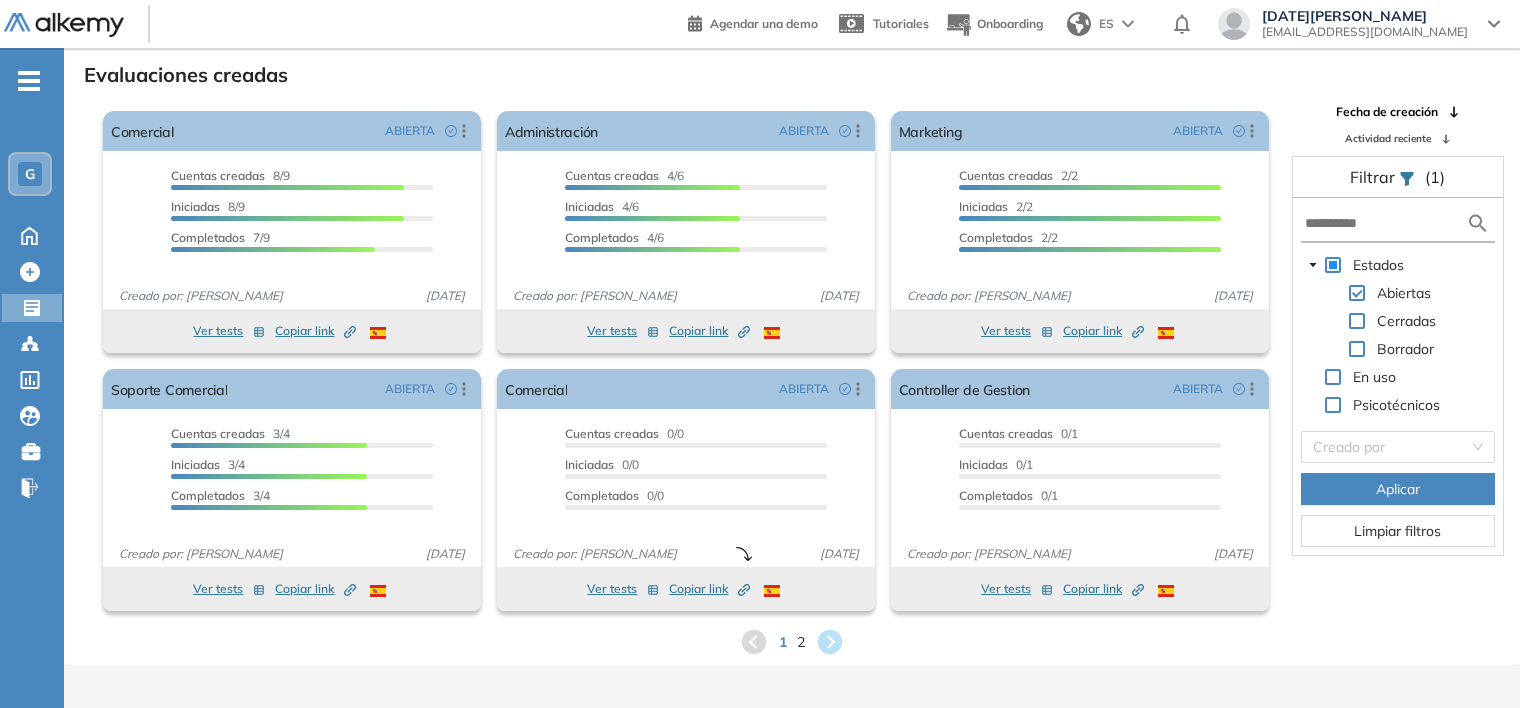 scroll, scrollTop: 48, scrollLeft: 0, axis: vertical 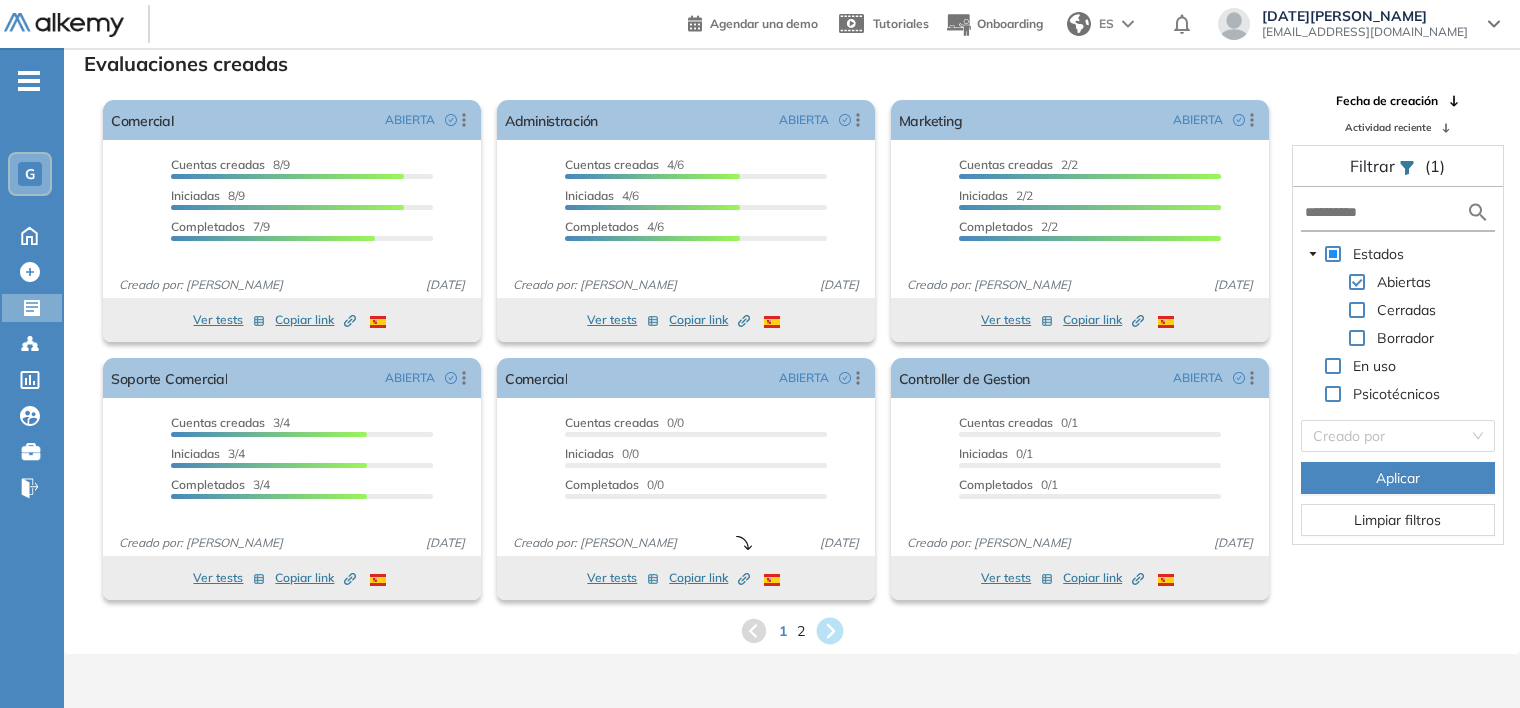 click 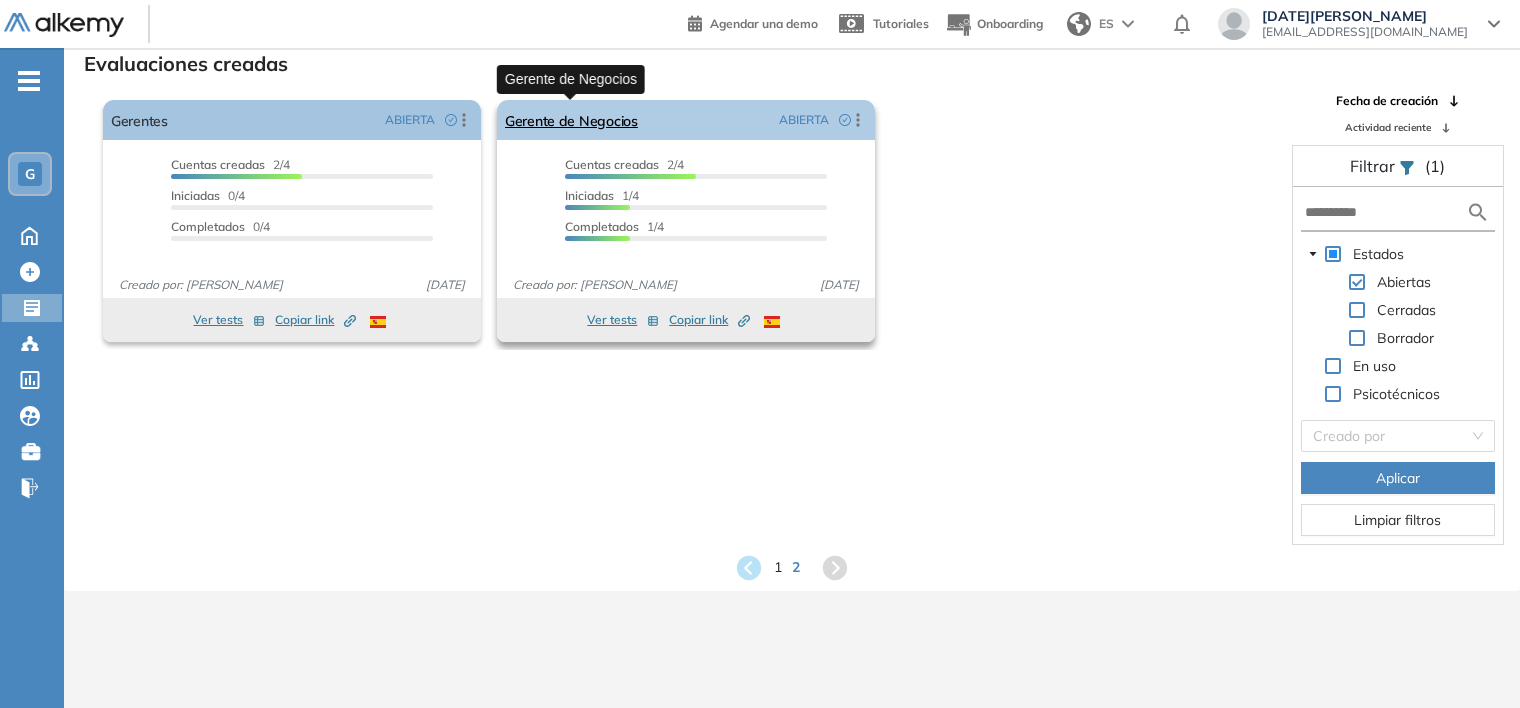click on "Gerente de Negocios" at bounding box center [571, 120] 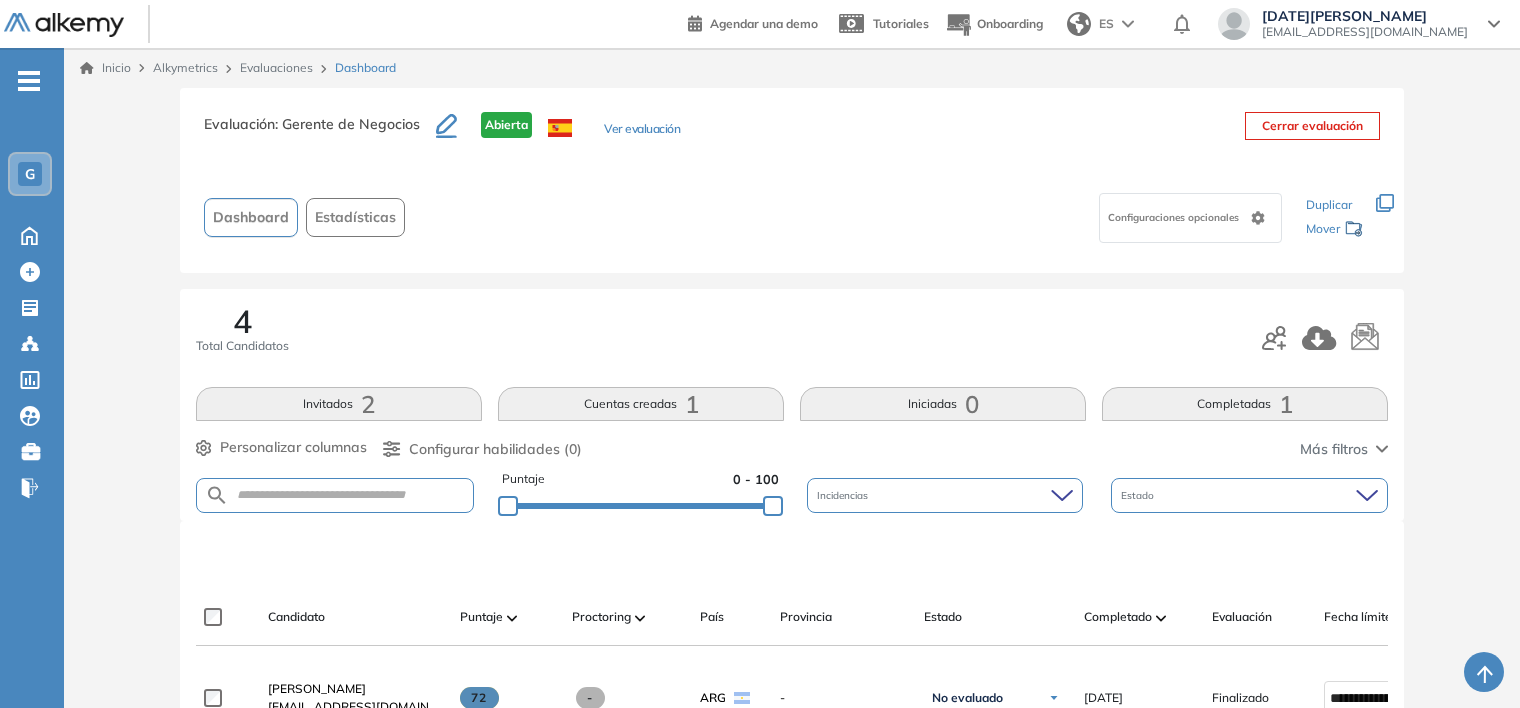scroll, scrollTop: 0, scrollLeft: 0, axis: both 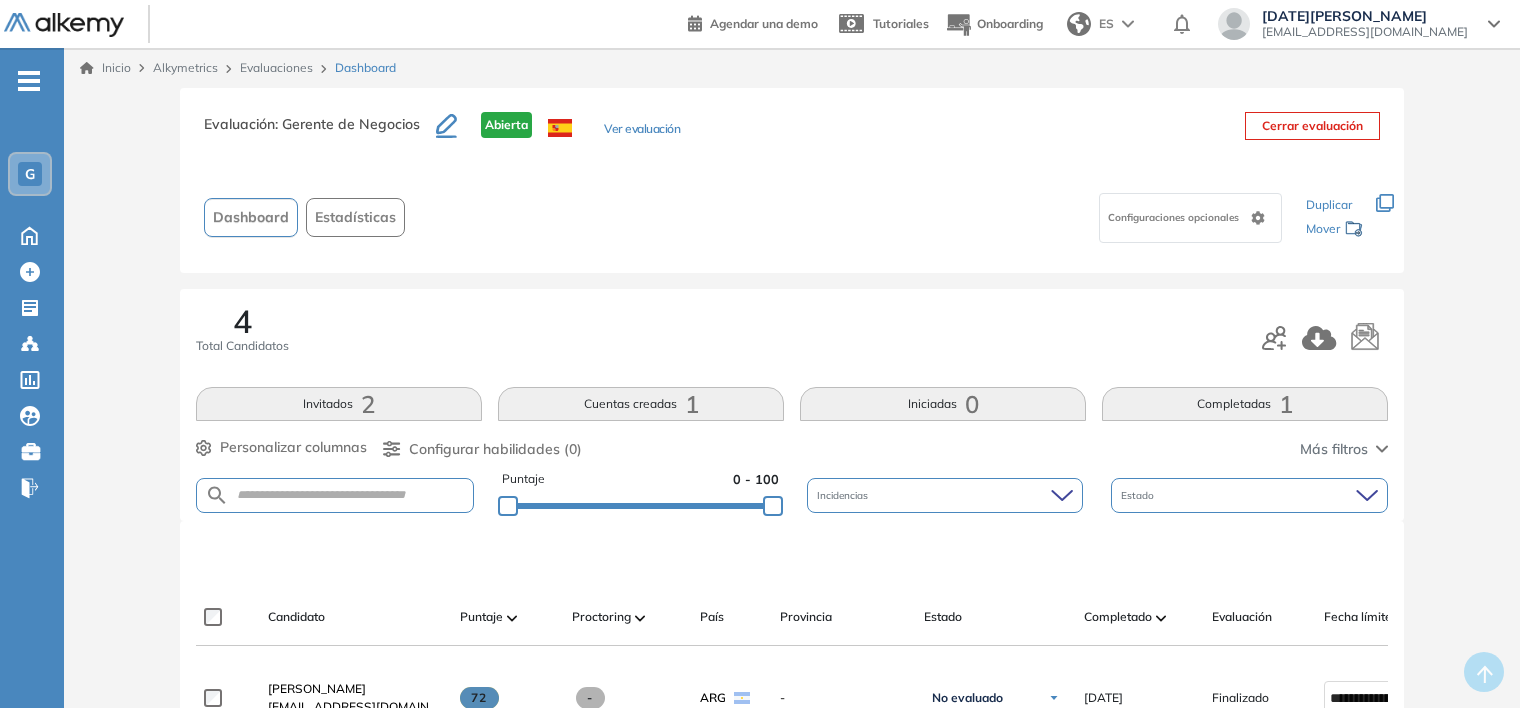 click on "Evaluaciones" at bounding box center (276, 67) 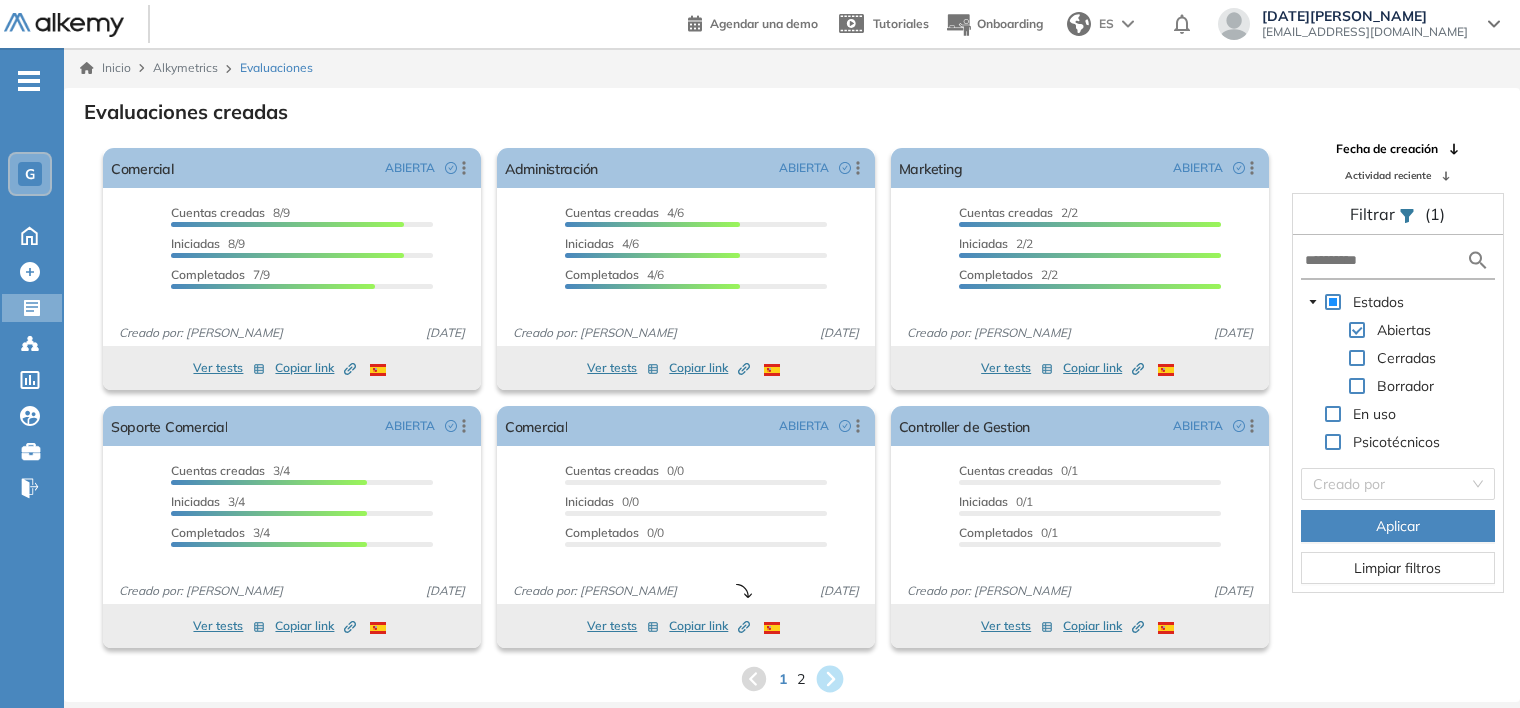click 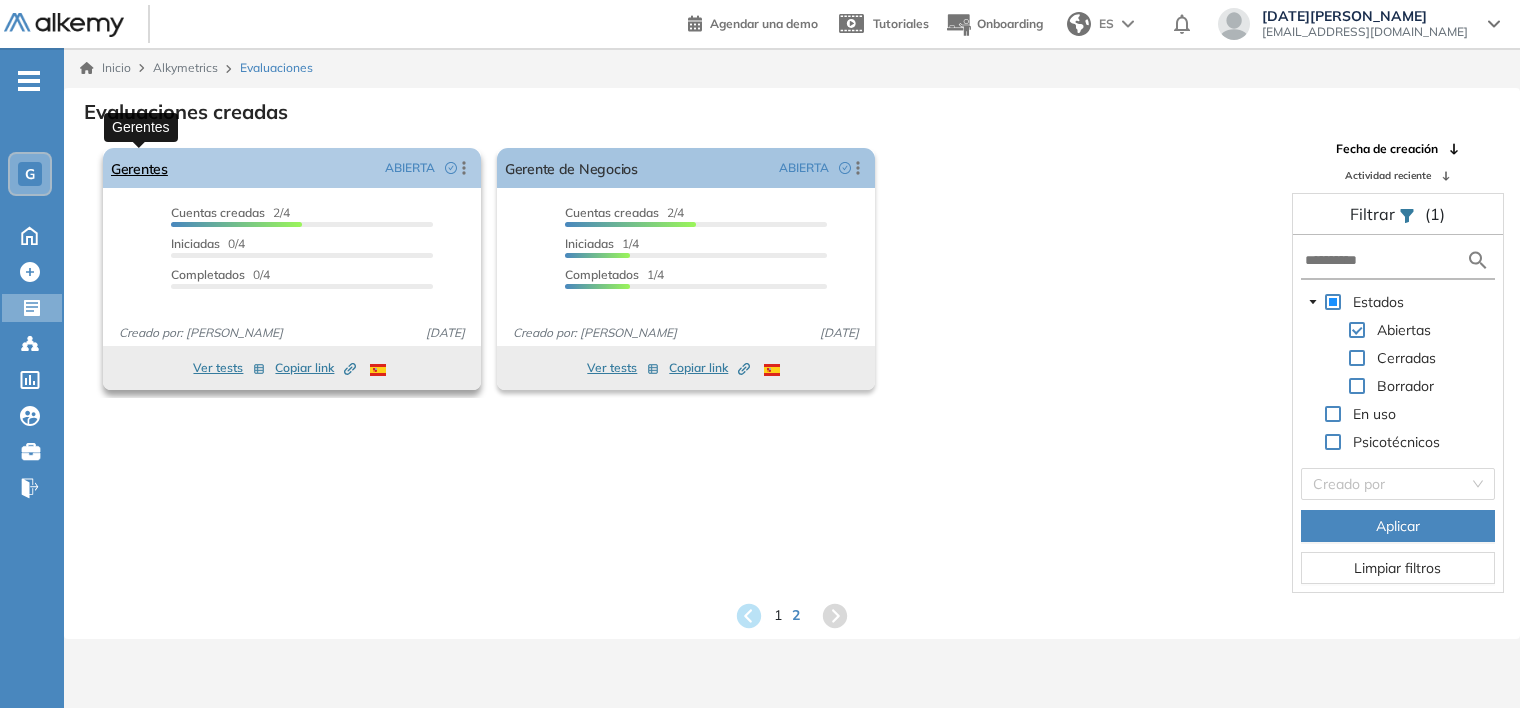 click on "Gerentes" at bounding box center (139, 168) 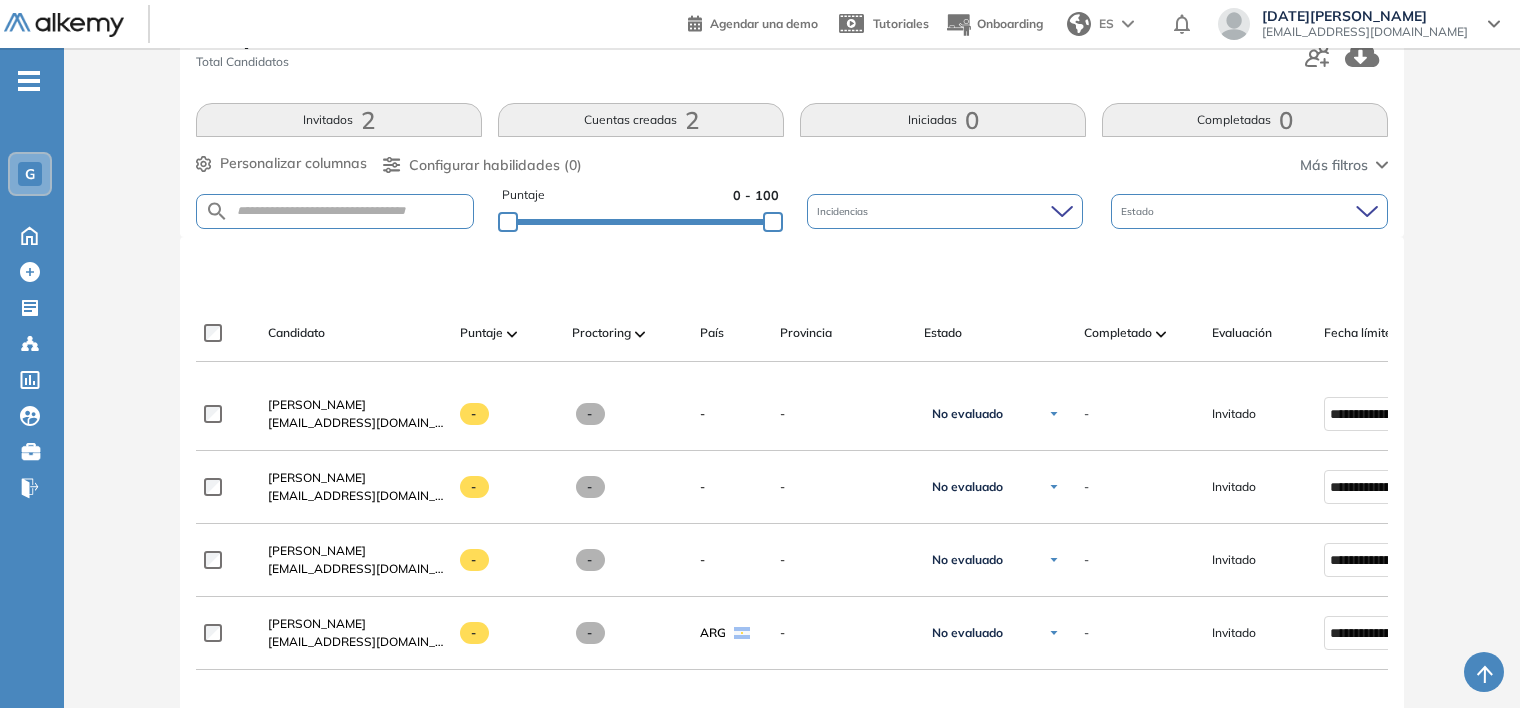scroll, scrollTop: 300, scrollLeft: 0, axis: vertical 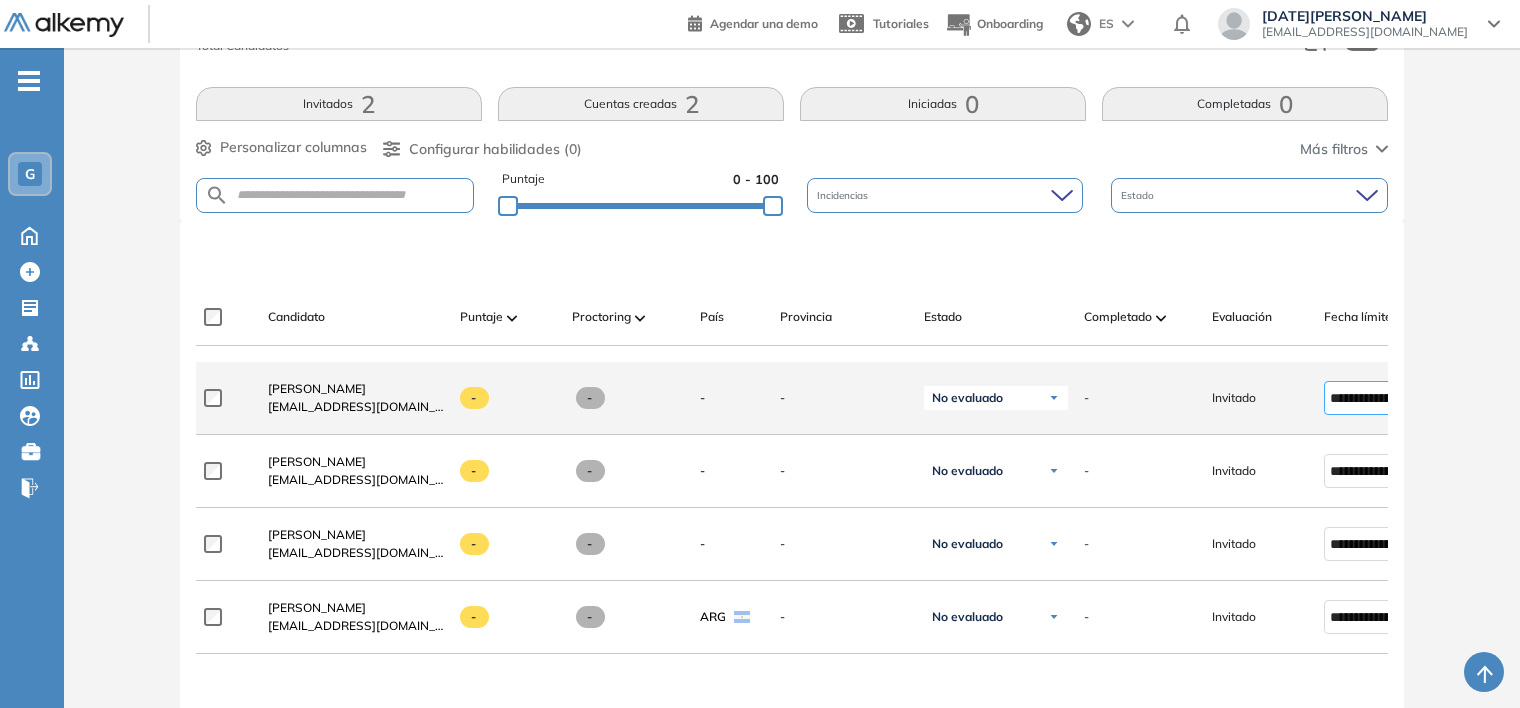 click on "**********" at bounding box center [1371, 398] 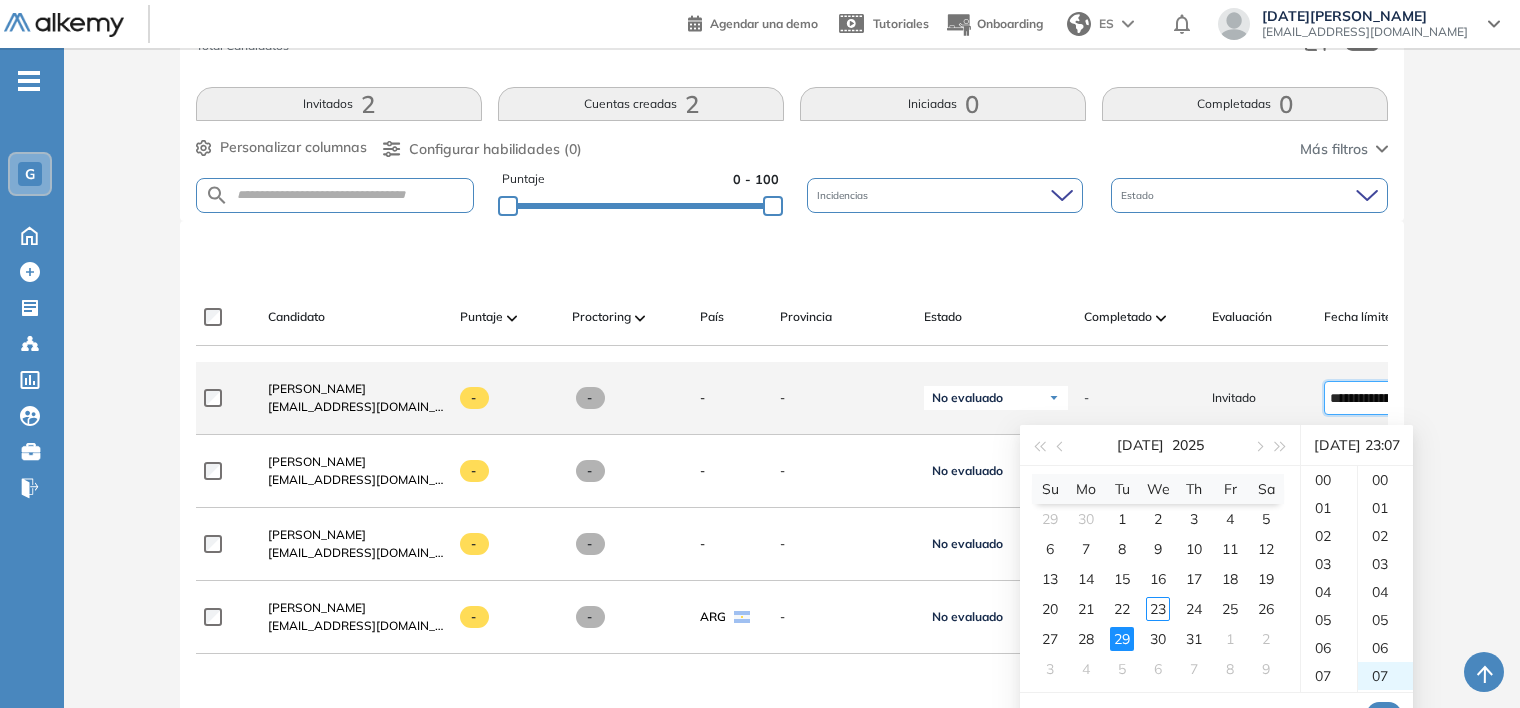 scroll, scrollTop: 644, scrollLeft: 0, axis: vertical 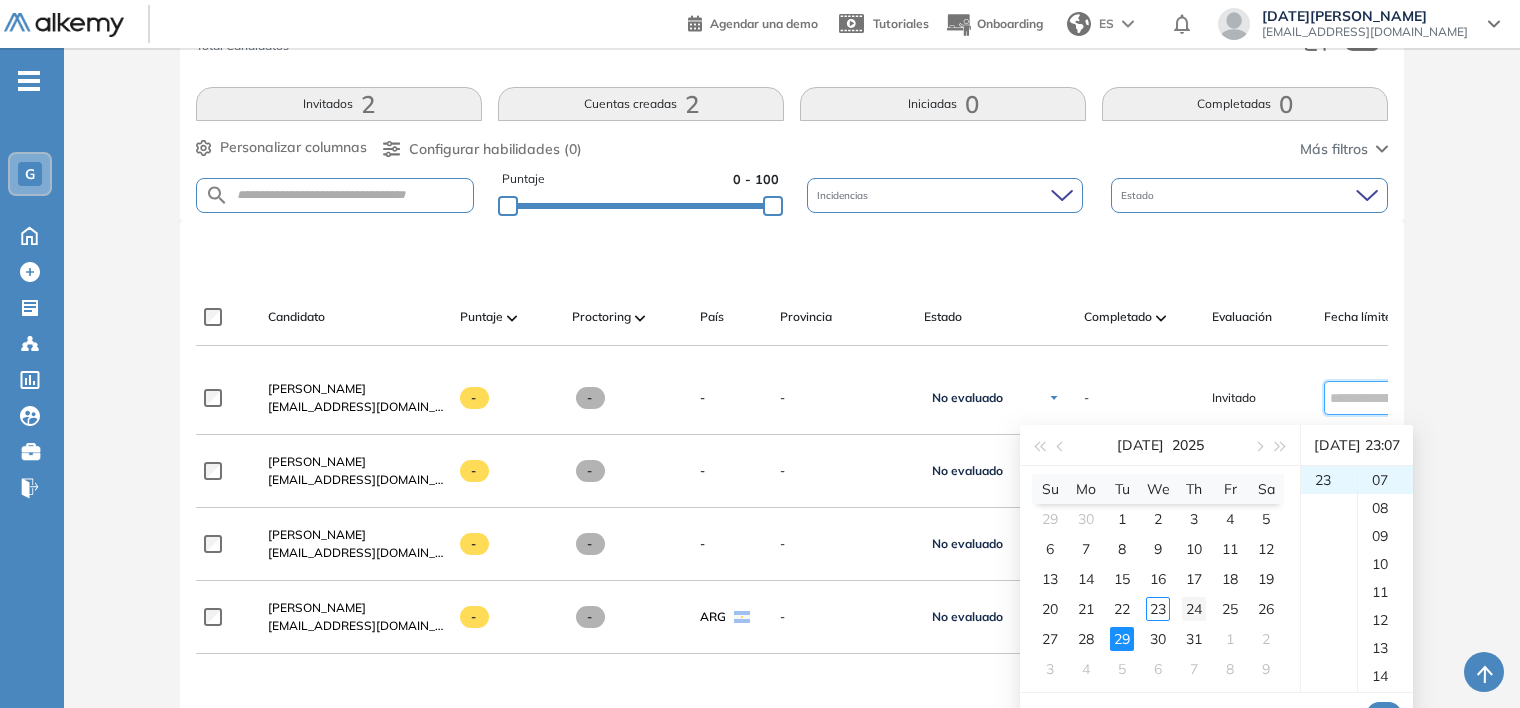 click on "24" at bounding box center (1194, 609) 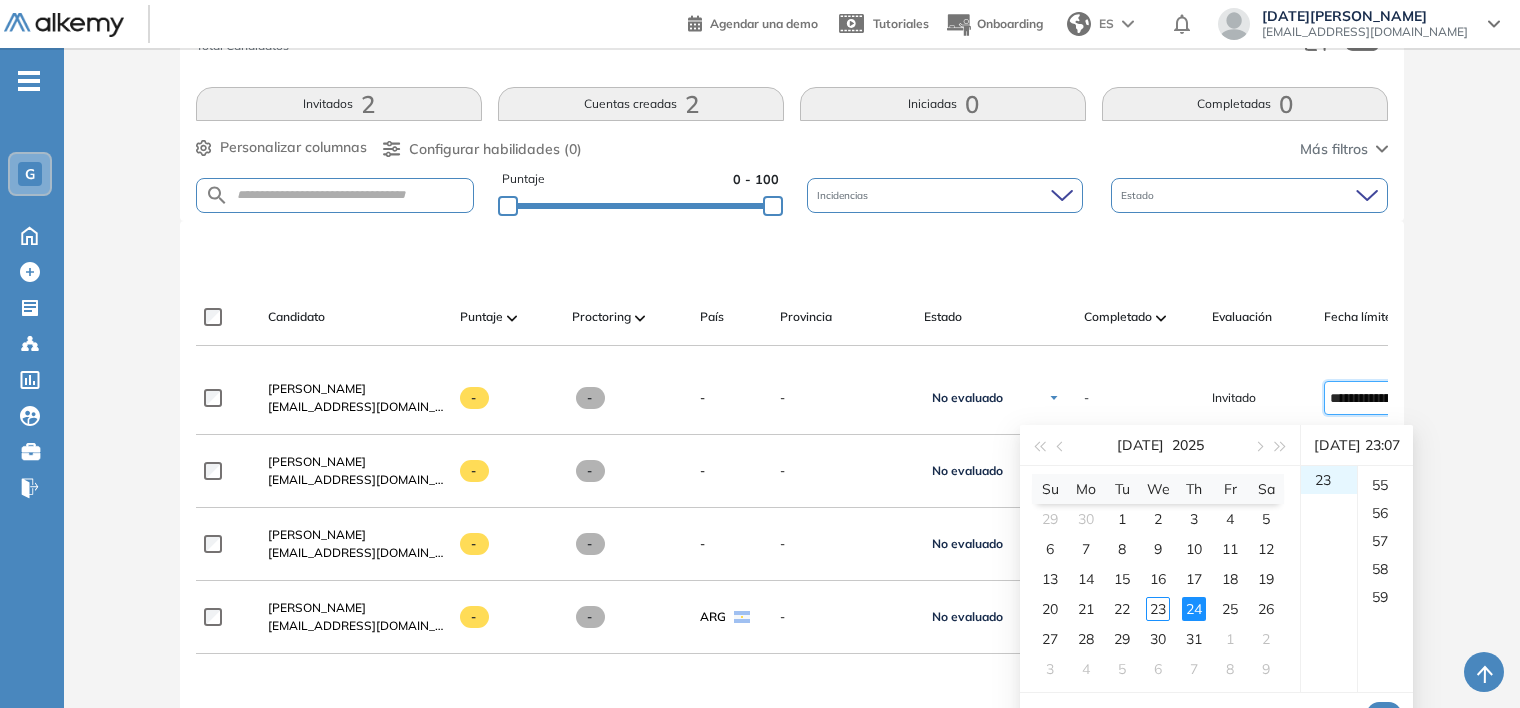 scroll, scrollTop: 1596, scrollLeft: 0, axis: vertical 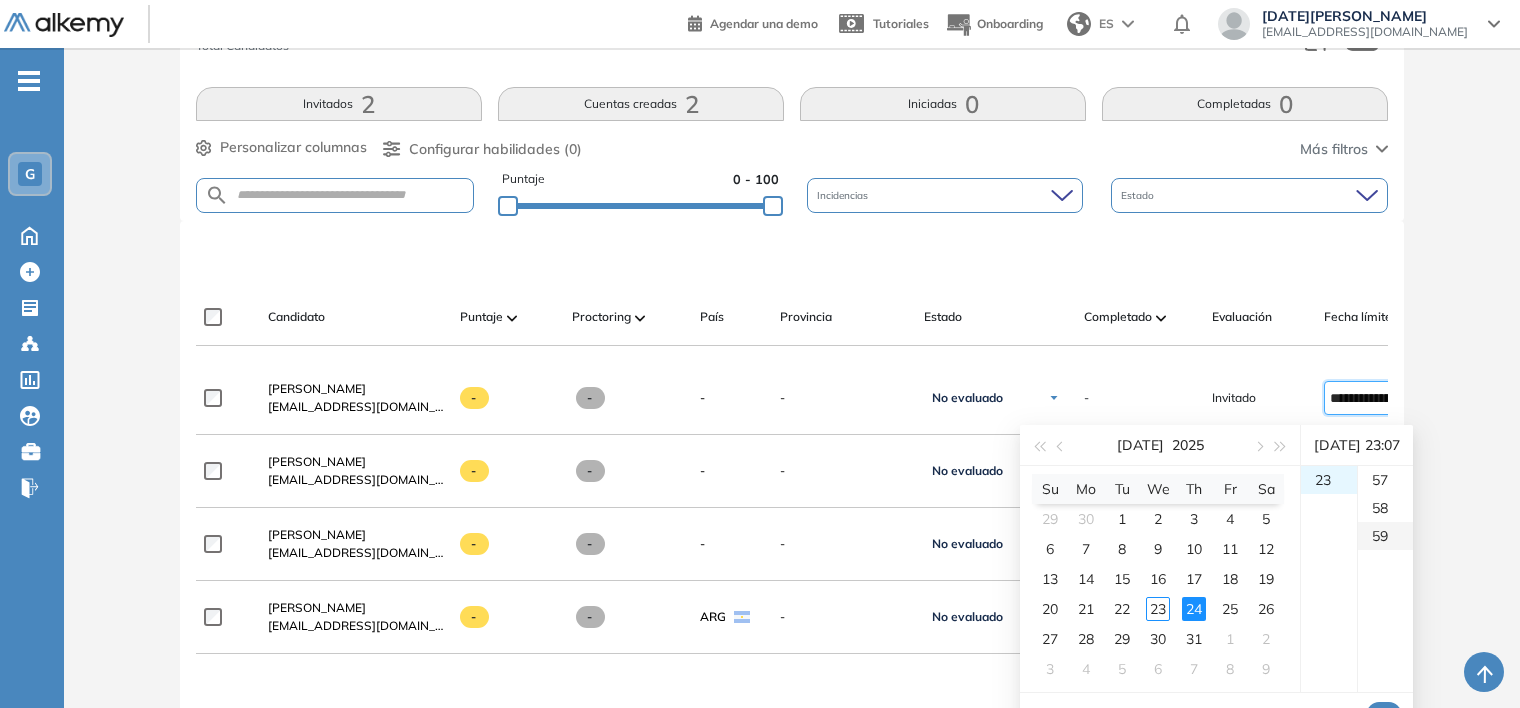 click on "59" at bounding box center (1385, 536) 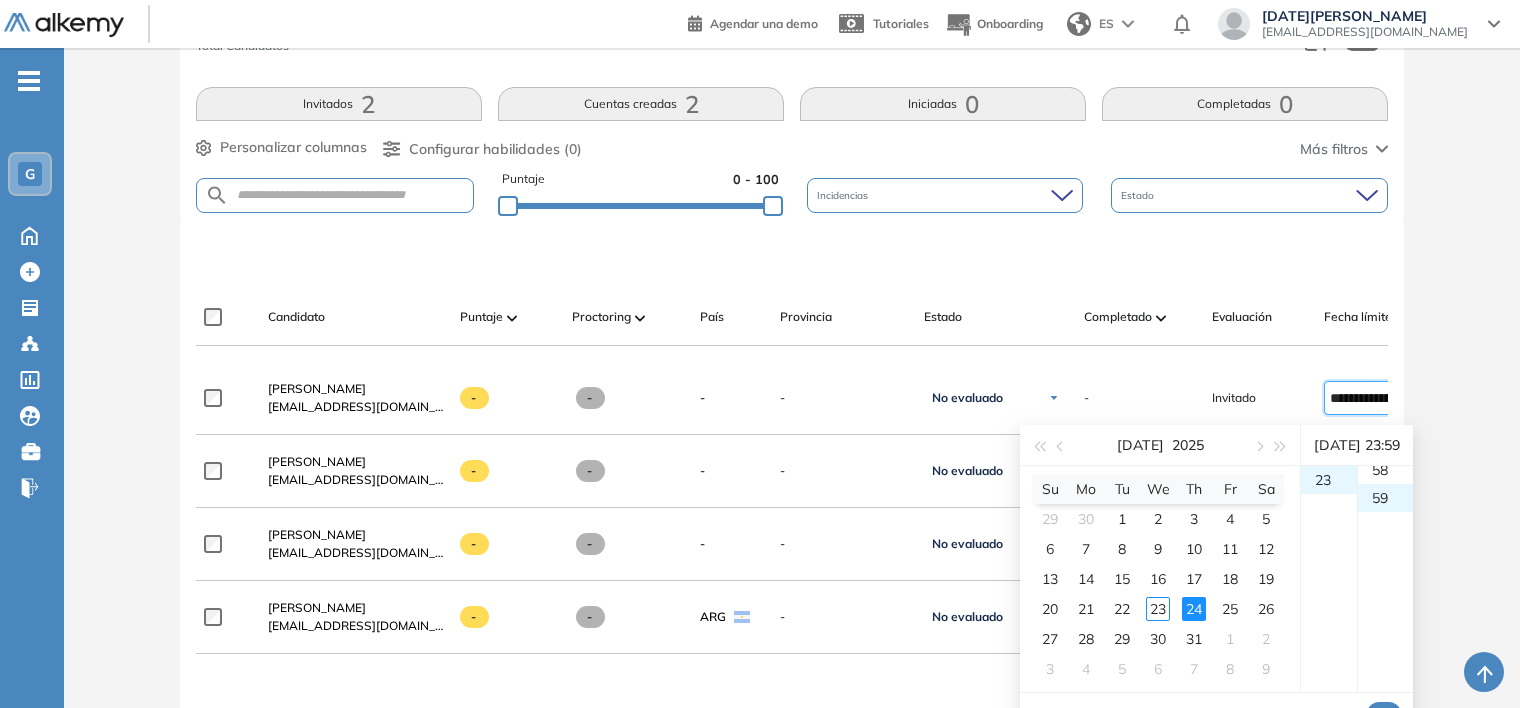 scroll, scrollTop: 1652, scrollLeft: 0, axis: vertical 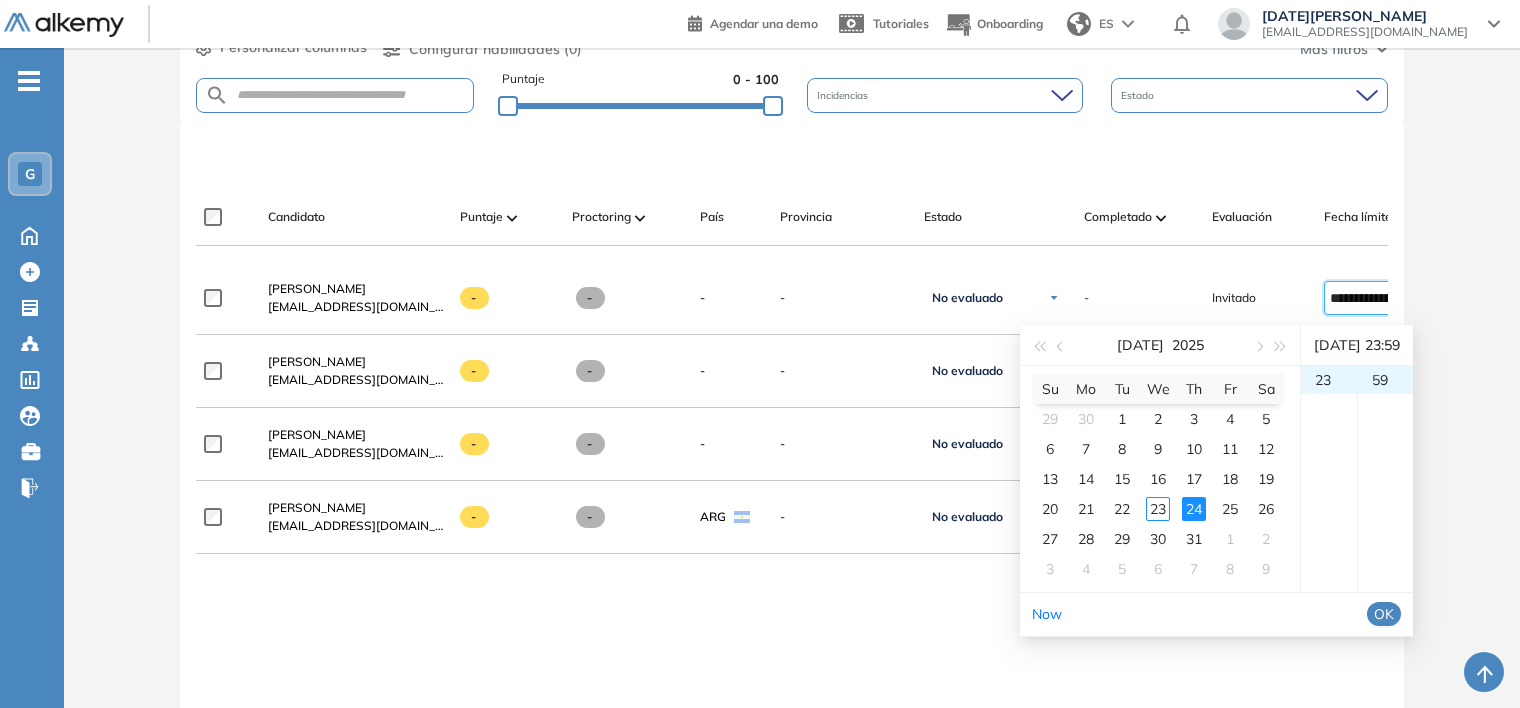 click on "OK" at bounding box center [1384, 614] 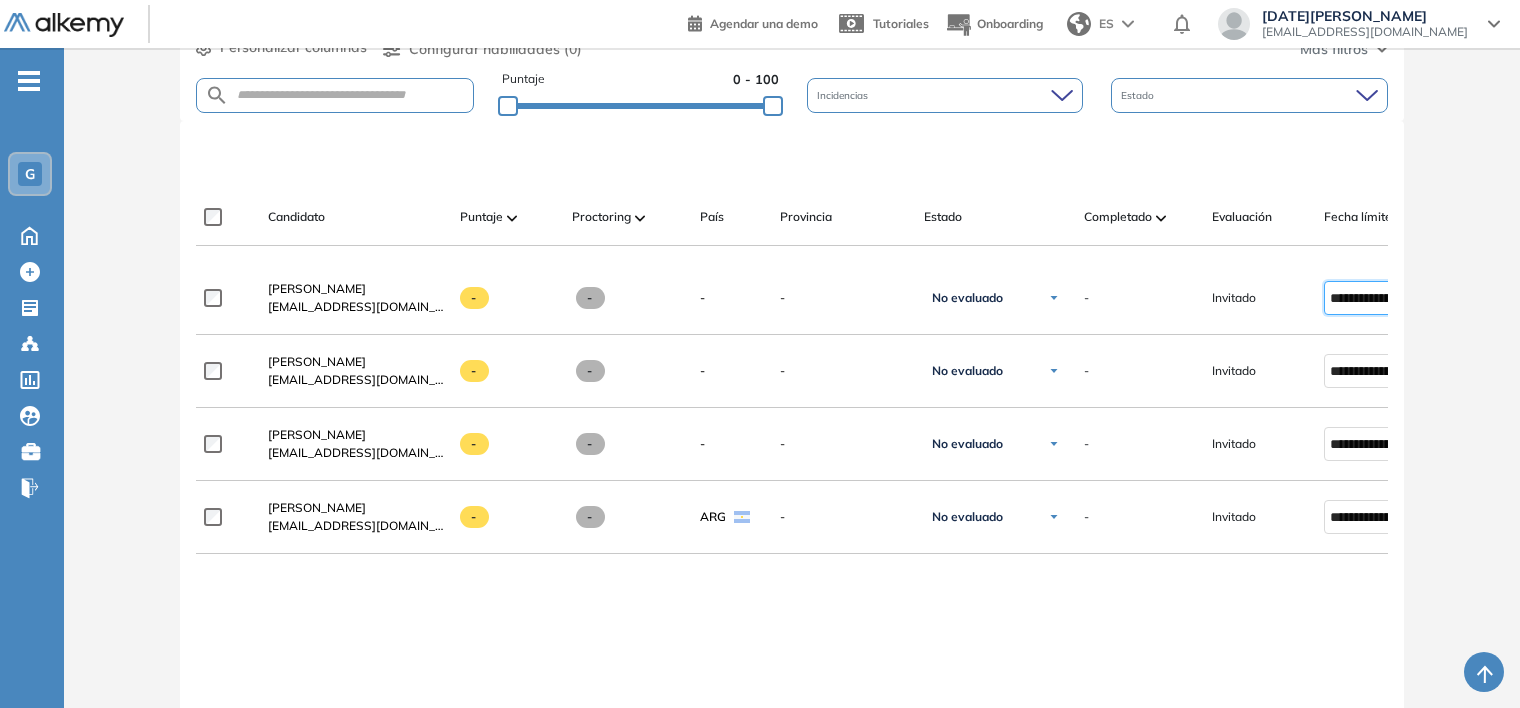 type on "**********" 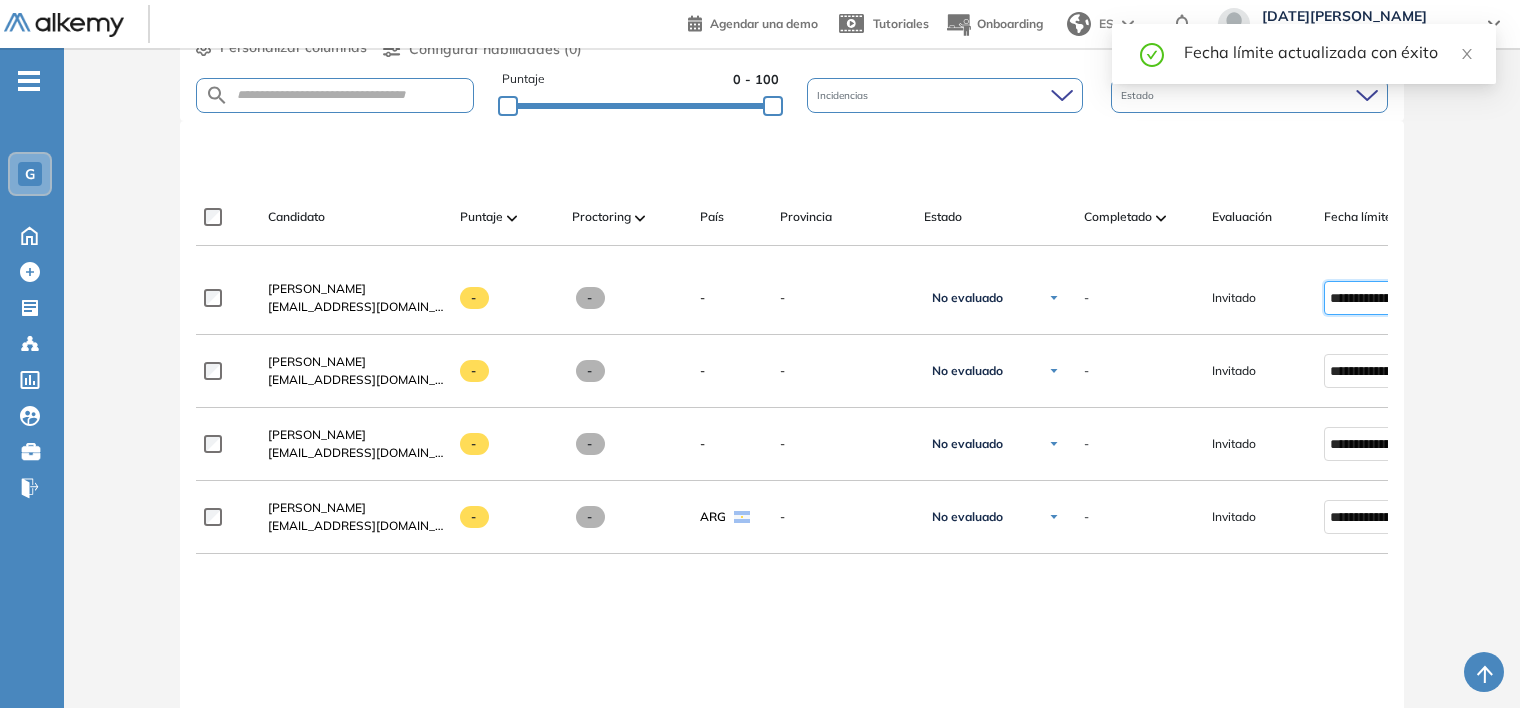 click on "**********" at bounding box center [792, 576] 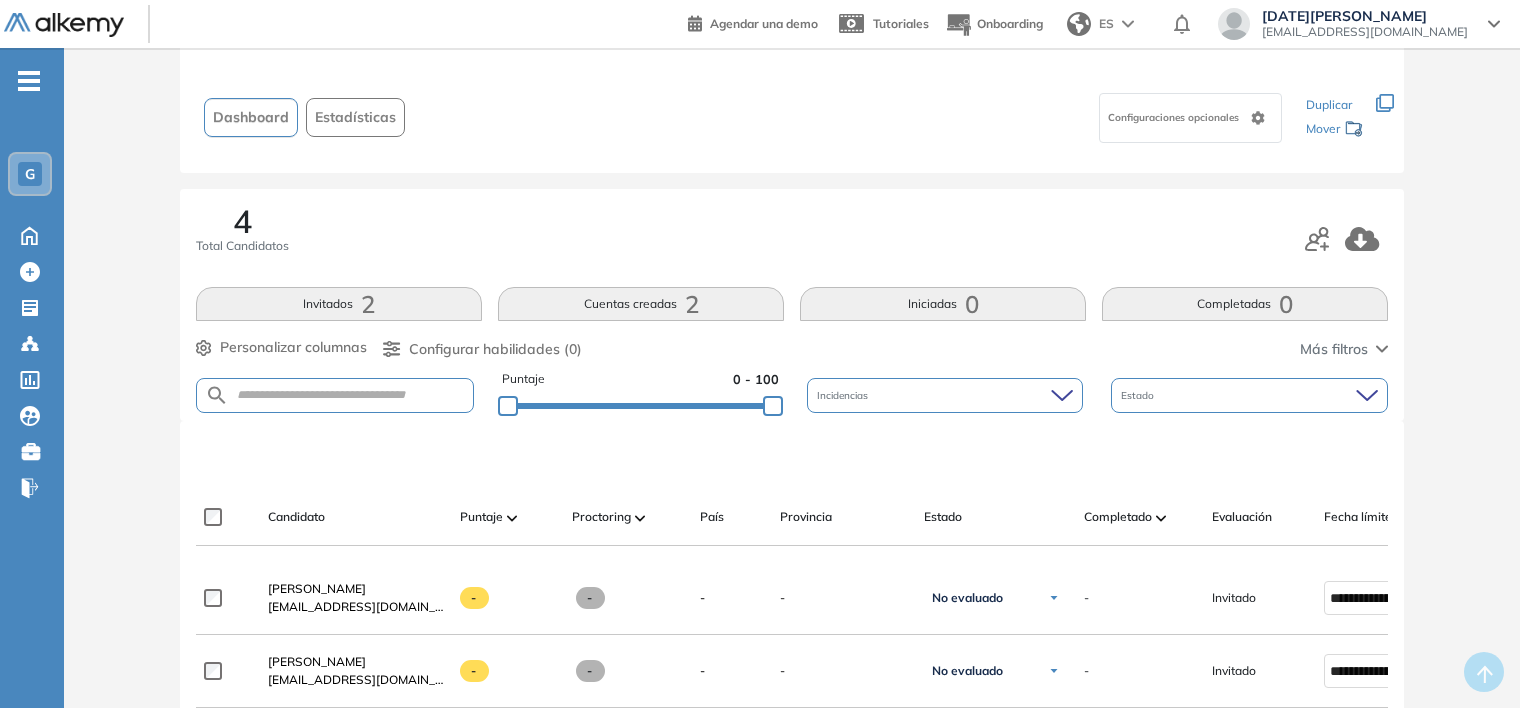scroll, scrollTop: 0, scrollLeft: 0, axis: both 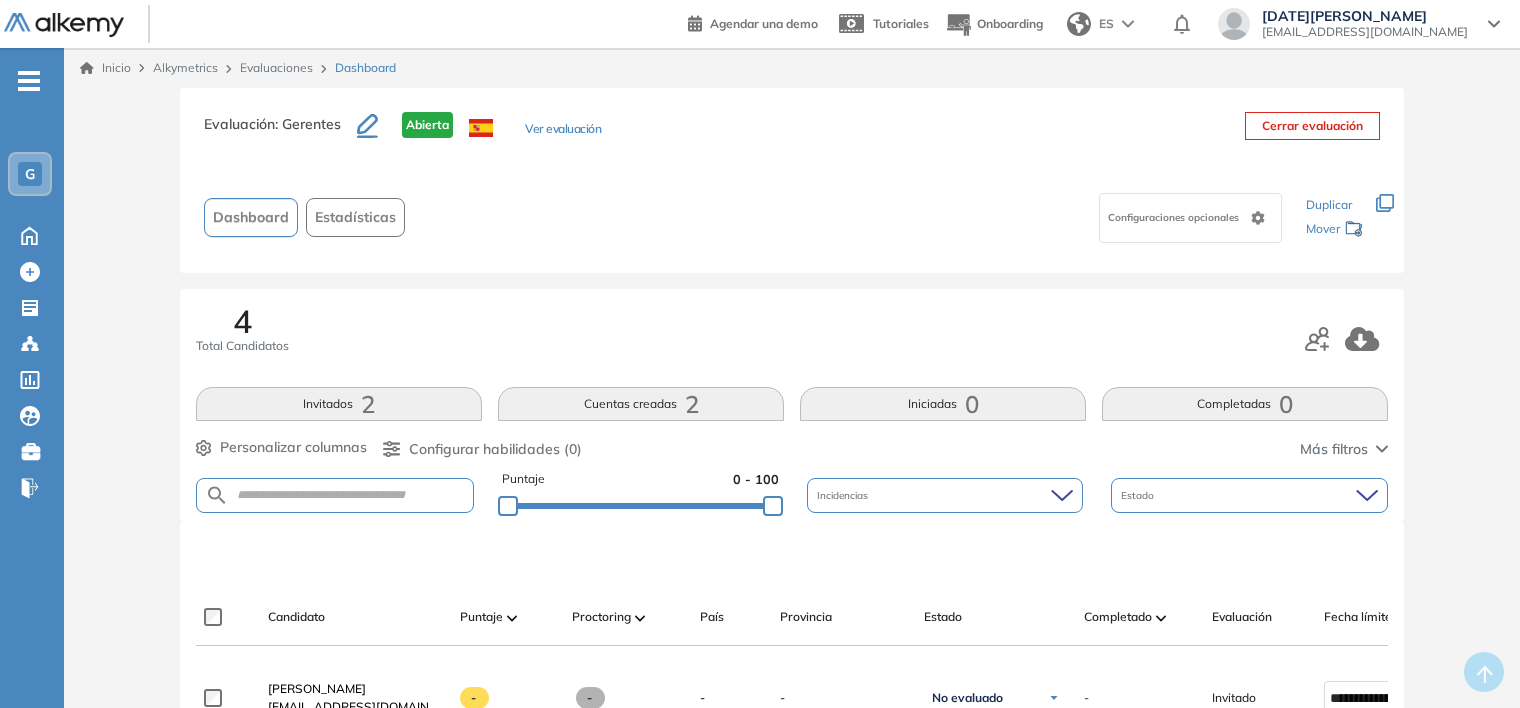 click on "Evaluaciones" at bounding box center (276, 67) 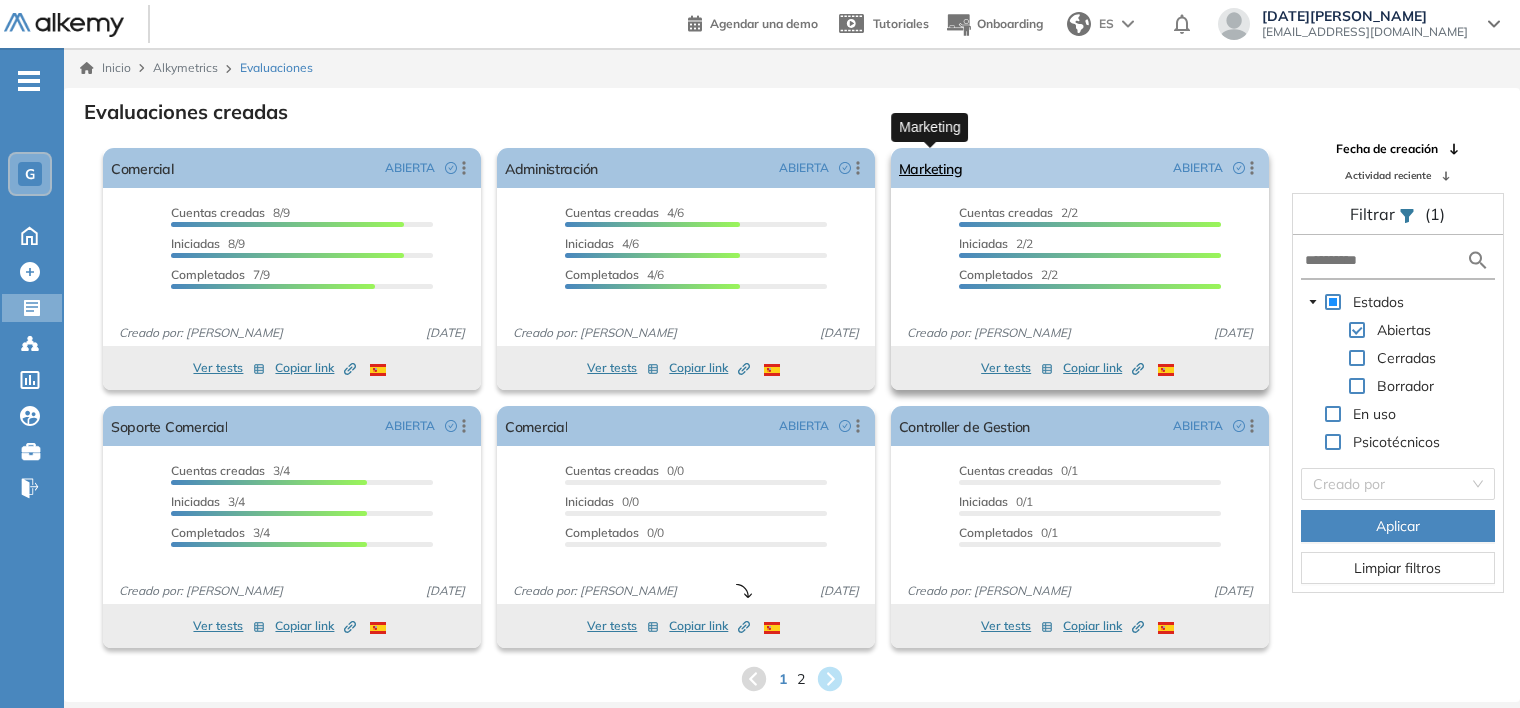 click on "Marketing" at bounding box center [931, 168] 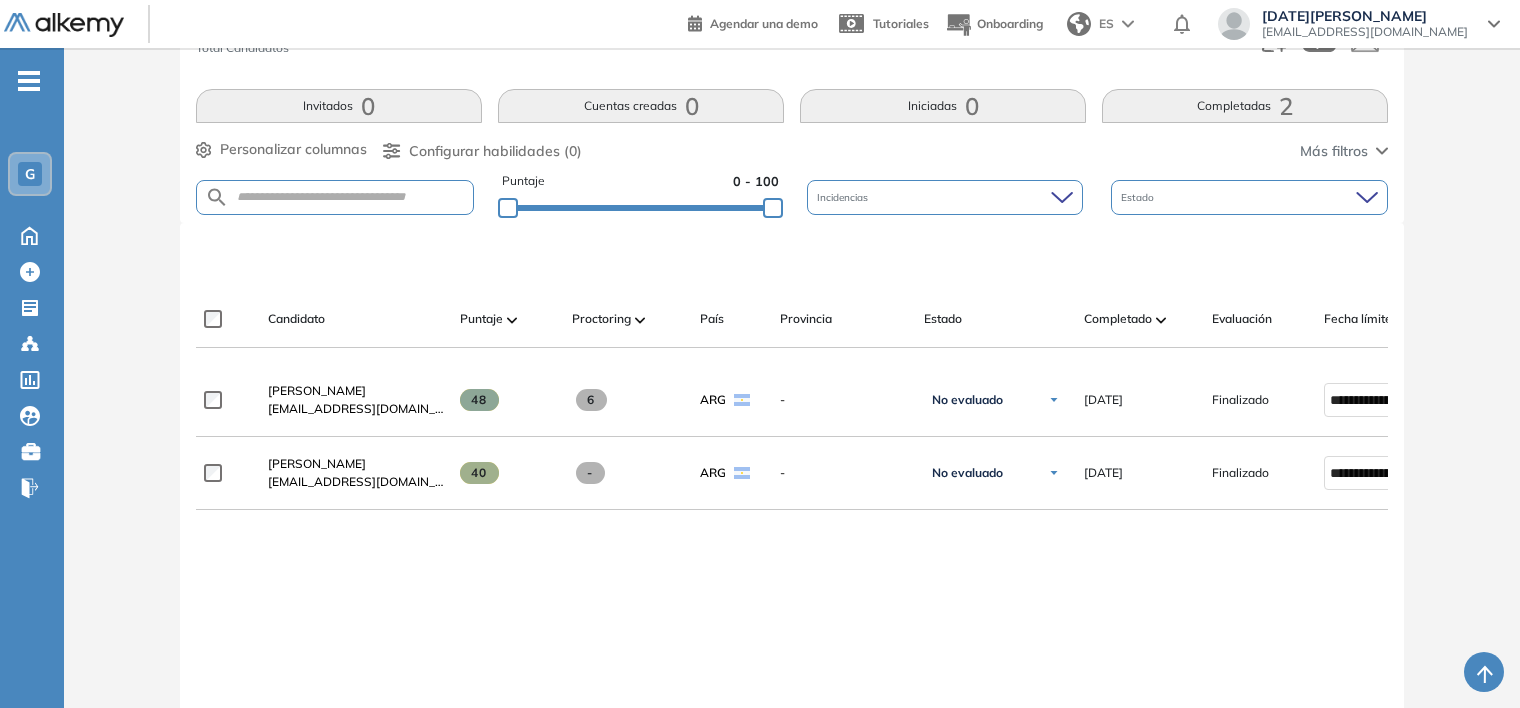 scroll, scrollTop: 300, scrollLeft: 0, axis: vertical 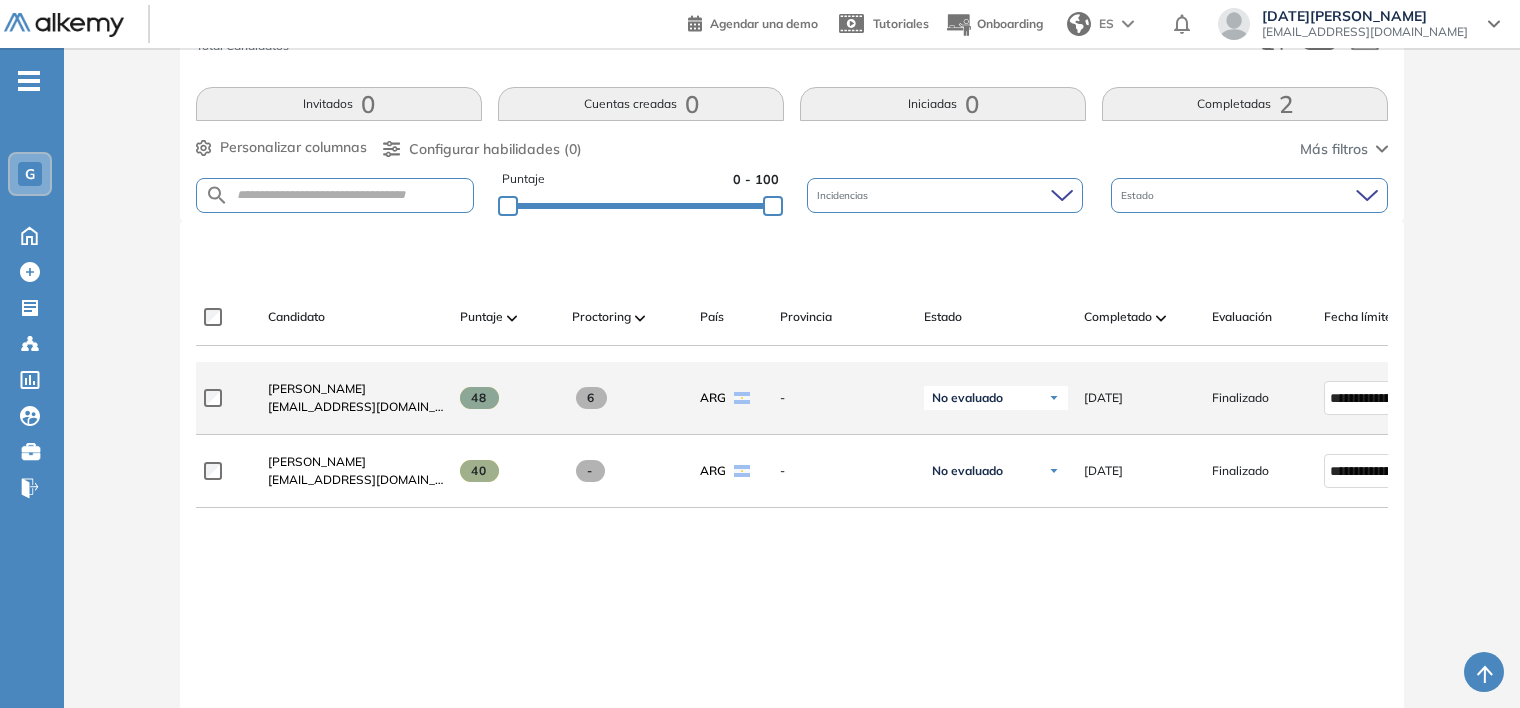 click on "No evaluado" at bounding box center (996, 398) 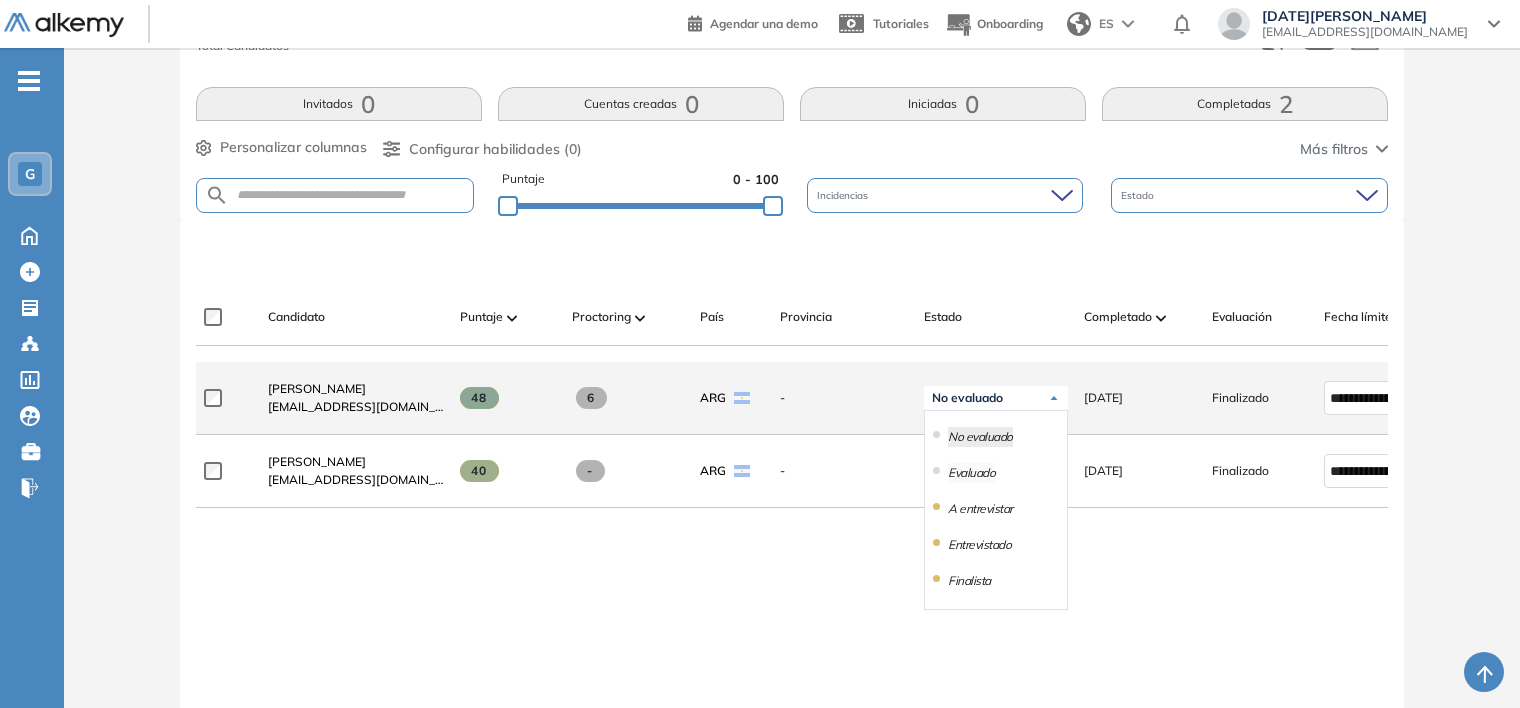 click on "Evaluado" at bounding box center [971, 473] 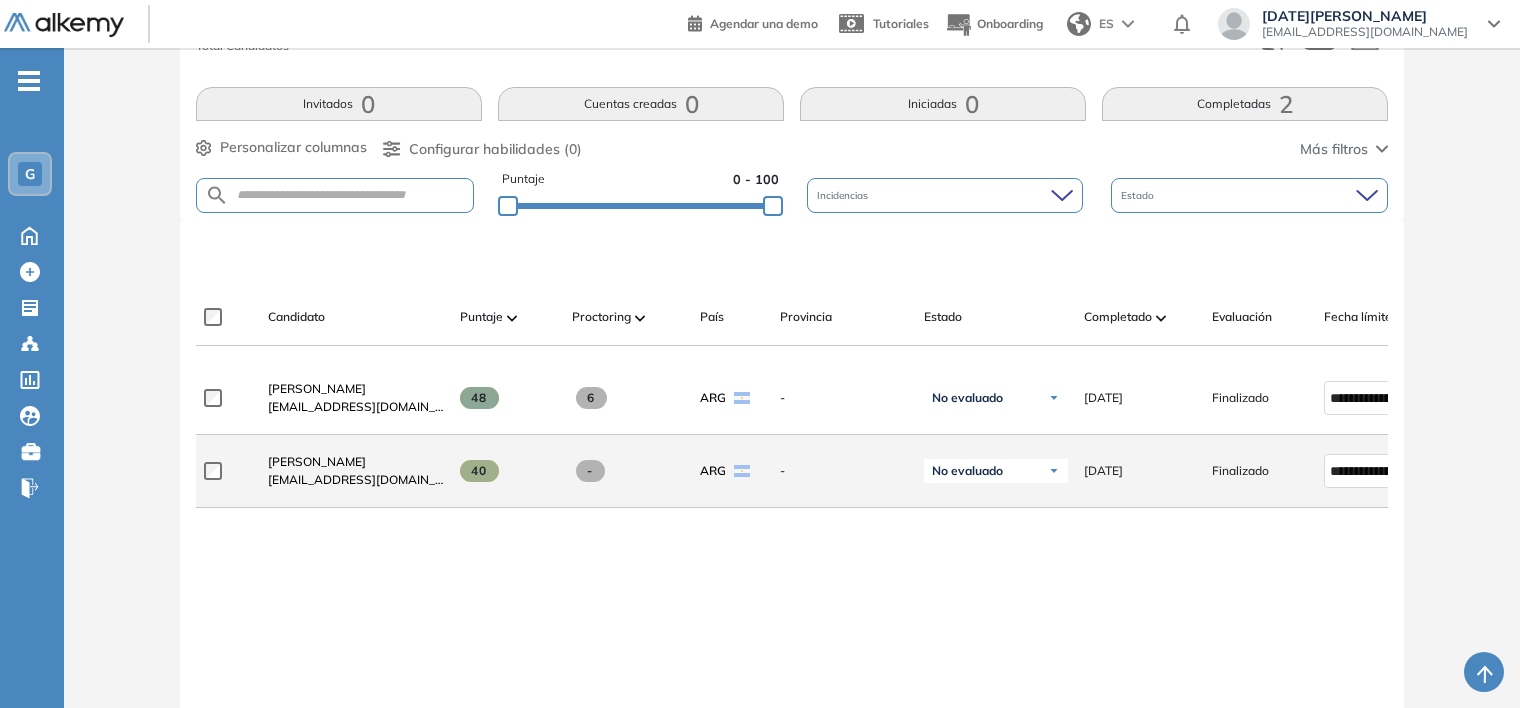 click on "No evaluado" at bounding box center (967, 471) 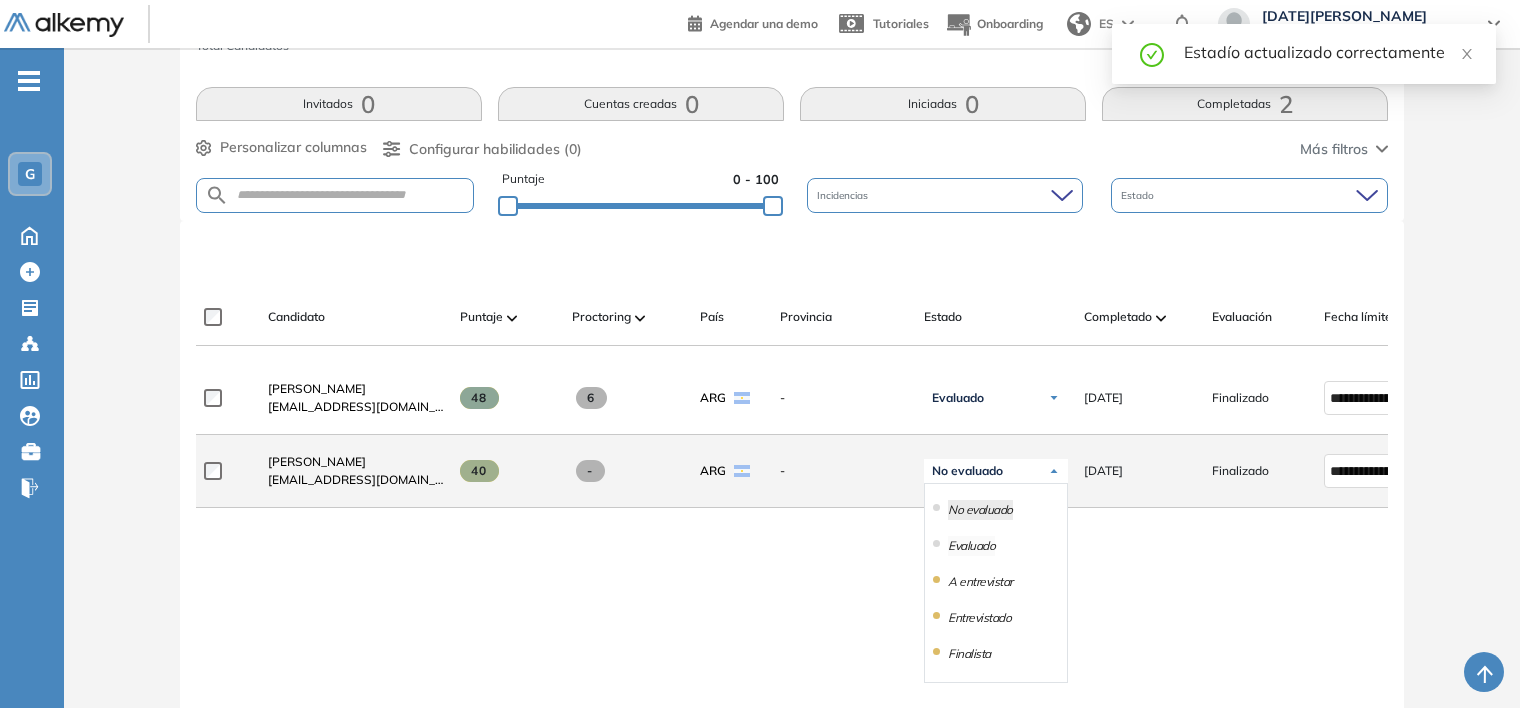 click on "Evaluado" at bounding box center (971, 546) 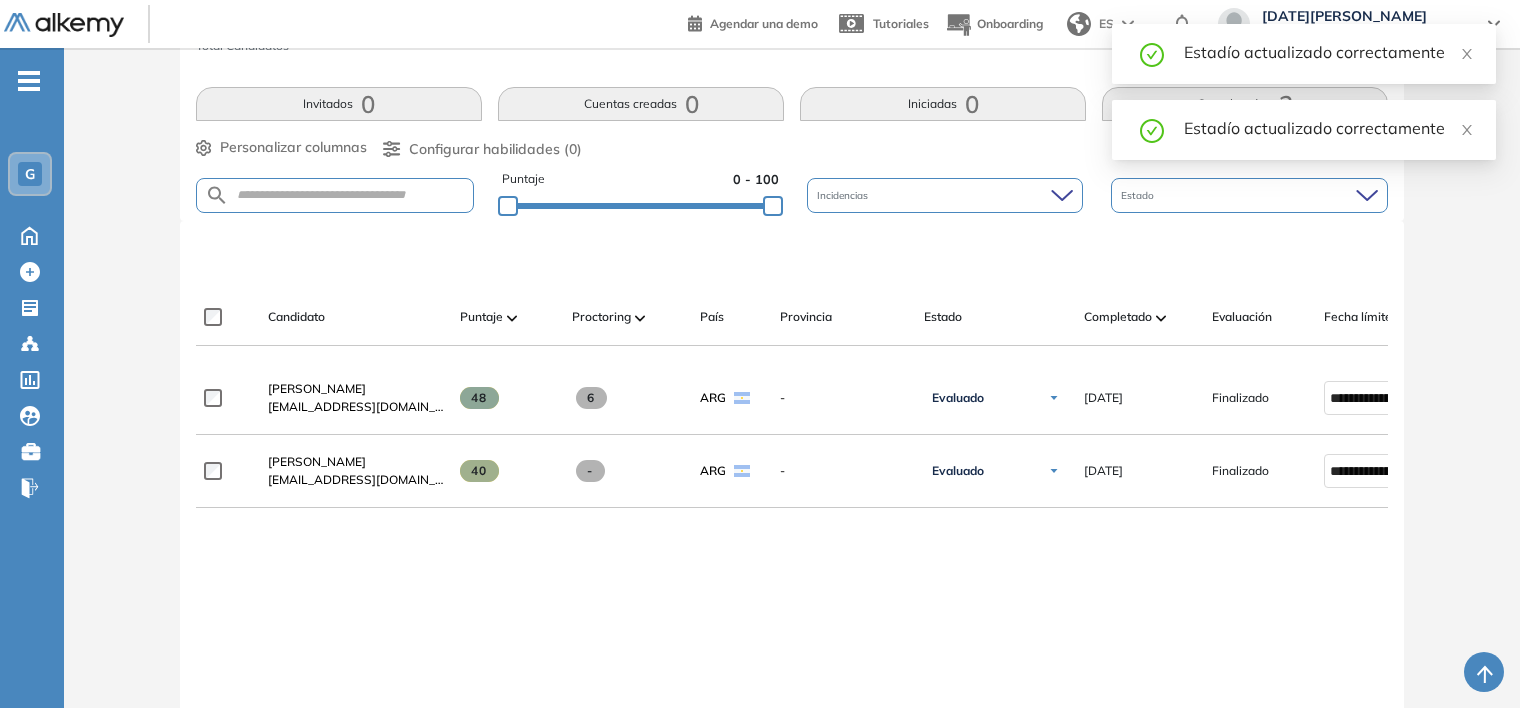 click on "**********" at bounding box center (792, 603) 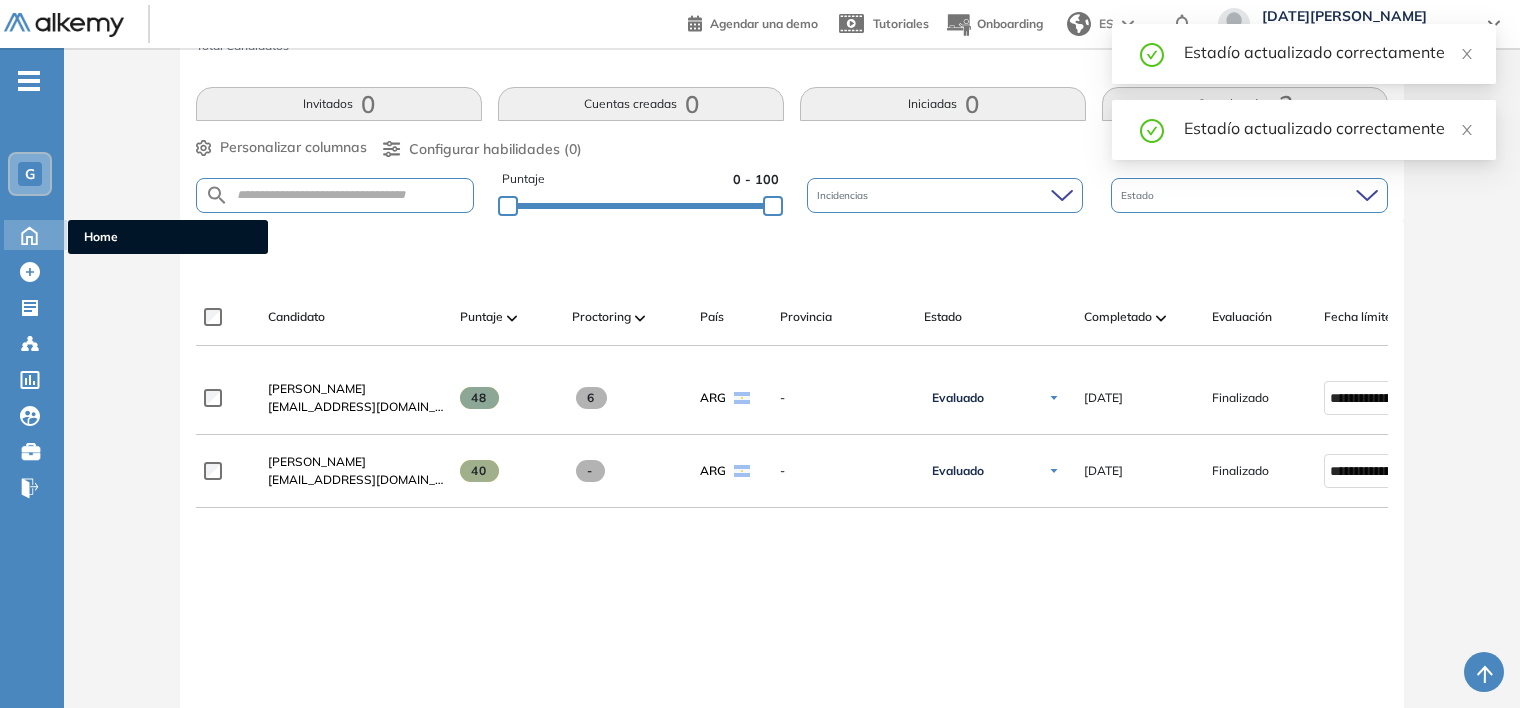 click on "Home Home" at bounding box center [35, 235] 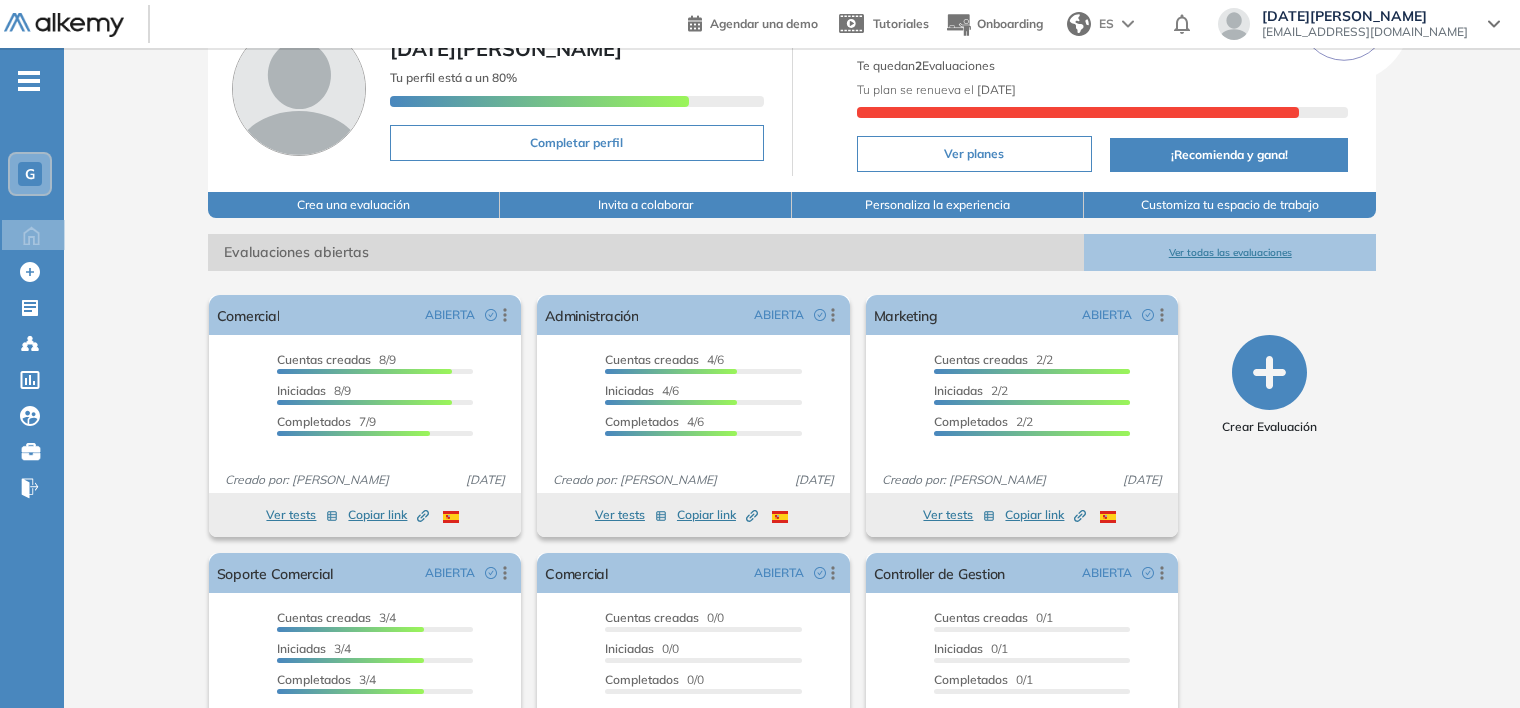 scroll, scrollTop: 0, scrollLeft: 0, axis: both 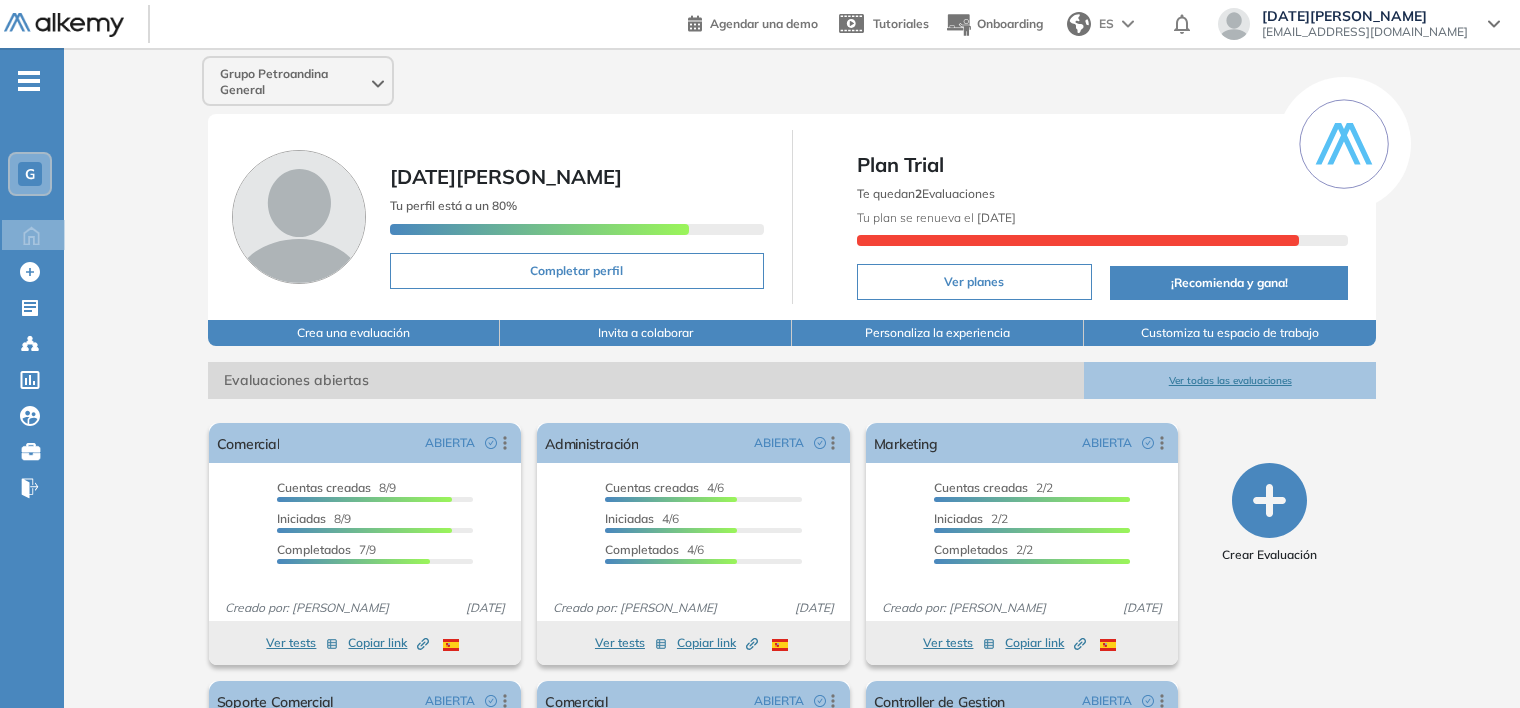 click on "Grupo Petroandina General [DATE][PERSON_NAME] Tu perfil está a un  80% Completar perfil Plan Trial Te quedan  2  Evaluaciones Tu plan se renueva el    [DATE]   Ver planes ¡Recomienda y gana! Crea una evaluación Invita a colaborar Personaliza la experiencia Customiza tu espacio de trabajo Evaluaciones abiertas Ver todas las evaluaciones El proctoring será activado ¡Importante!: Los usuarios que ya realizaron la evaluación no tendrán registros del proctoring Cancelar operación Activar Comercial ABIERTA Editar Los siguientes tests ya no están disponibles o tienen una nueva versión Revisa en el catálogo otras opciones o su detalle. Entendido Duplicar Reabrir Eliminar Ver candidatos Ver estadísticas Desactivar Proctoring Finalizar evaluación Mover de workspace Created by potrace 1.16, written by [PERSON_NAME] [DATE]-[DATE] Copiar ID Publico Cuentas creadas 8/9 Prefiltrados 0/9 Iniciadas 8/9 Completados 7/9 Invitaciones enviadas 9 Invitados Evaluación completada 7 veces Fecha límite Sin fecha límite" at bounding box center [792, 497] 